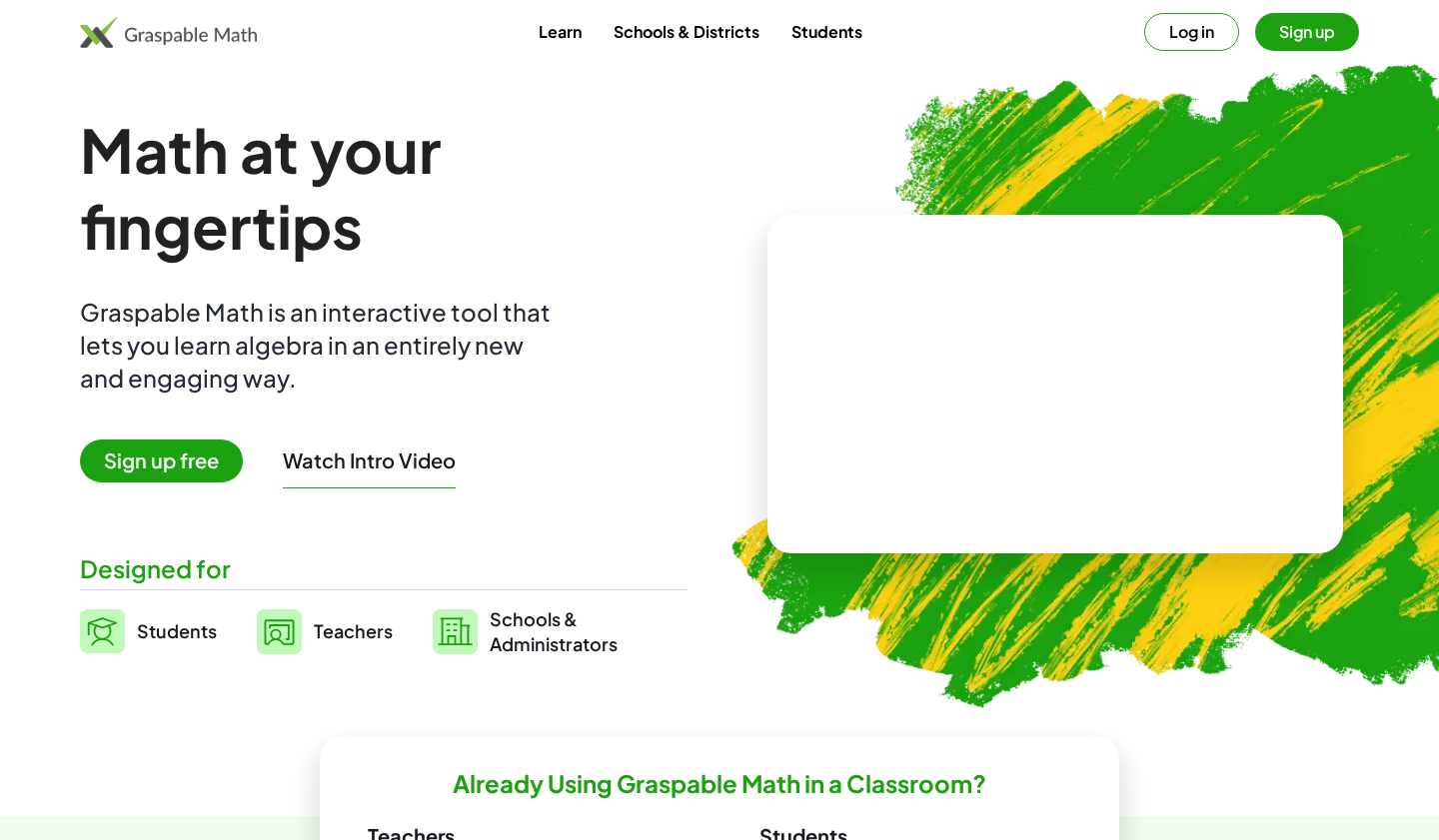 scroll, scrollTop: 0, scrollLeft: 0, axis: both 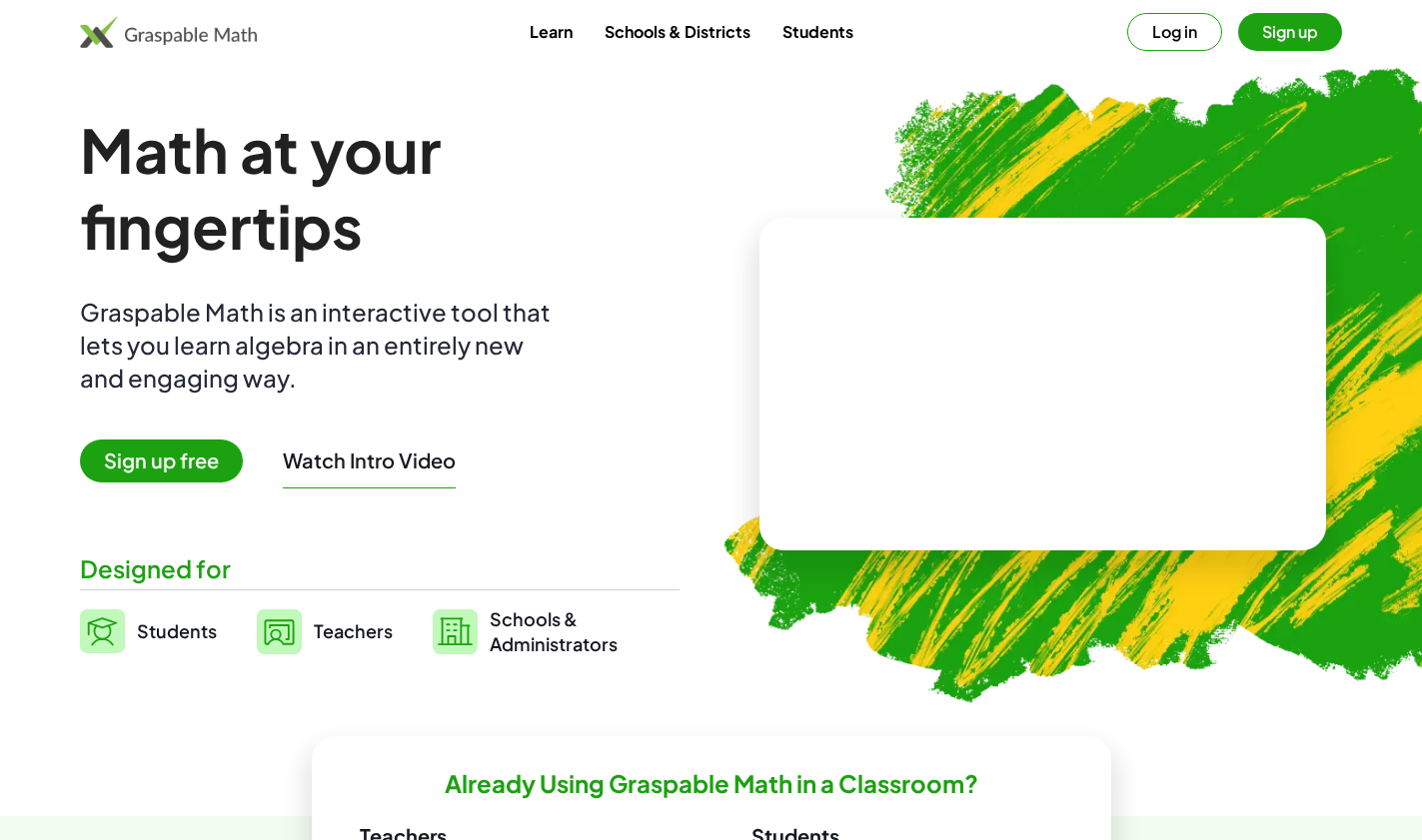 click on "Log in" at bounding box center (1174, 32) 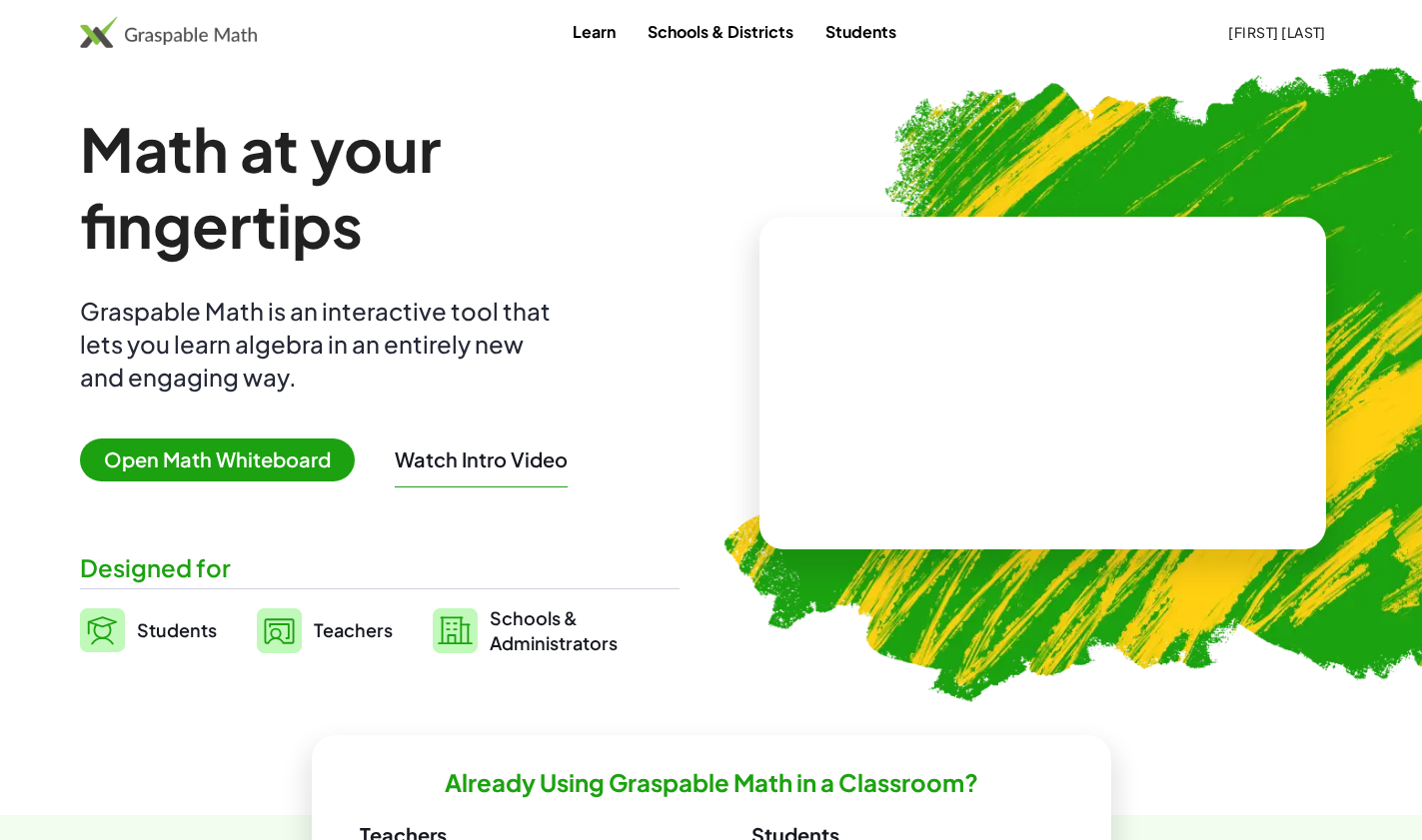 scroll, scrollTop: 38, scrollLeft: 0, axis: vertical 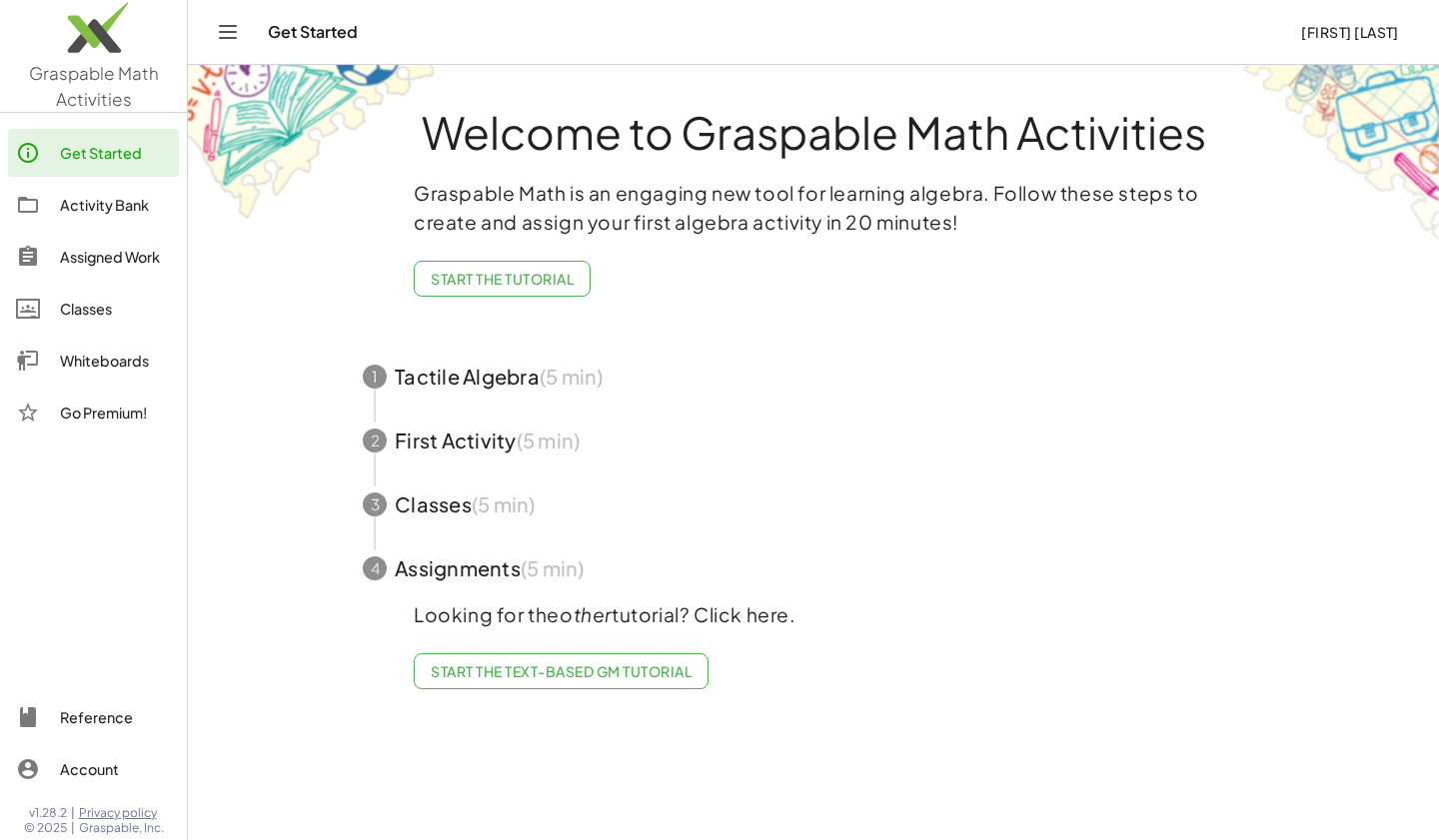 click on "Activity Bank" 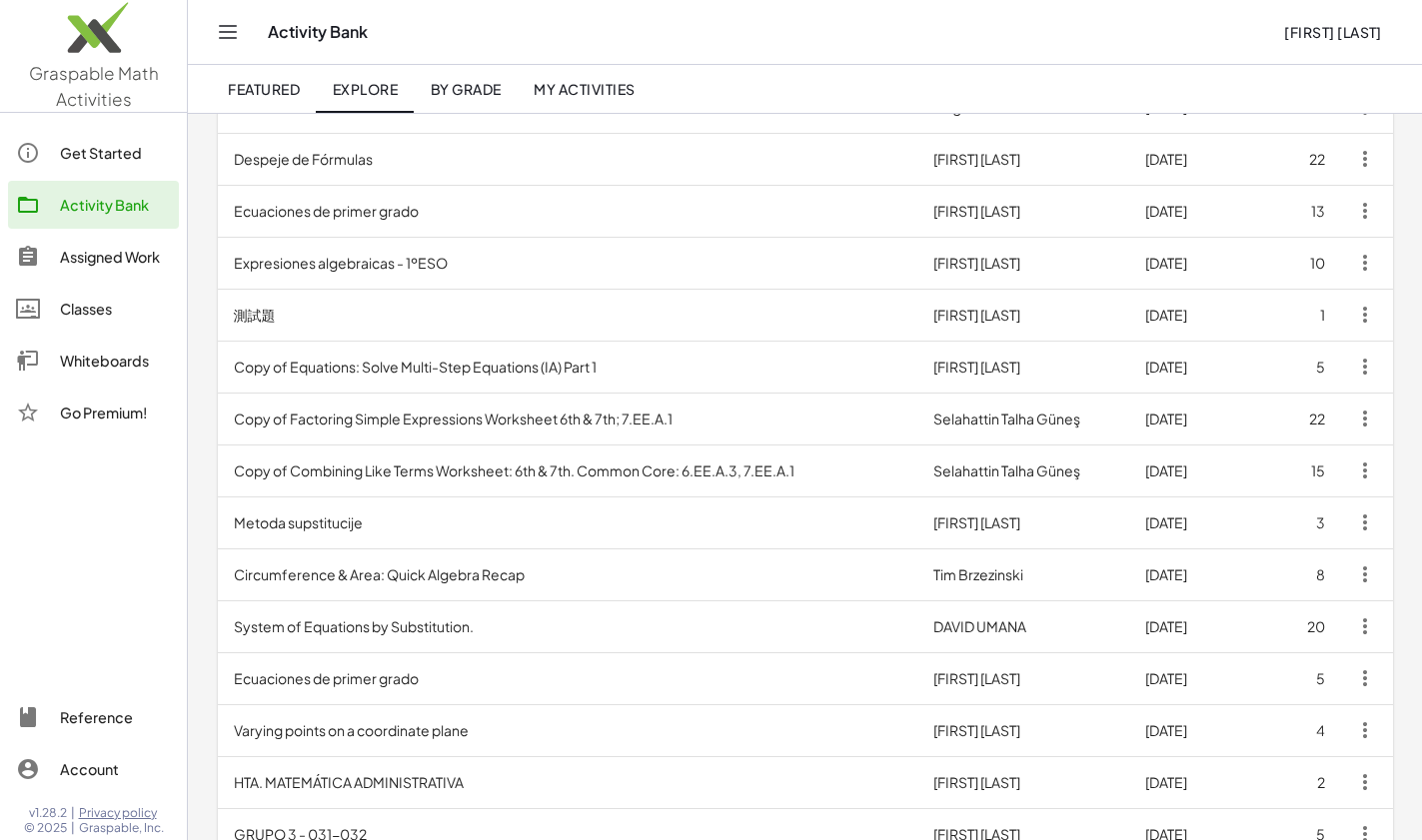 scroll, scrollTop: 643, scrollLeft: 0, axis: vertical 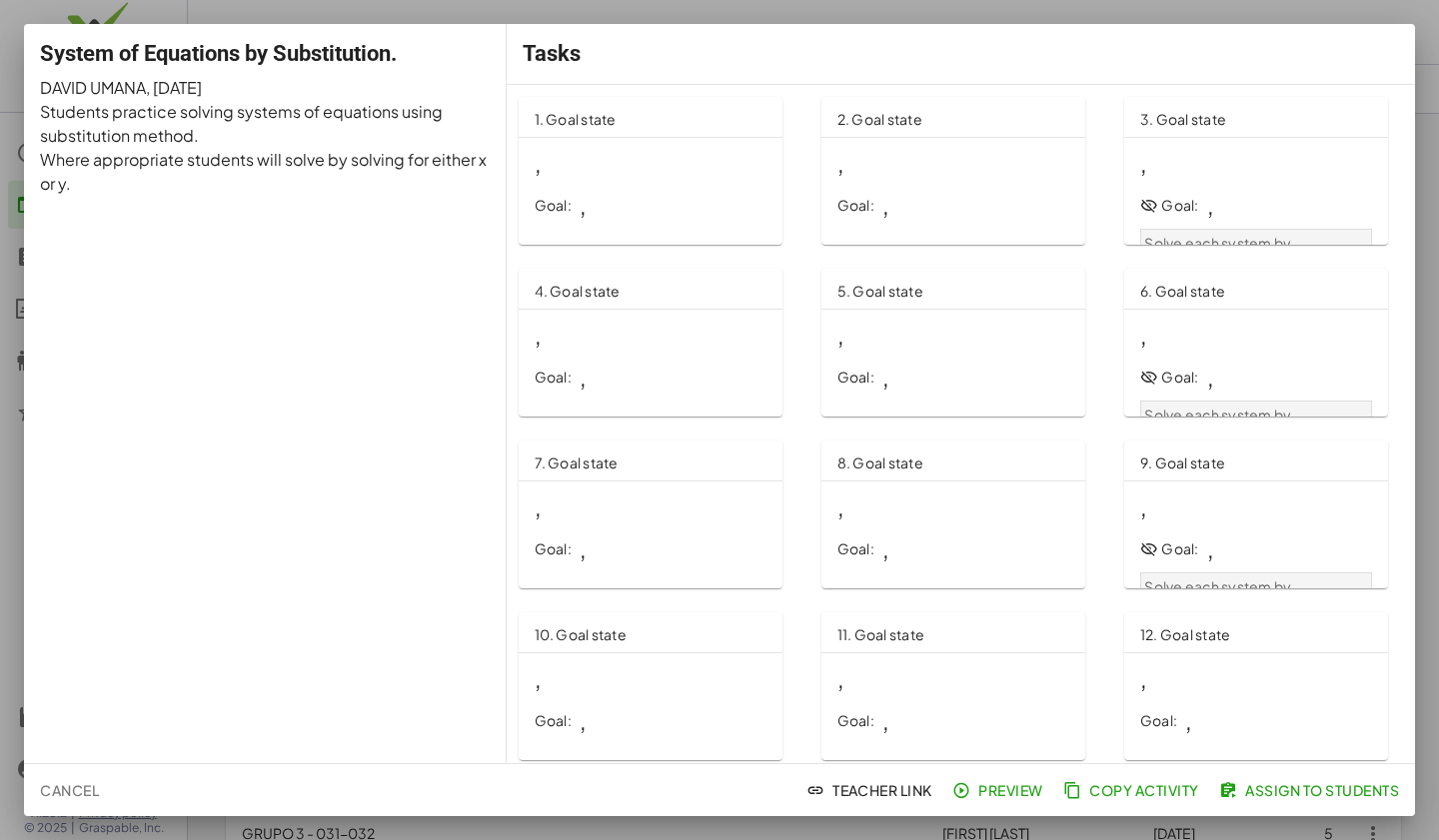 click on ",  Goal: ," at bounding box center [651, 184] 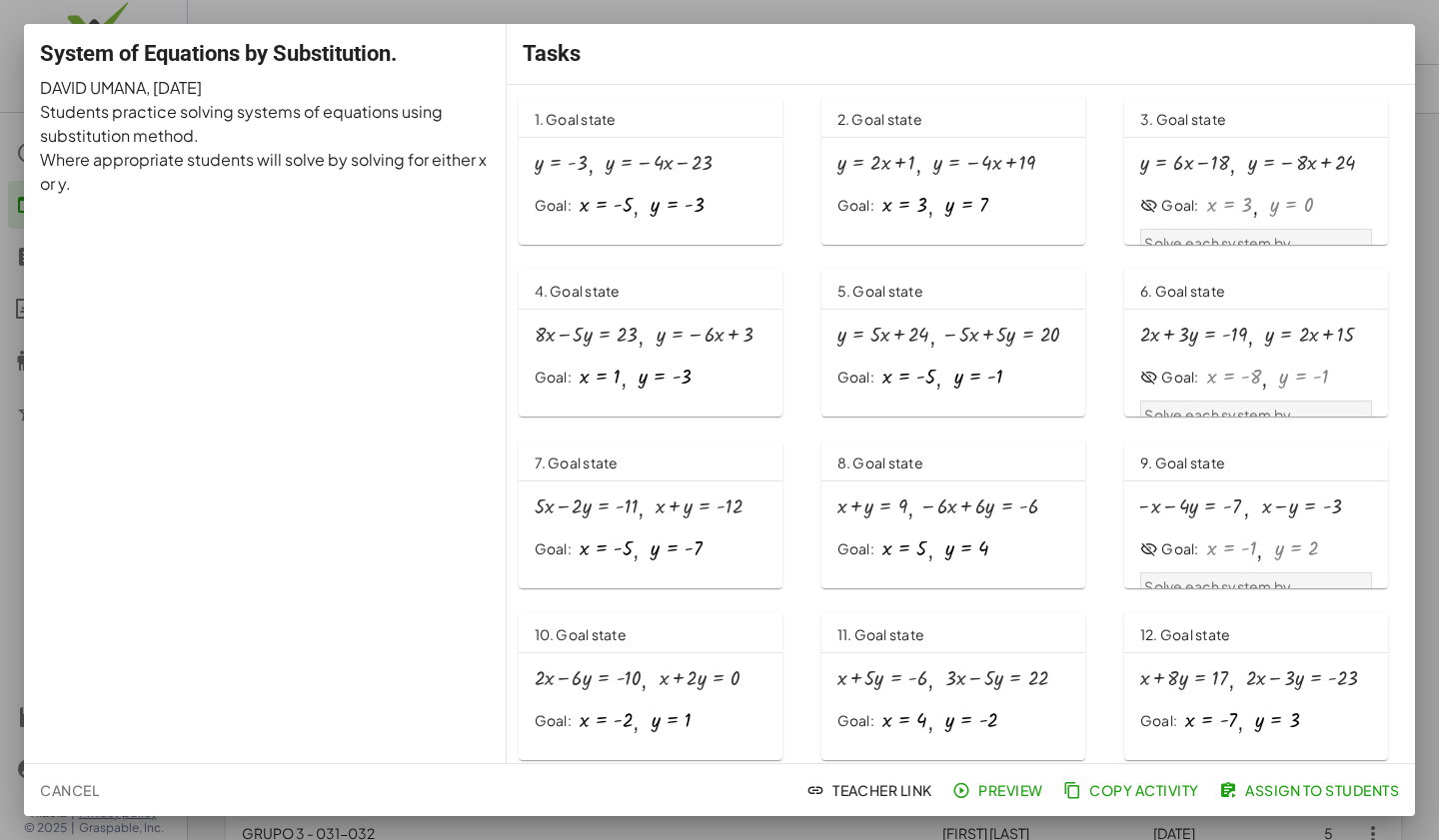 scroll, scrollTop: 0, scrollLeft: 0, axis: both 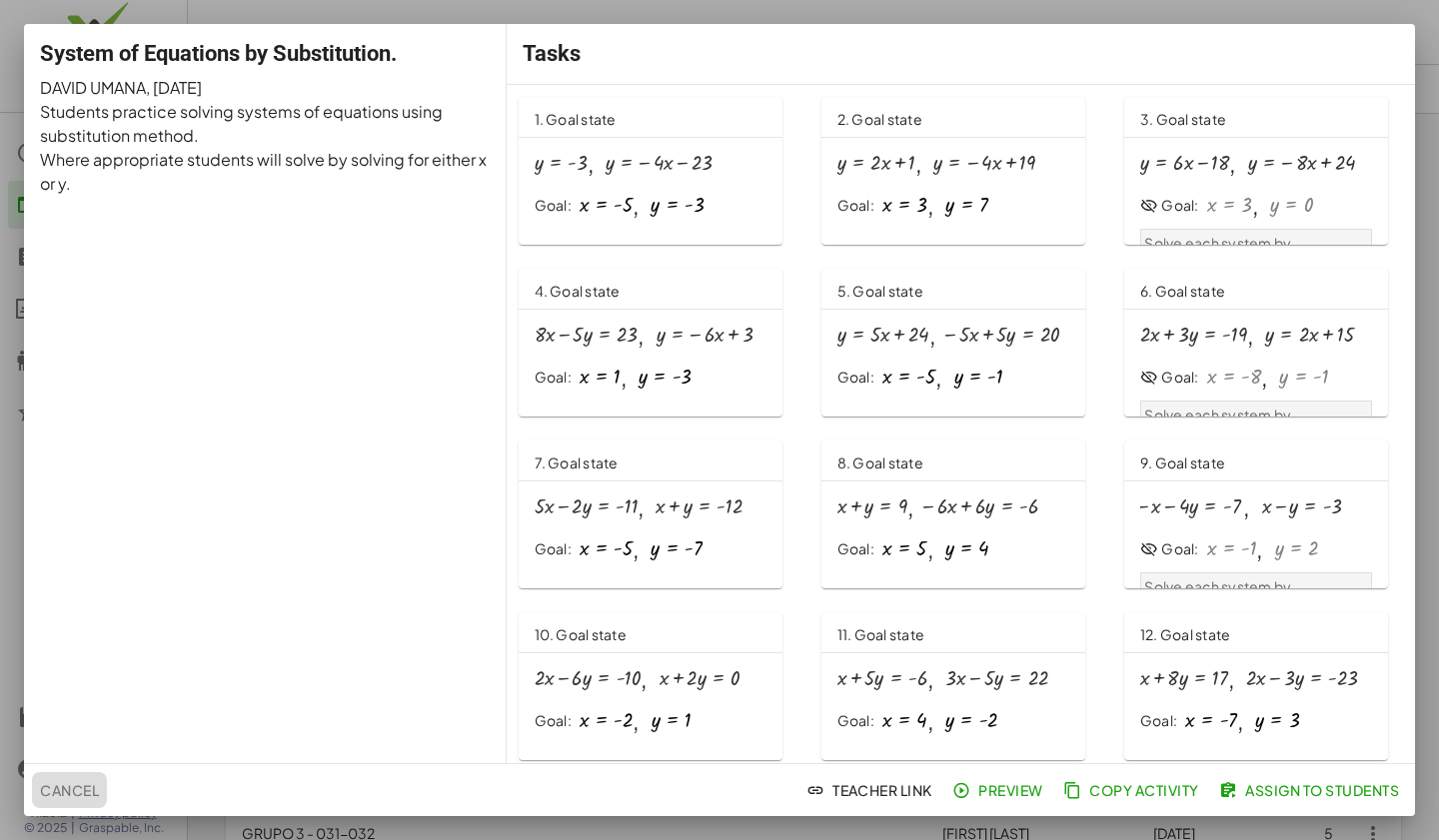 click on "Cancel" 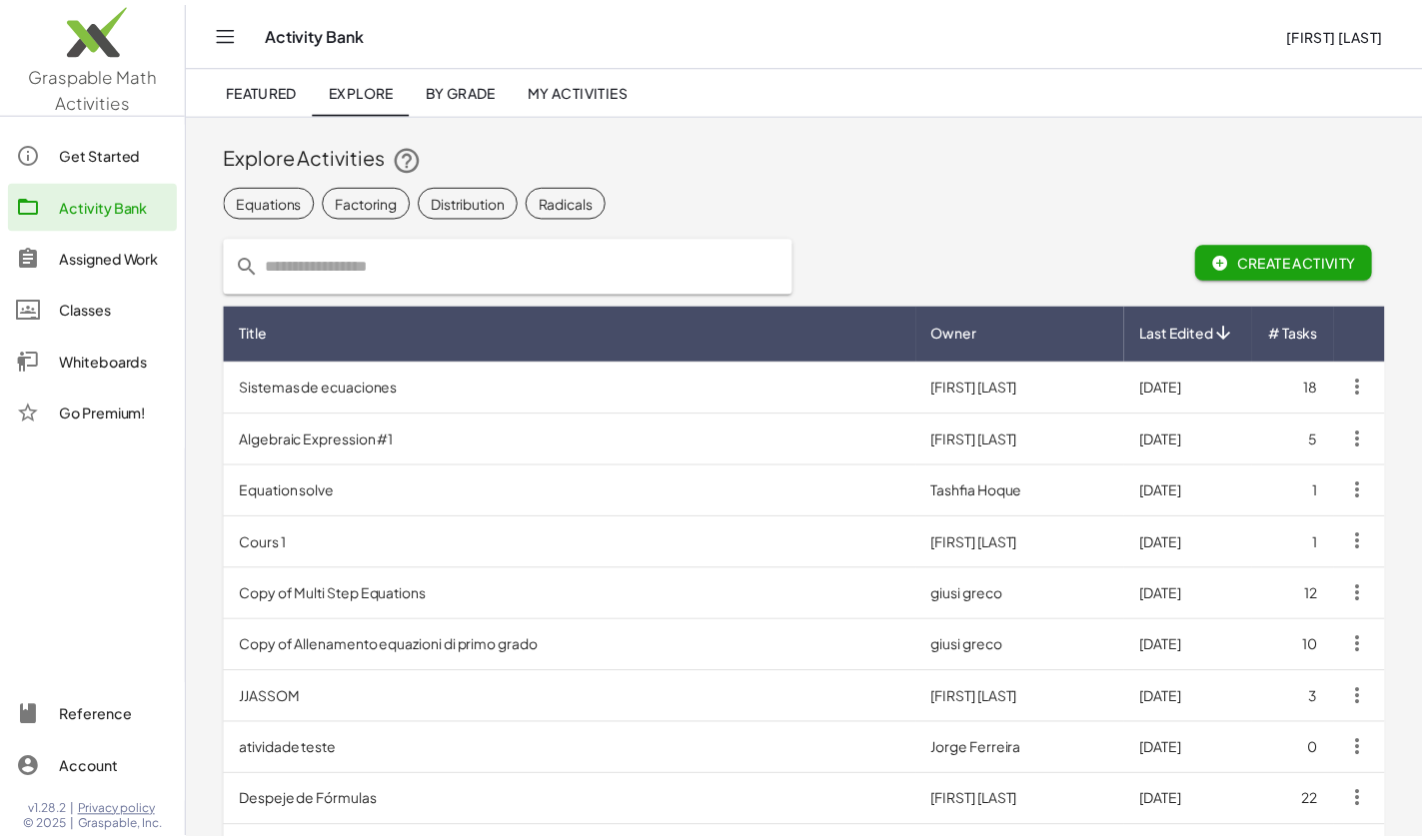 scroll, scrollTop: 643, scrollLeft: 0, axis: vertical 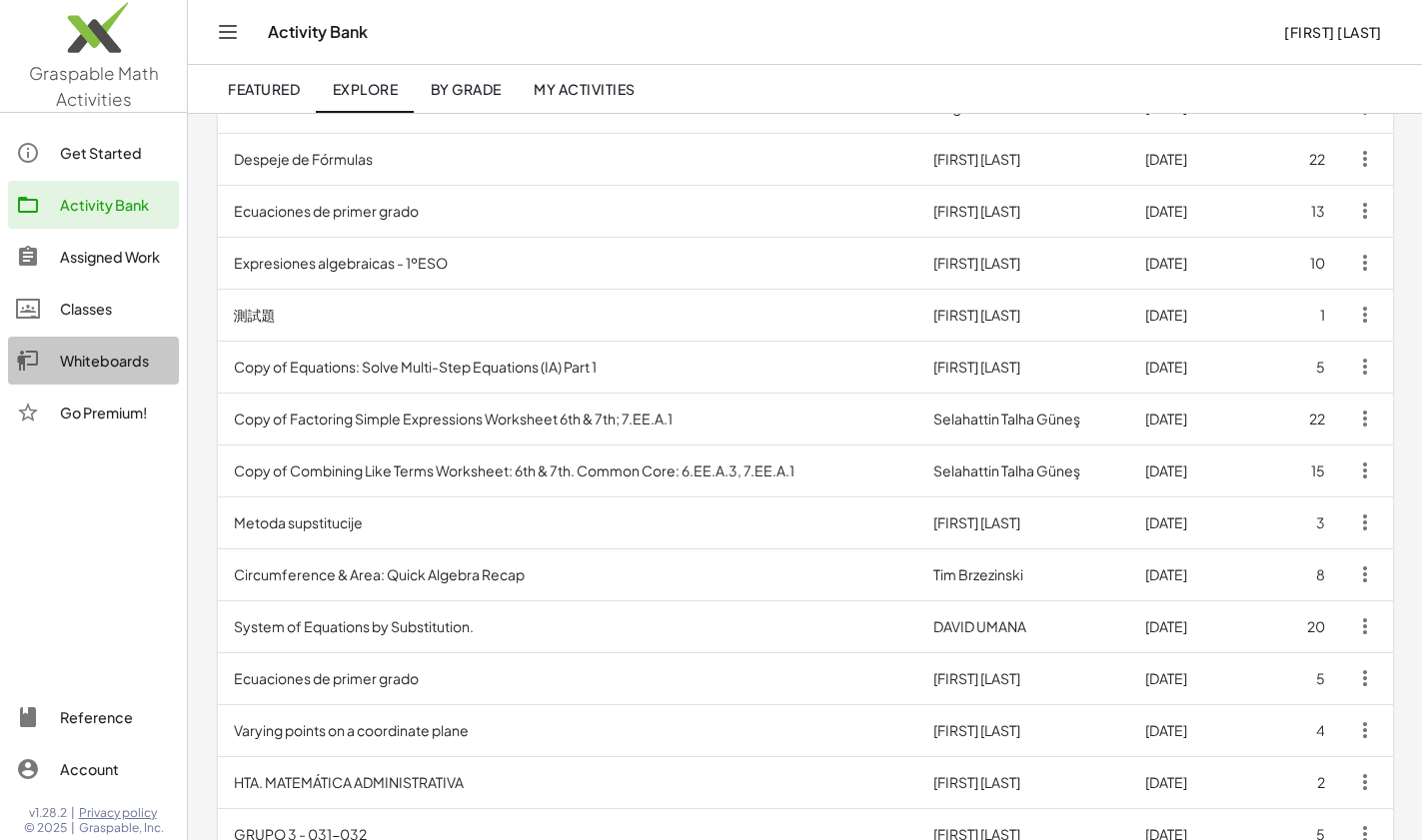 click on "Whiteboards" 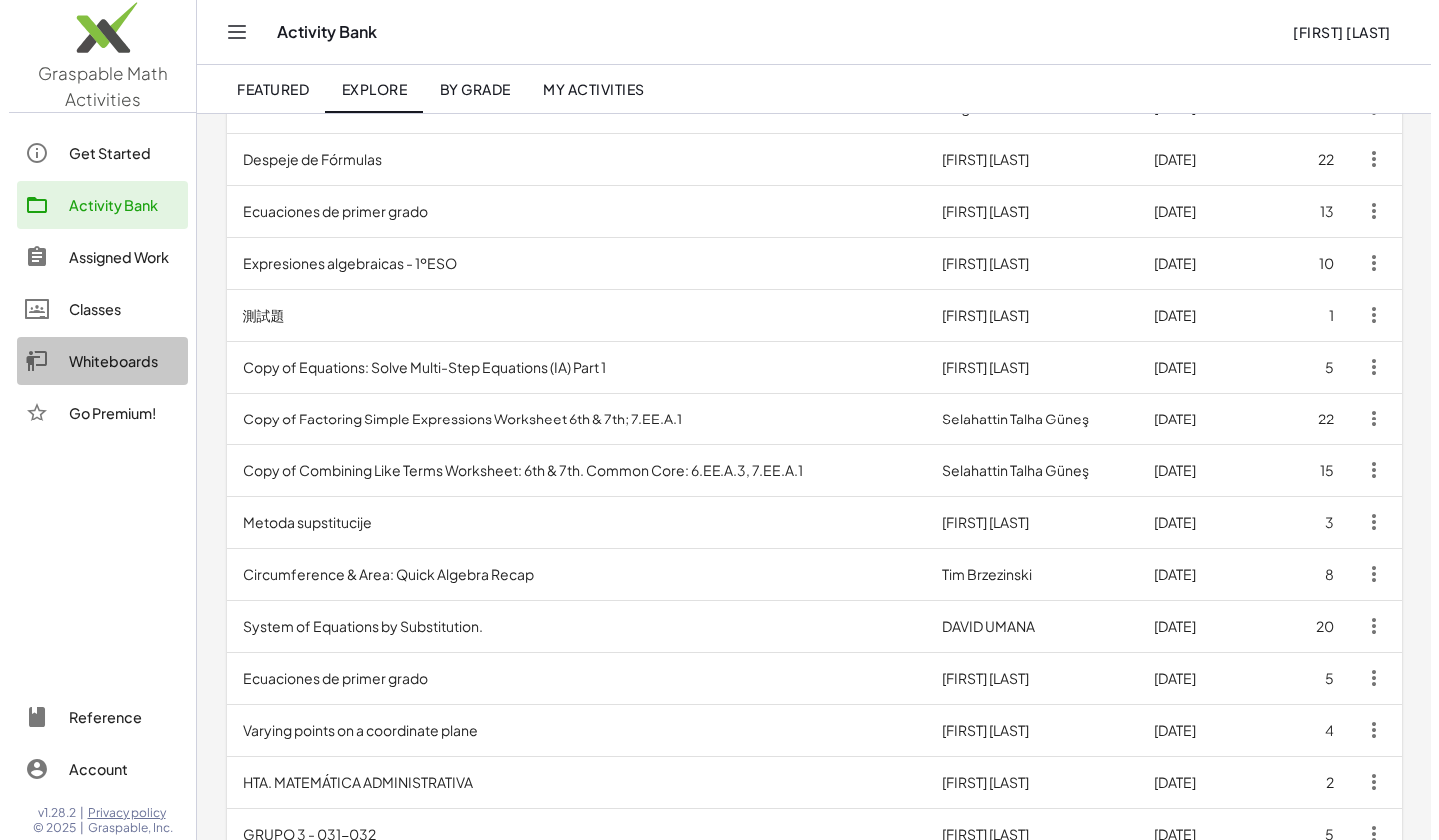 scroll, scrollTop: 0, scrollLeft: 0, axis: both 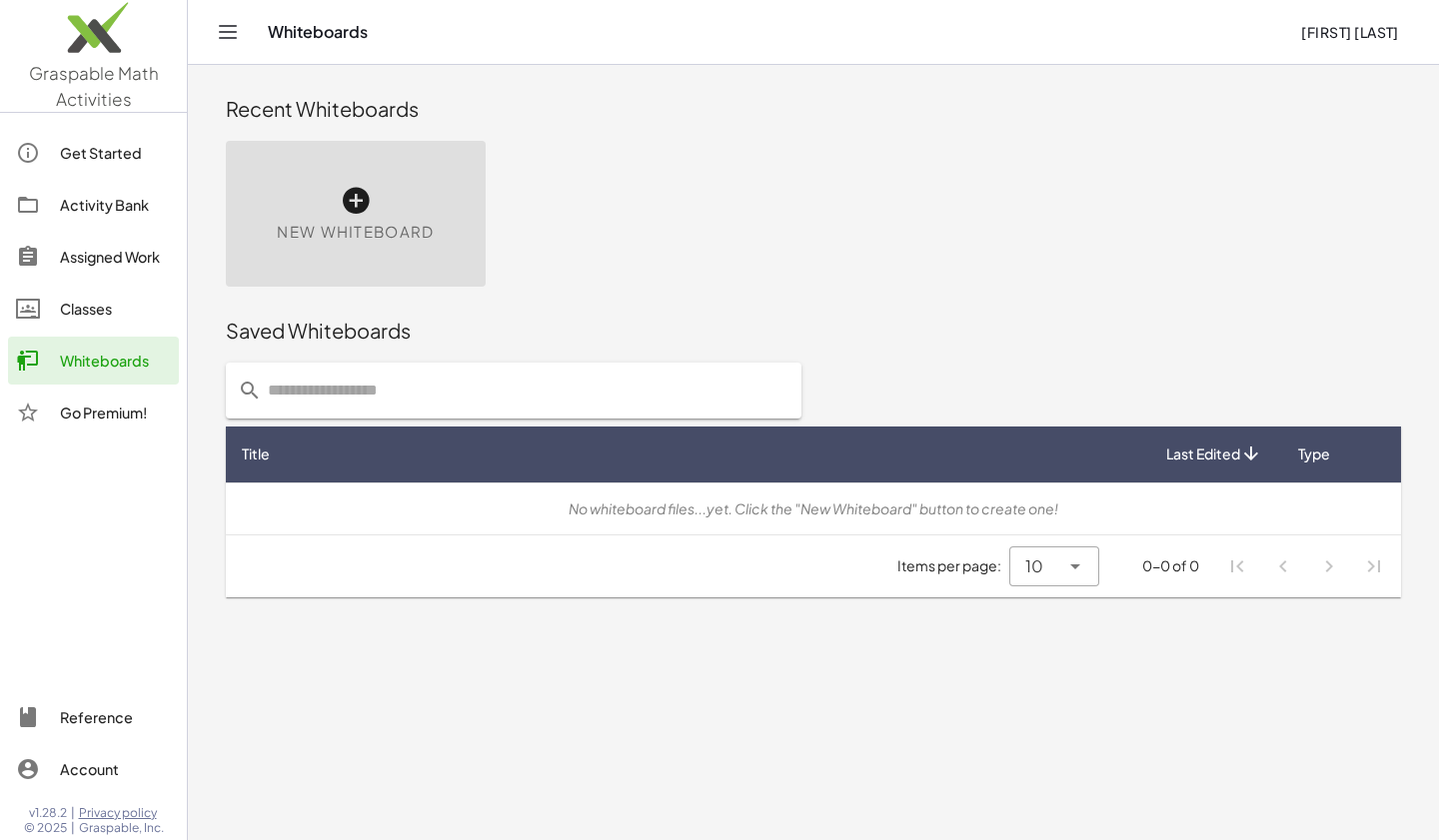 click on "New Whiteboard" at bounding box center (356, 214) 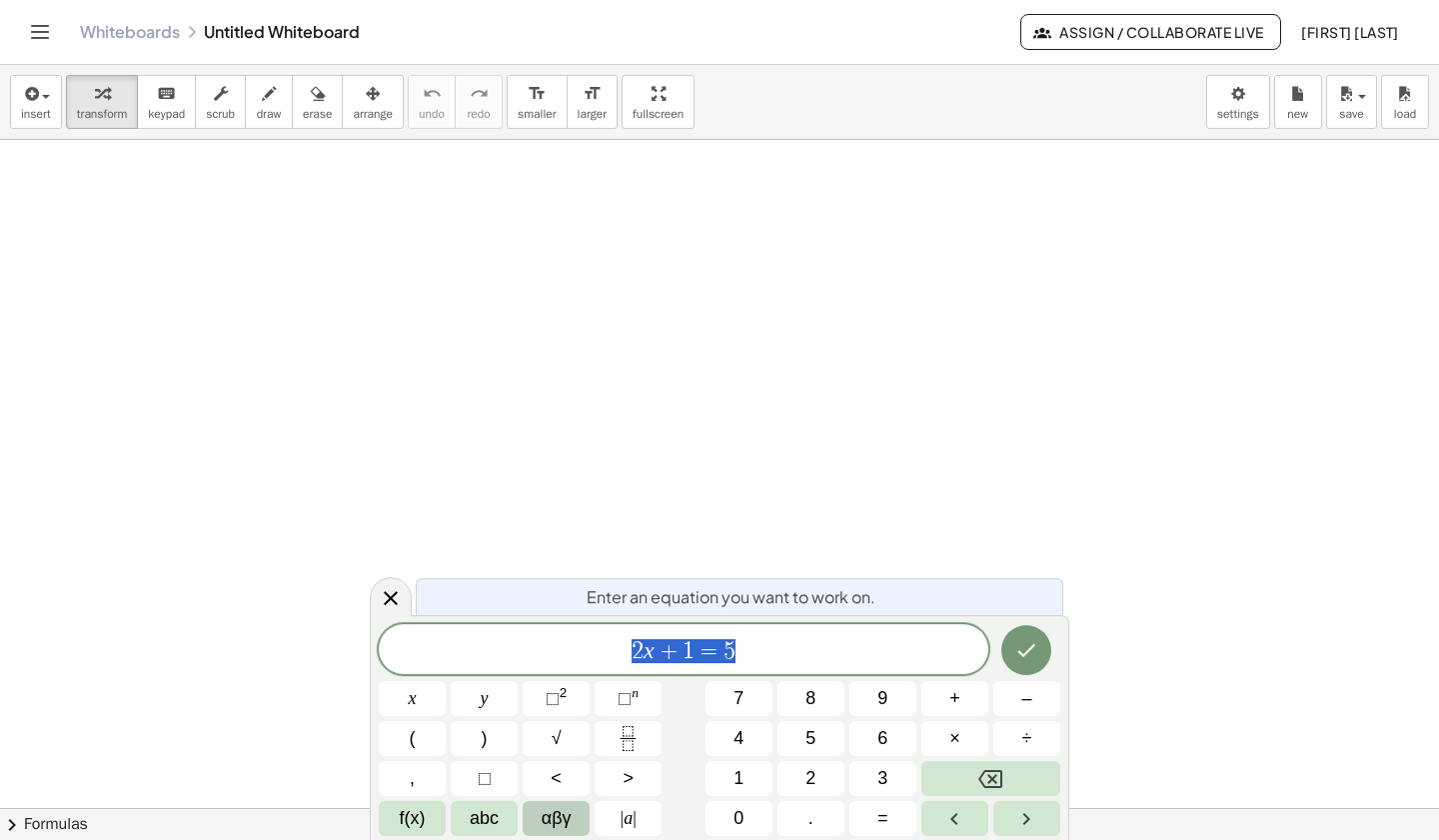 click on "αβγ" at bounding box center [556, 818] 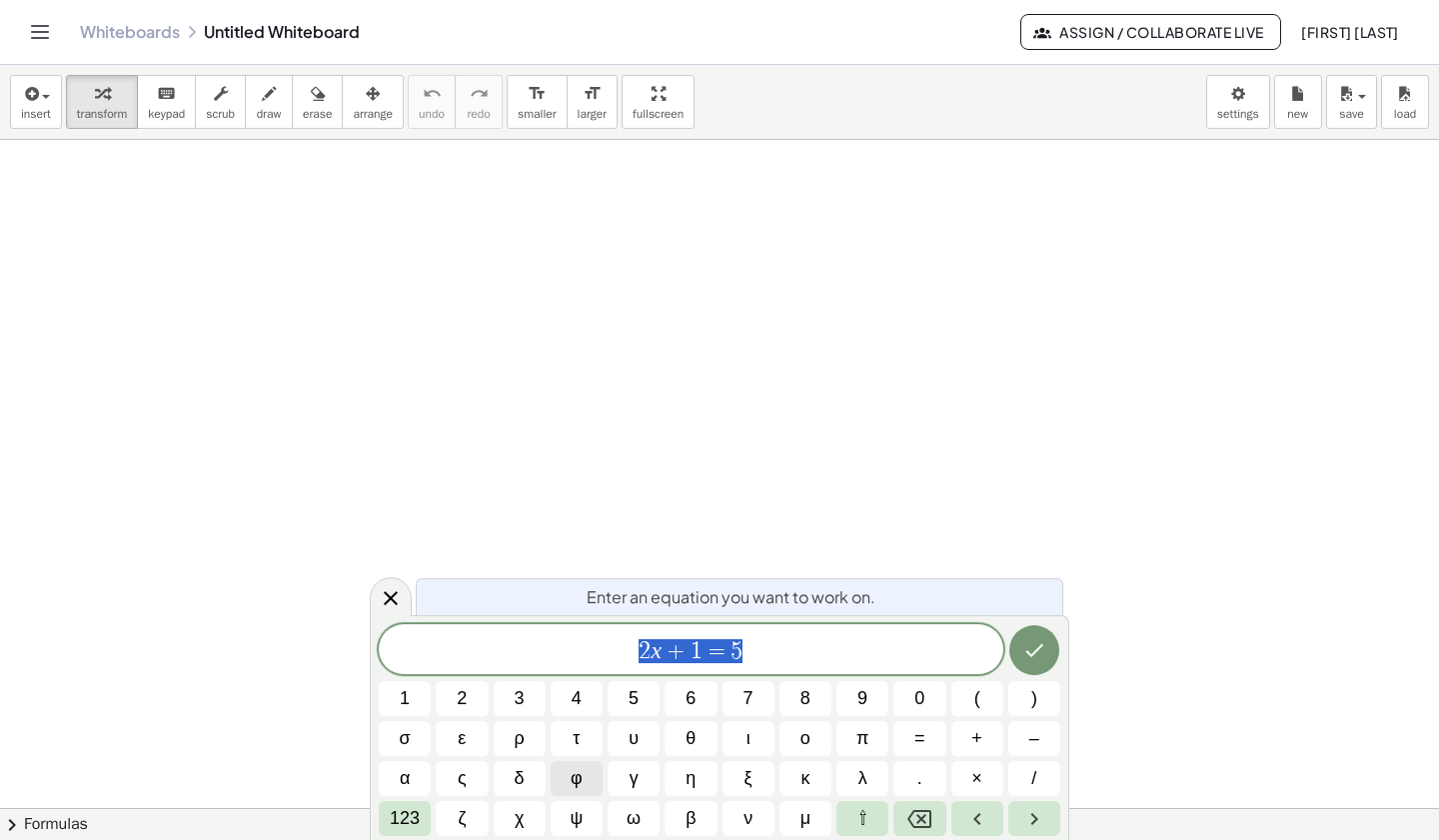 click on "φ" at bounding box center [577, 778] 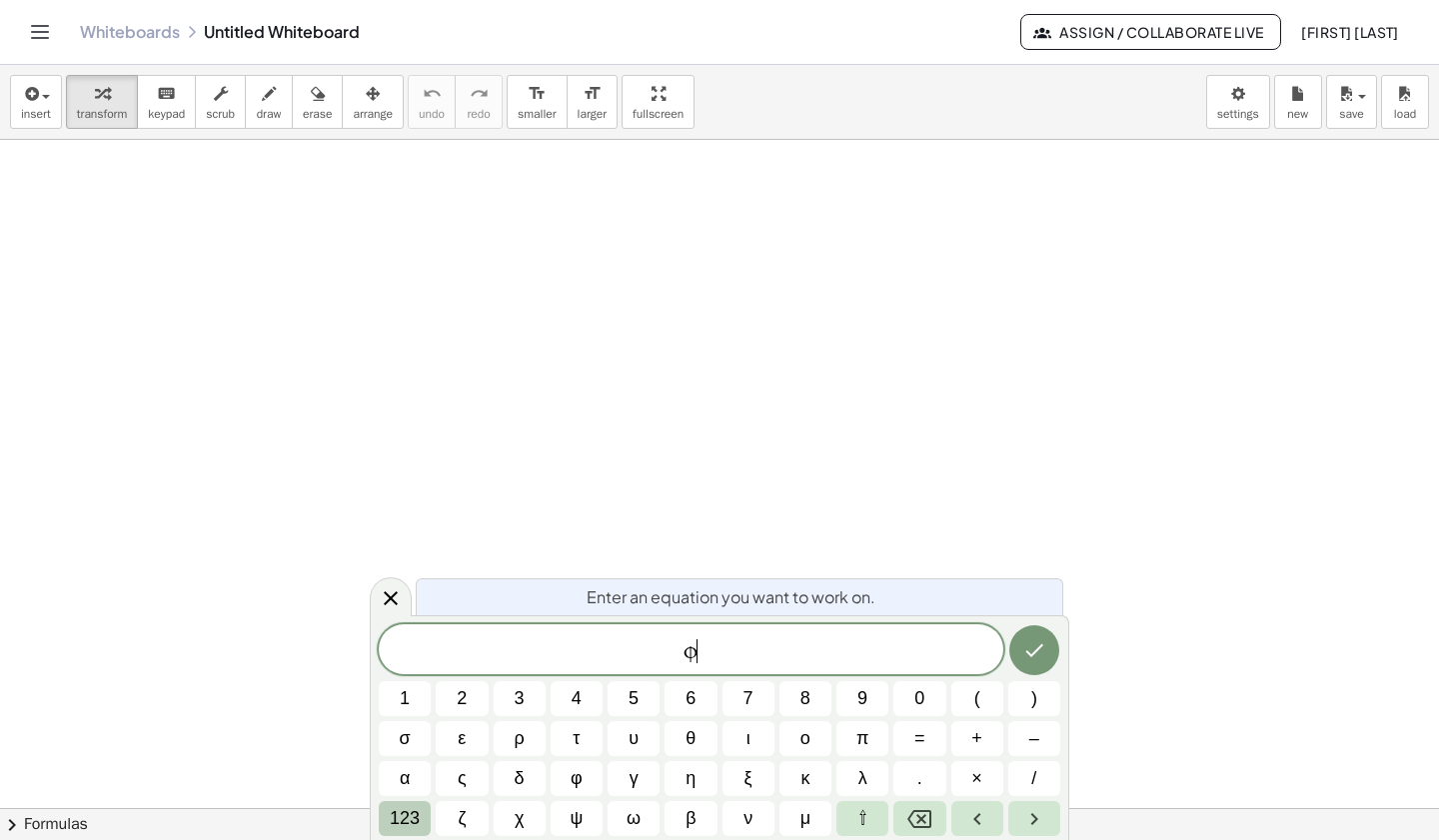 click on "123" at bounding box center (405, 818) 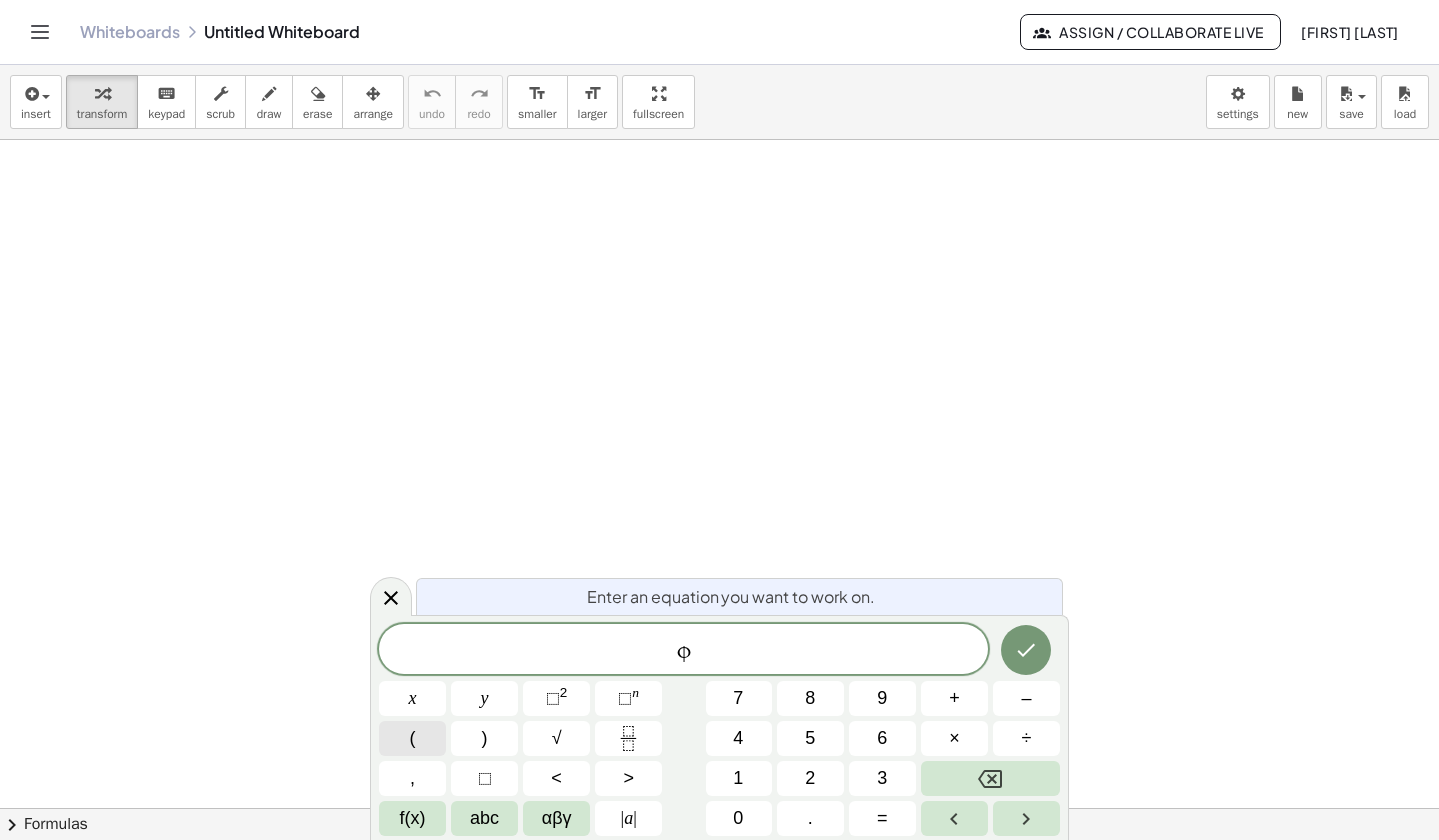 click on "(" at bounding box center [413, 738] 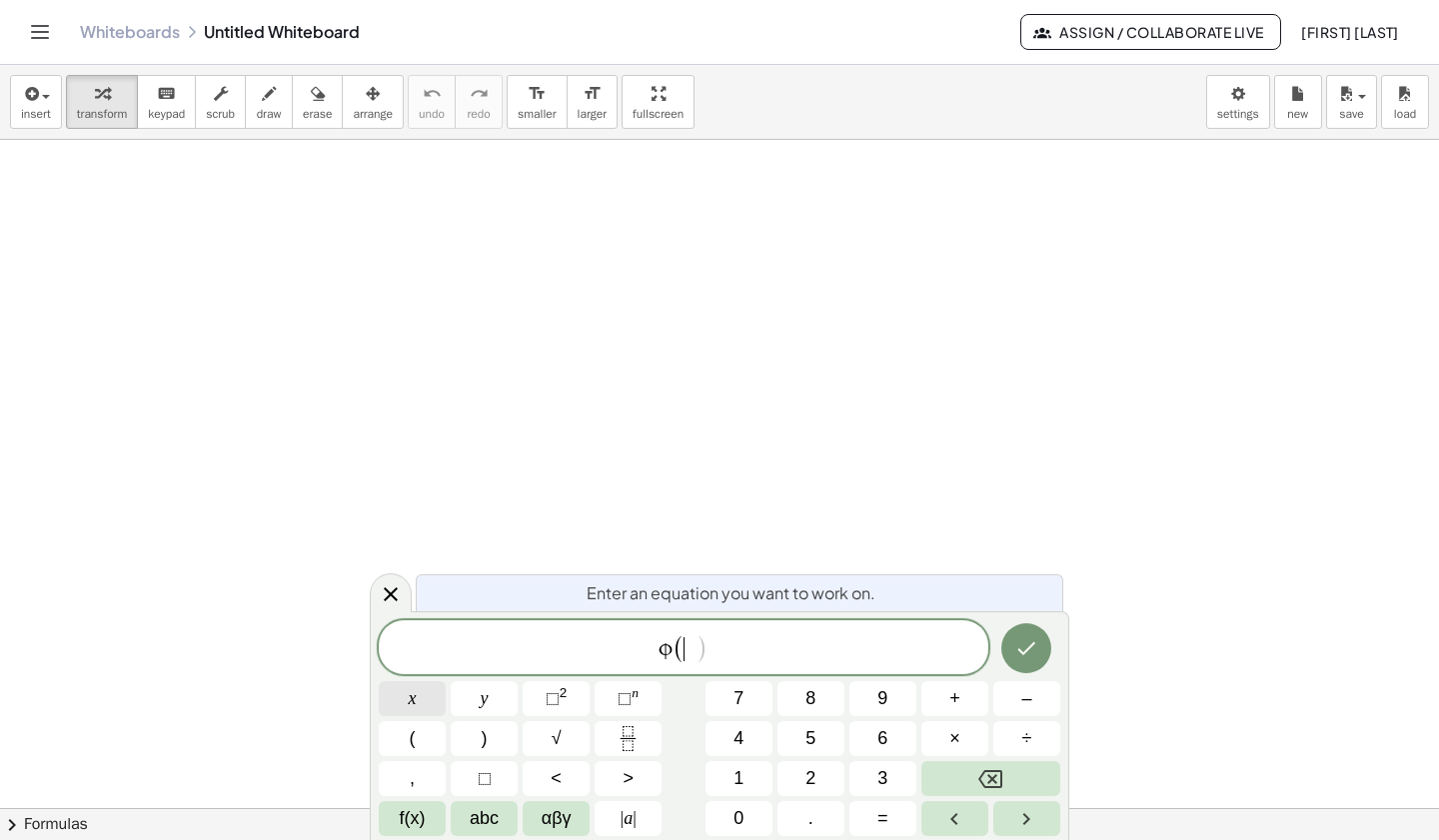 click on "x" at bounding box center [412, 698] 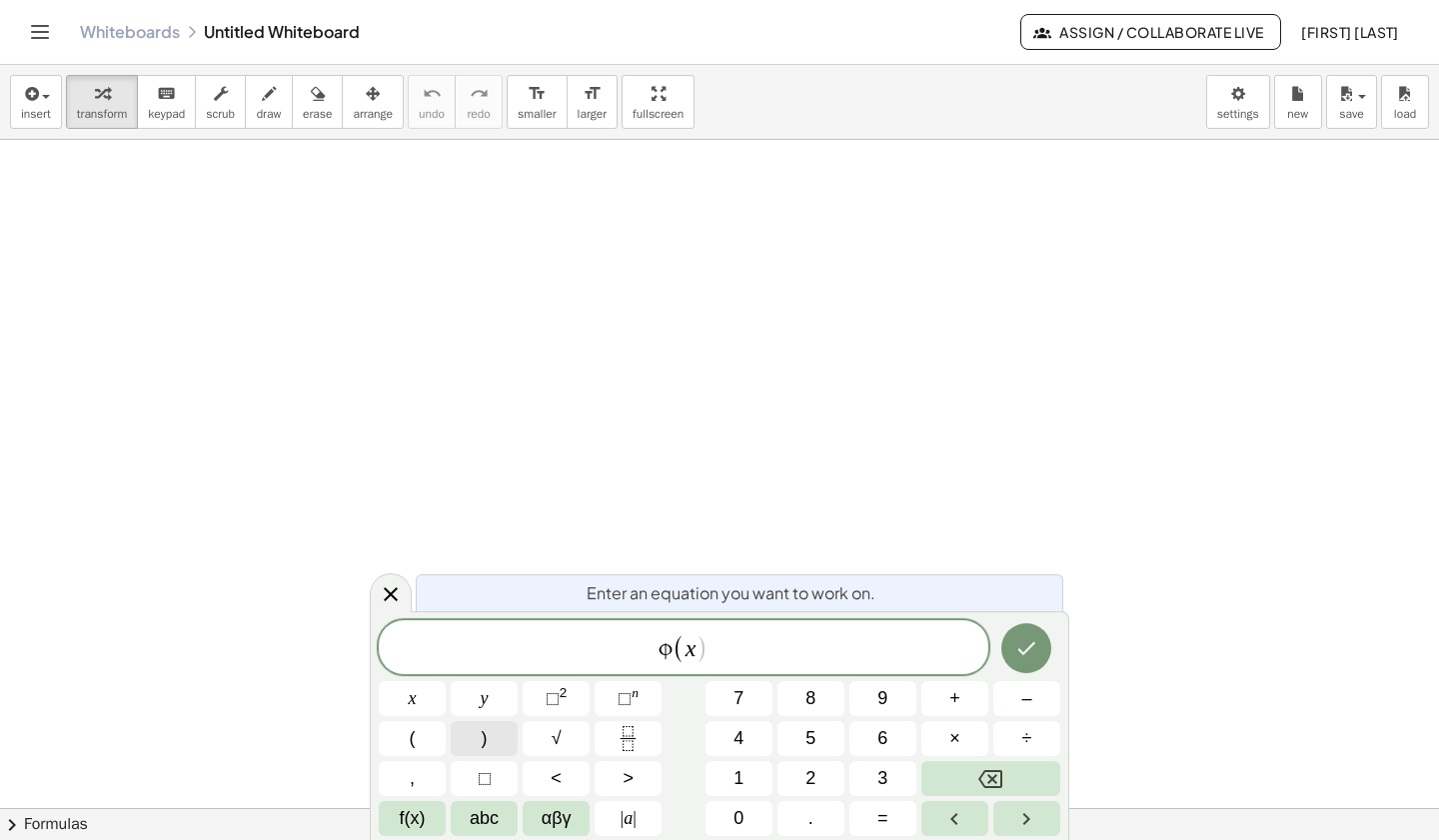 click on ")" at bounding box center (484, 738) 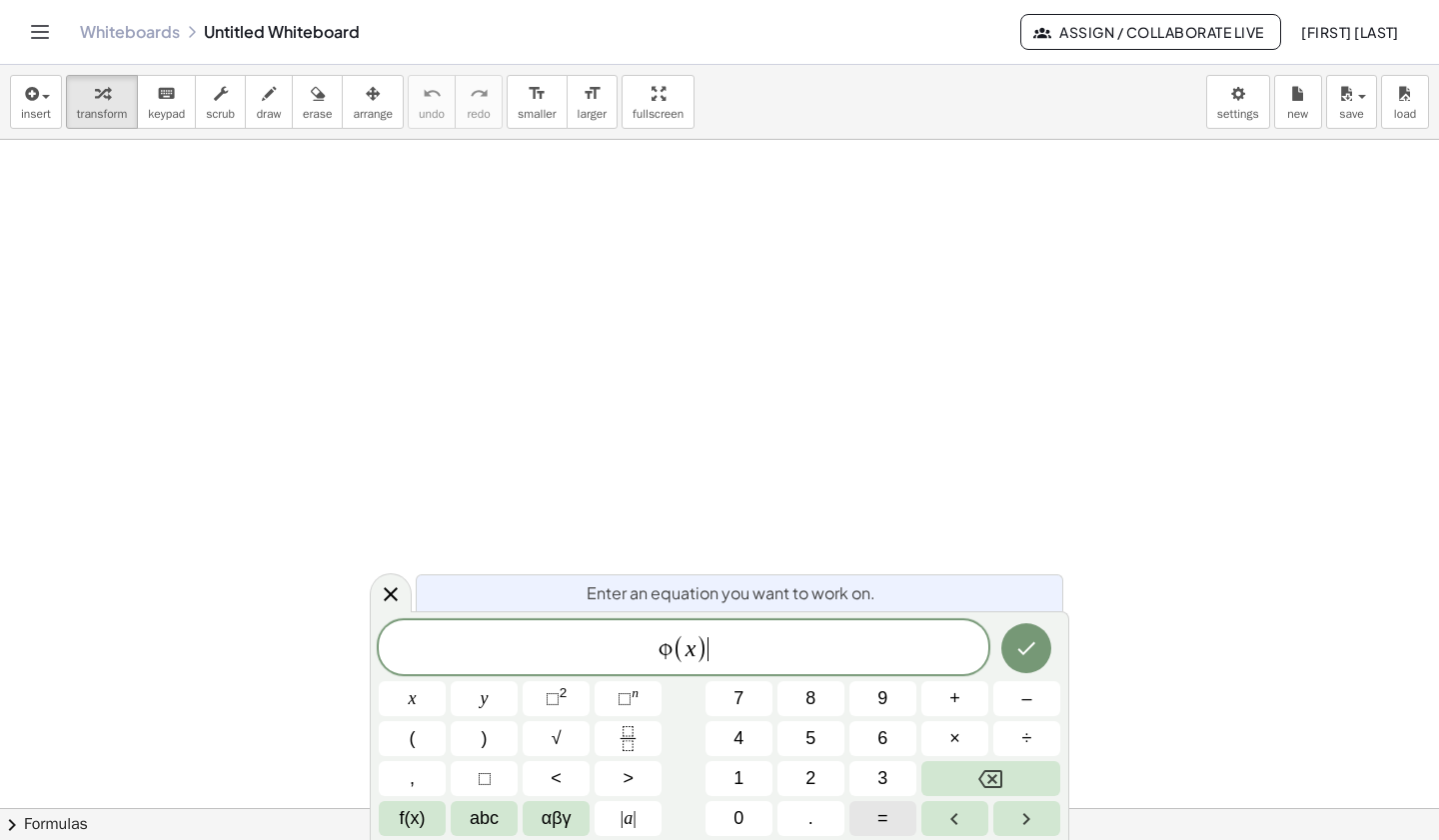click on "=" at bounding box center [882, 818] 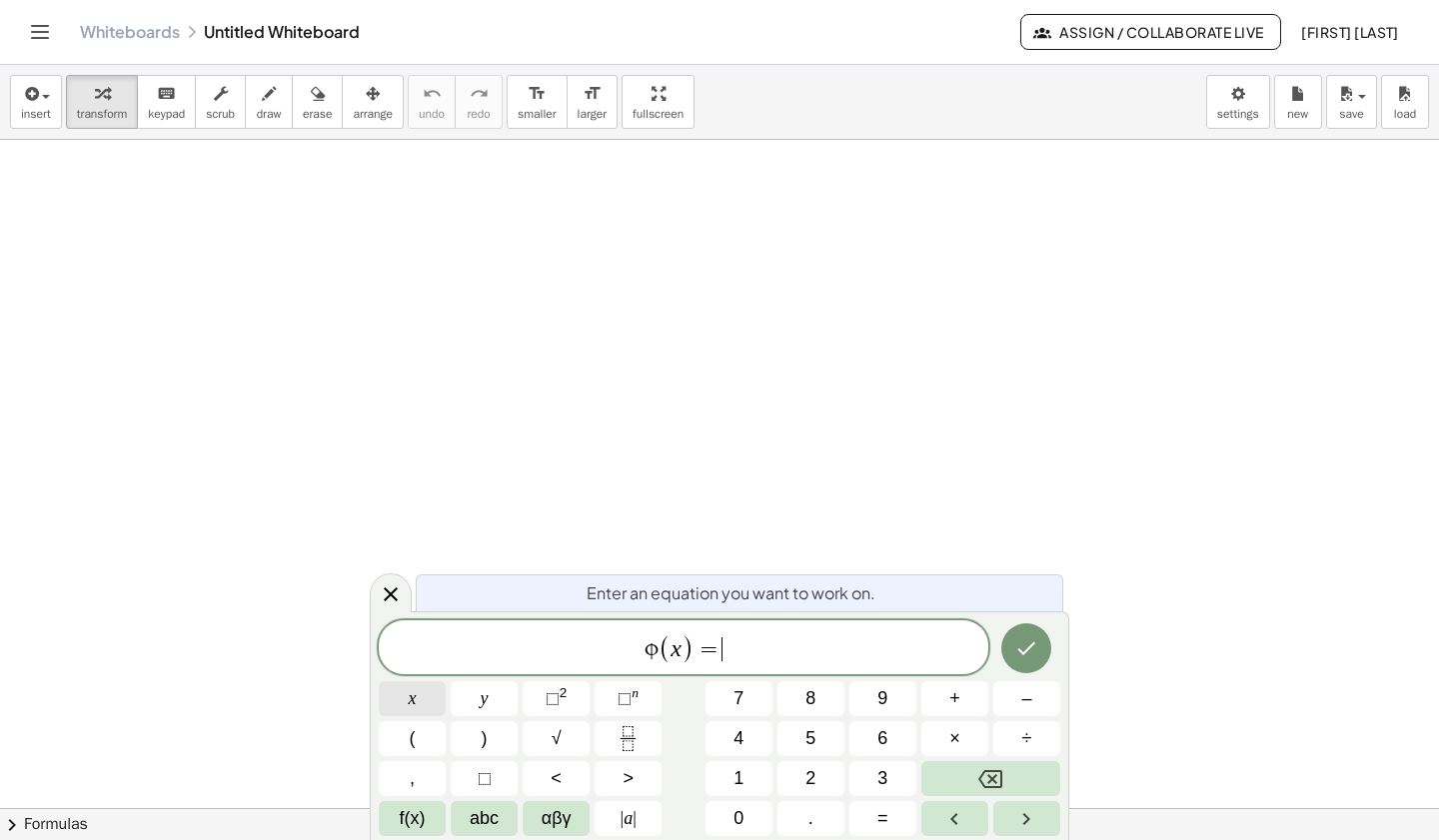 click on "x" at bounding box center (412, 698) 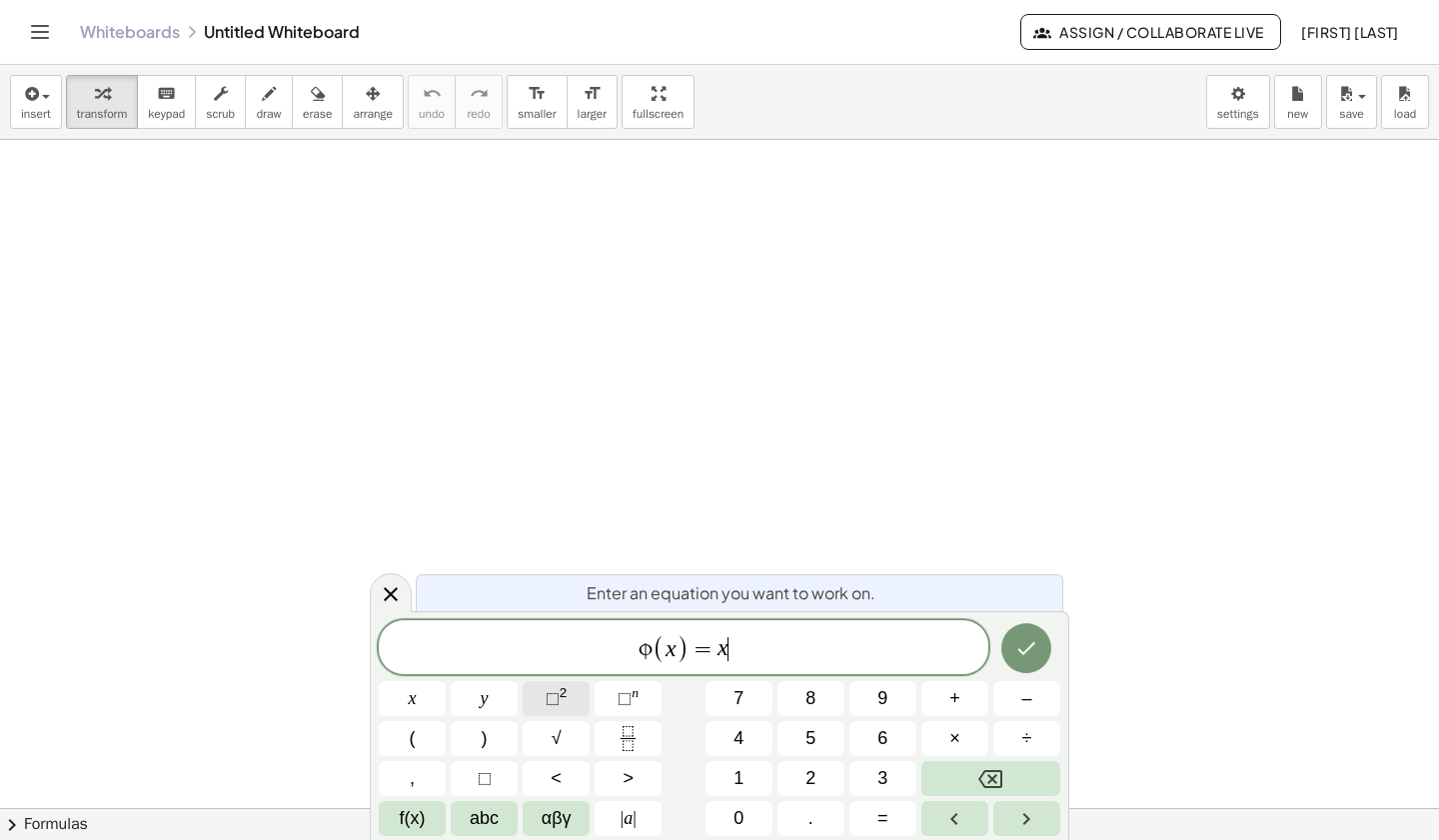 click on "⬚ 2" at bounding box center (556, 698) 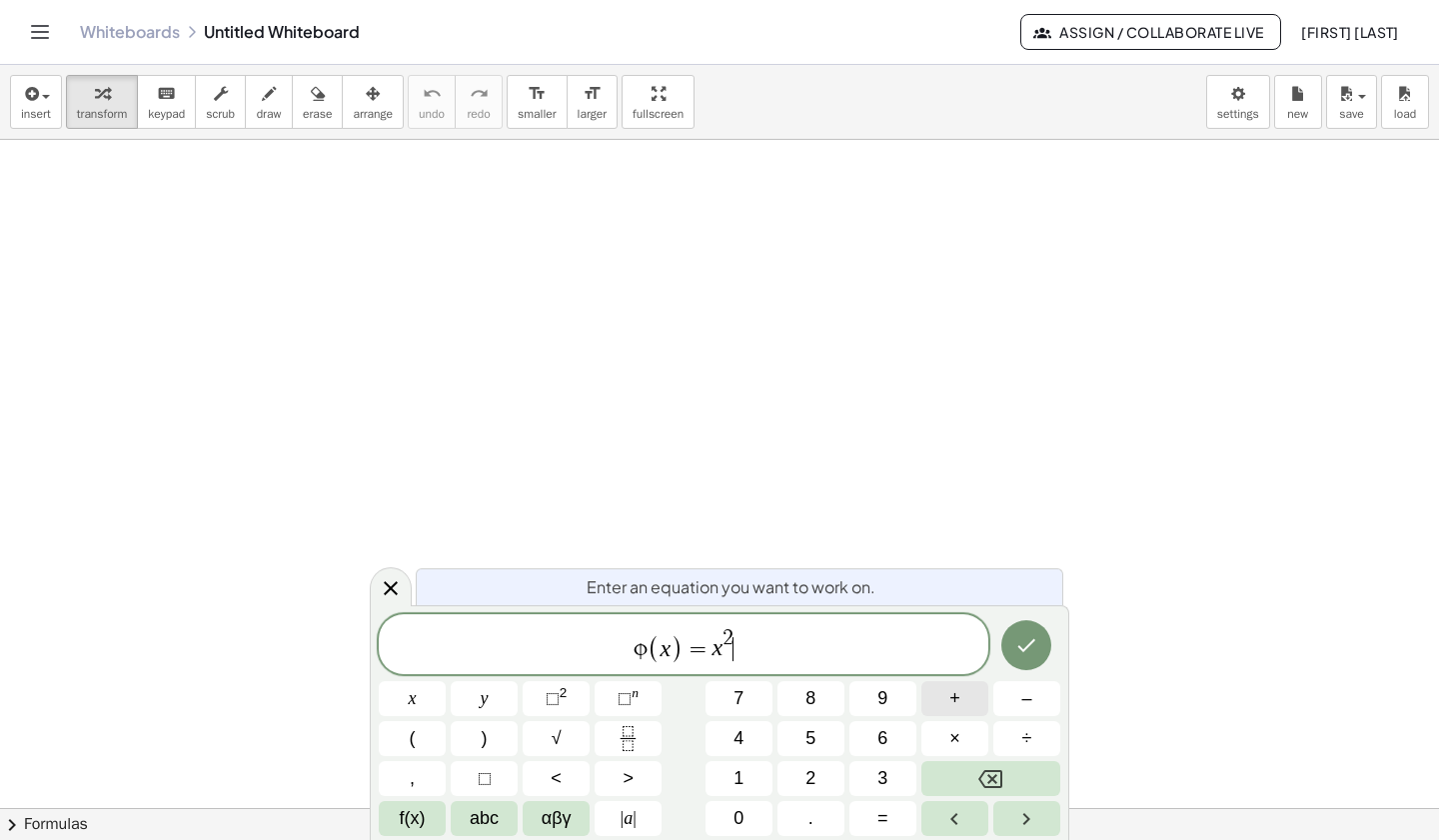 click on "+" at bounding box center [954, 698] 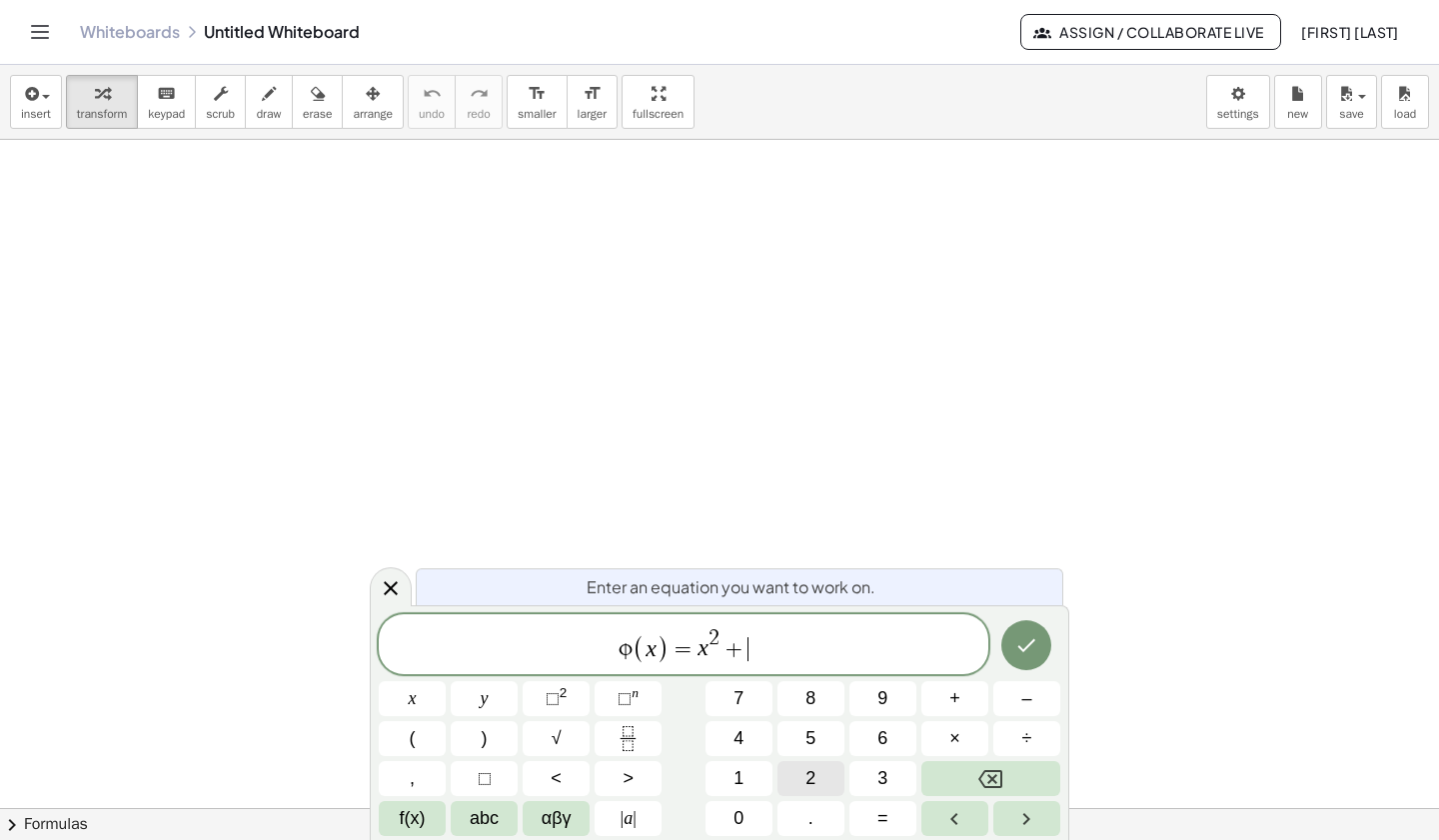 click on "2" at bounding box center (810, 778) 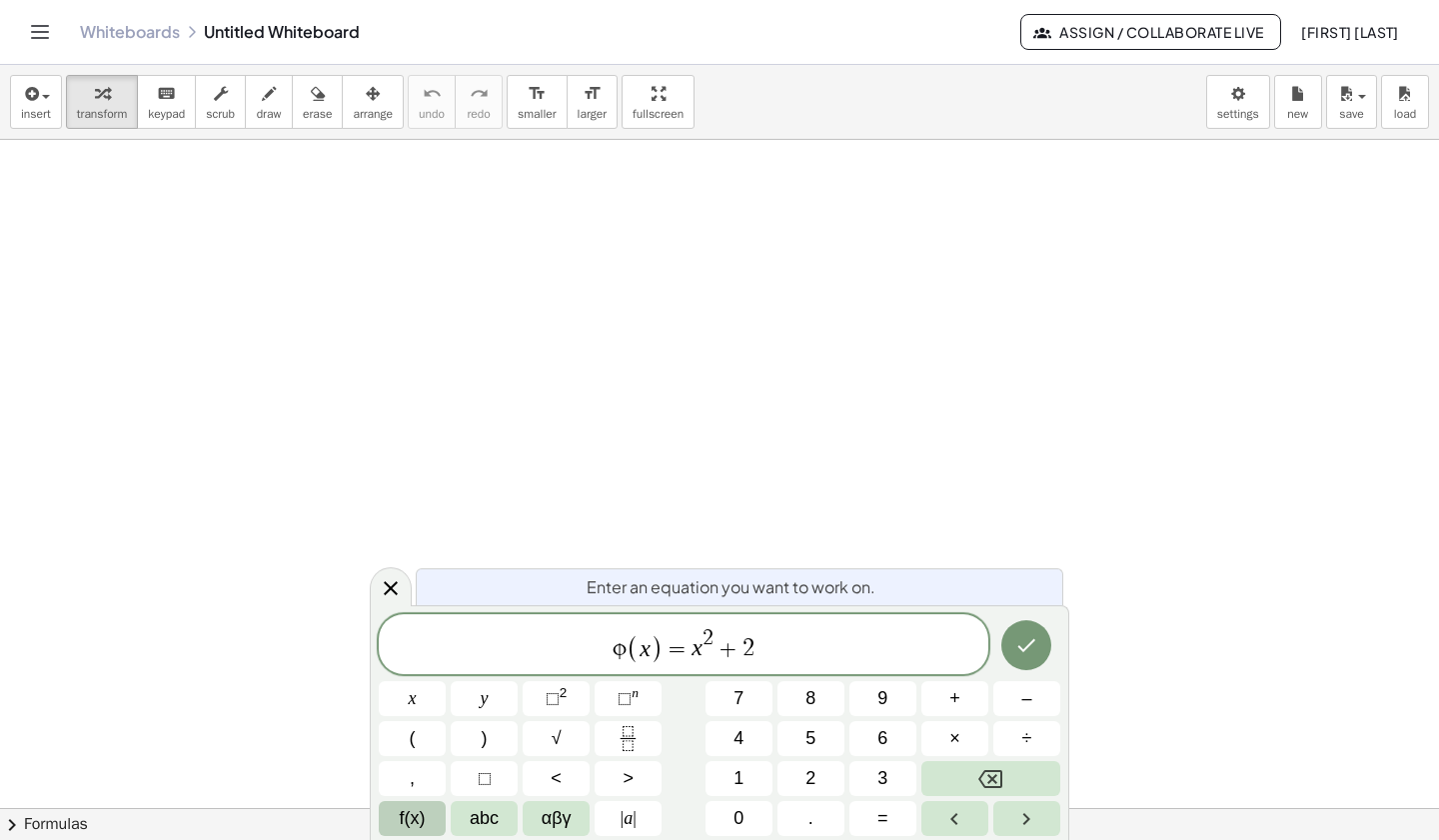 click on "f(x)" at bounding box center (413, 818) 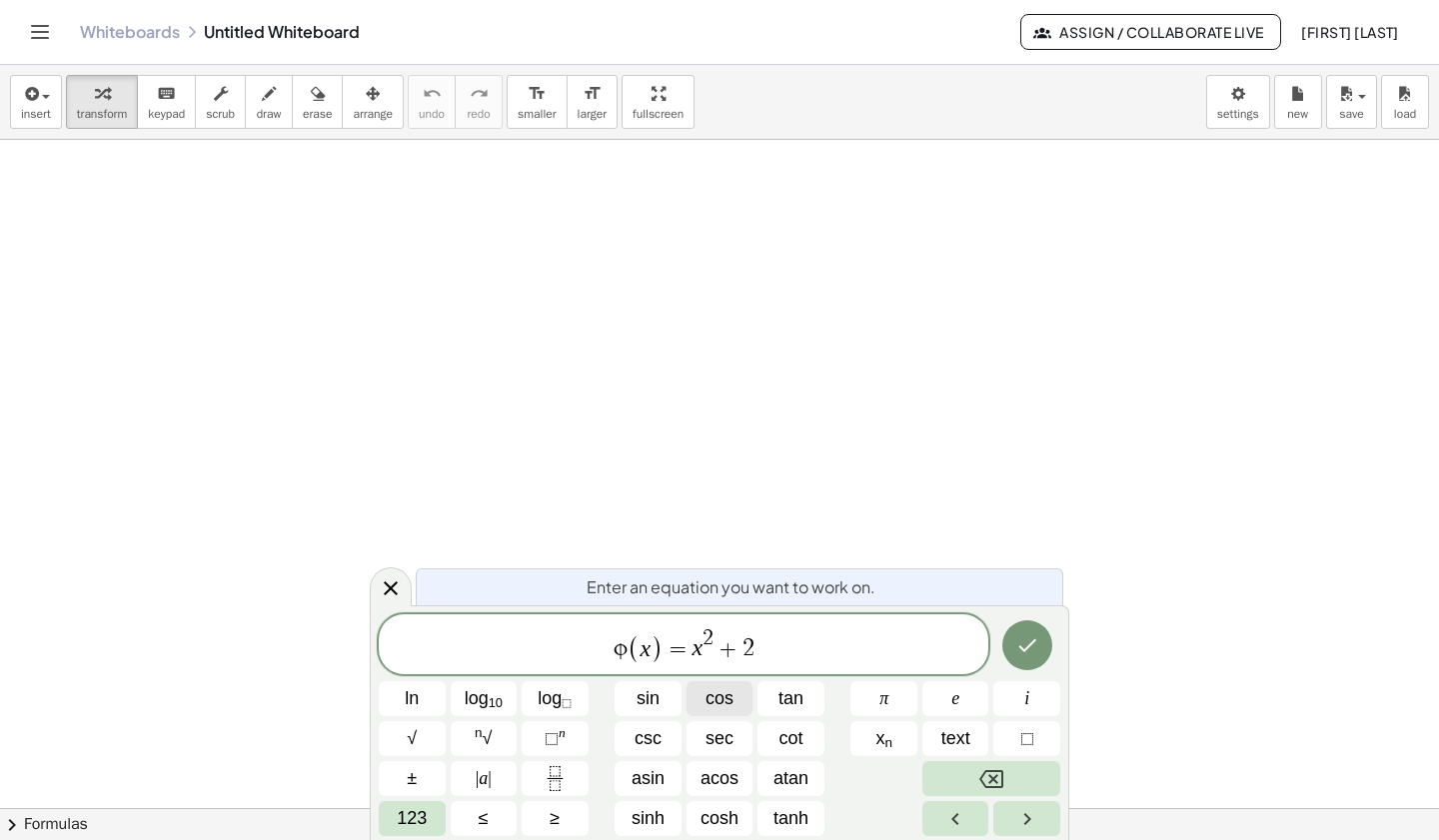 click on "cos" at bounding box center [720, 698] 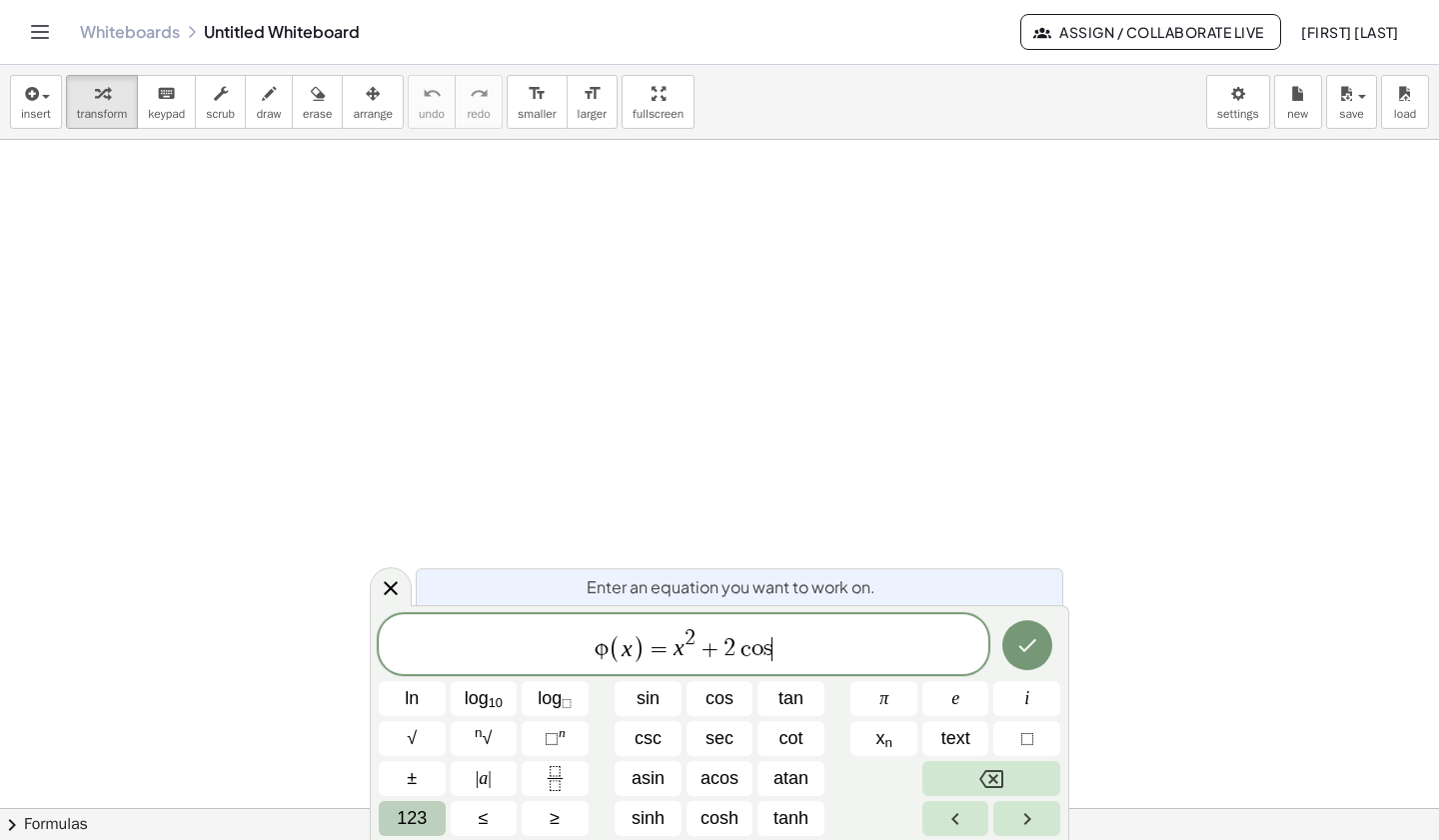 click on "123" at bounding box center [412, 818] 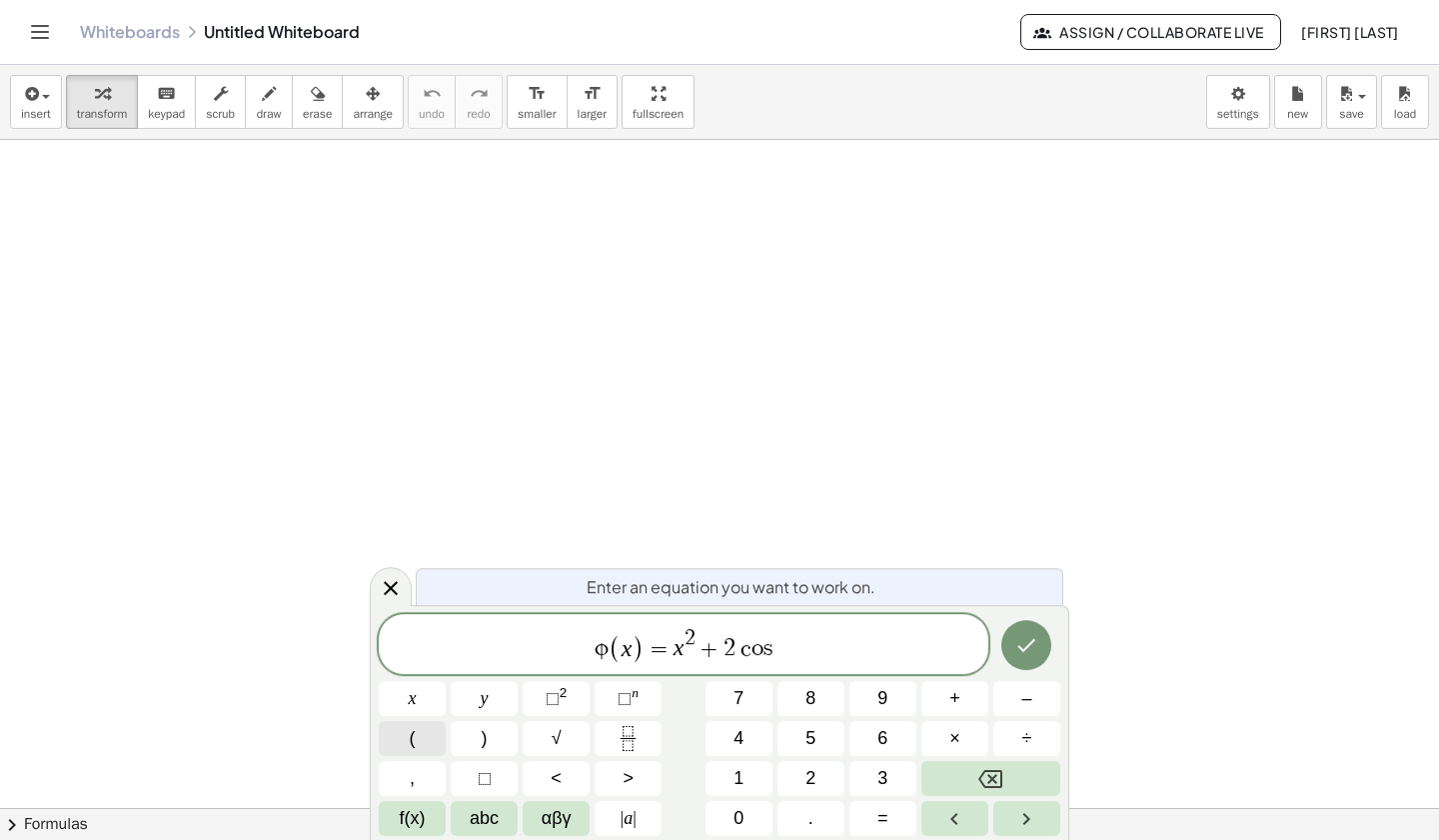 click on "(" at bounding box center (412, 738) 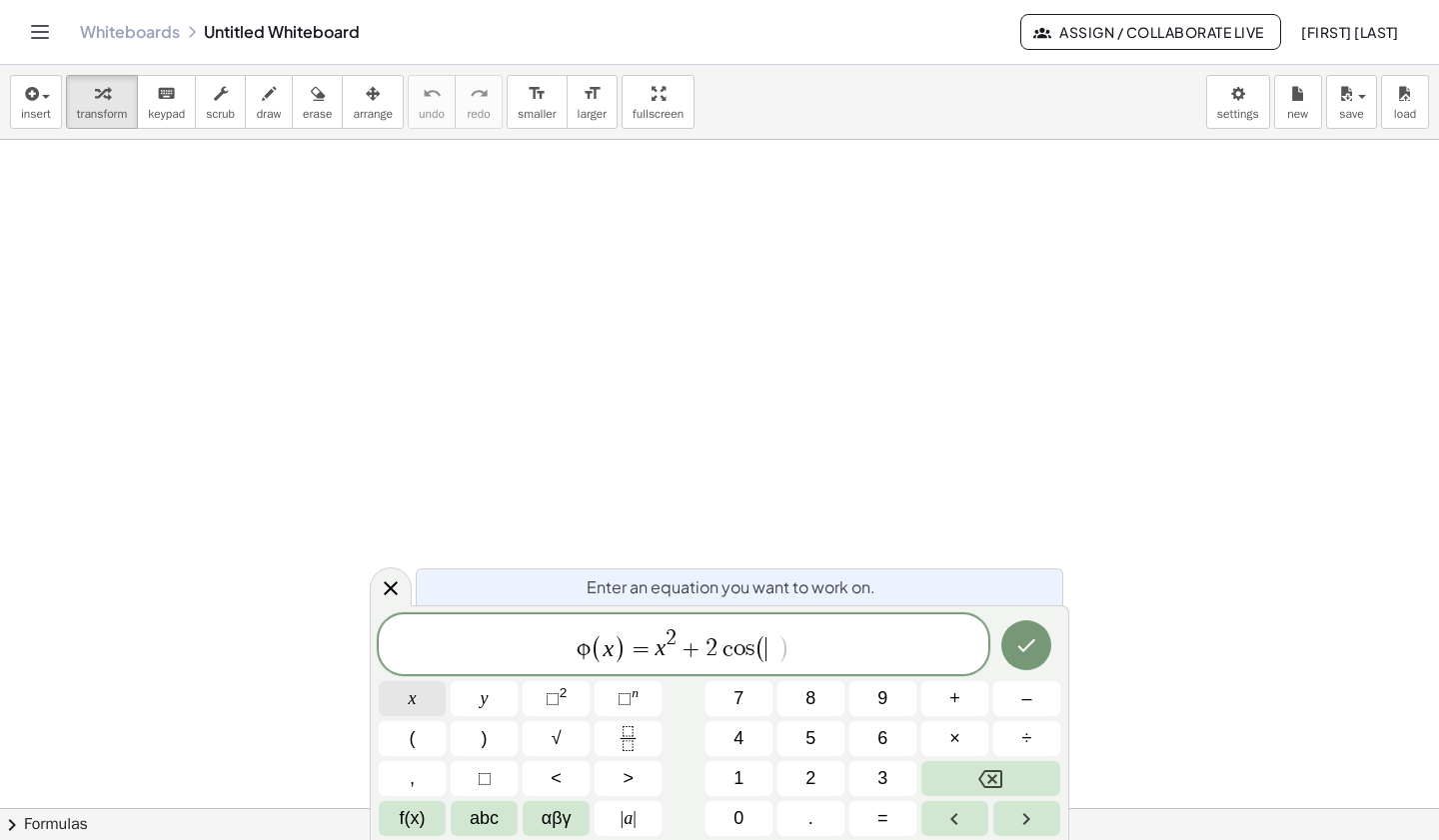 click on "x" at bounding box center [412, 698] 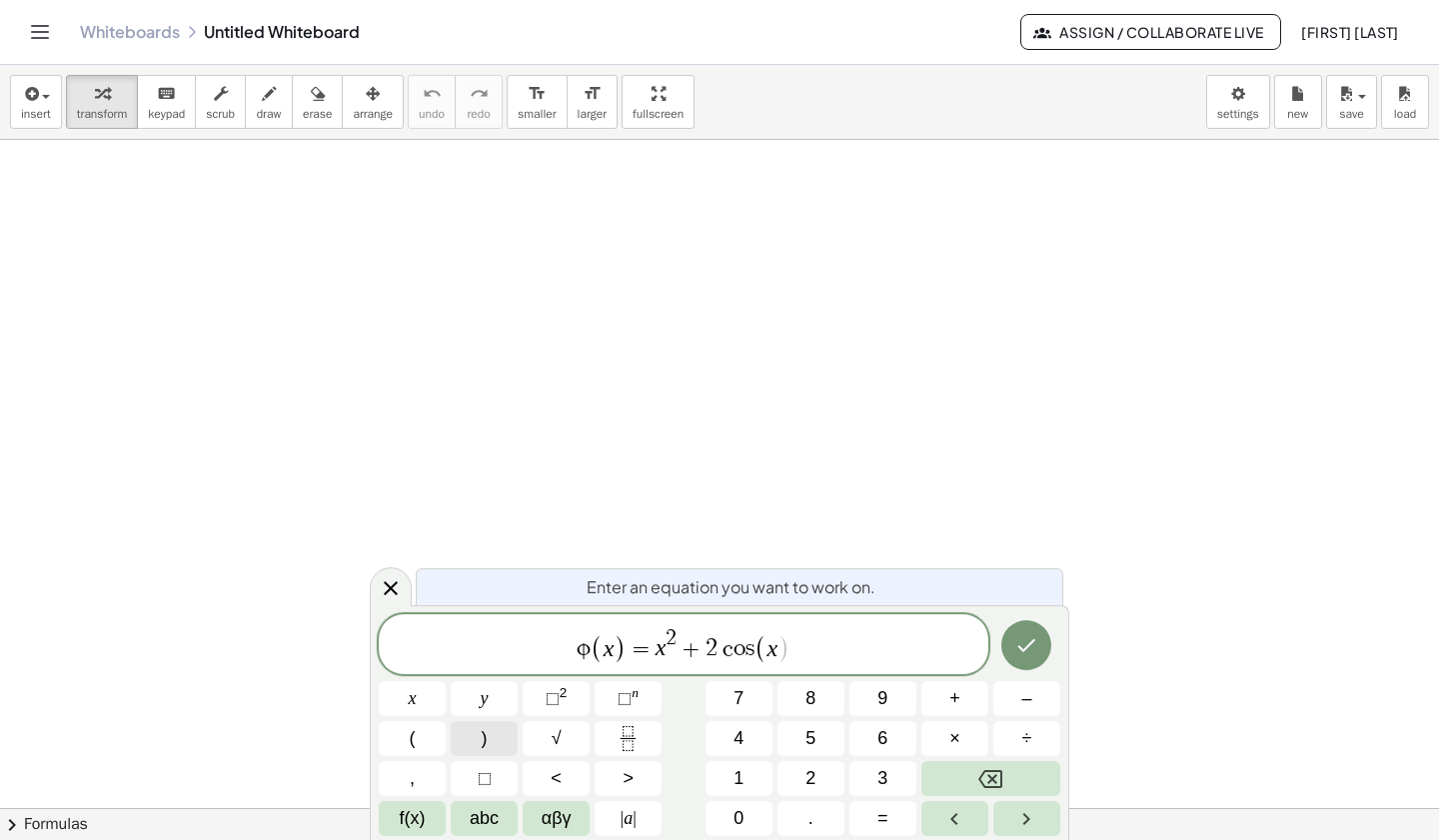 click on ")" at bounding box center [484, 738] 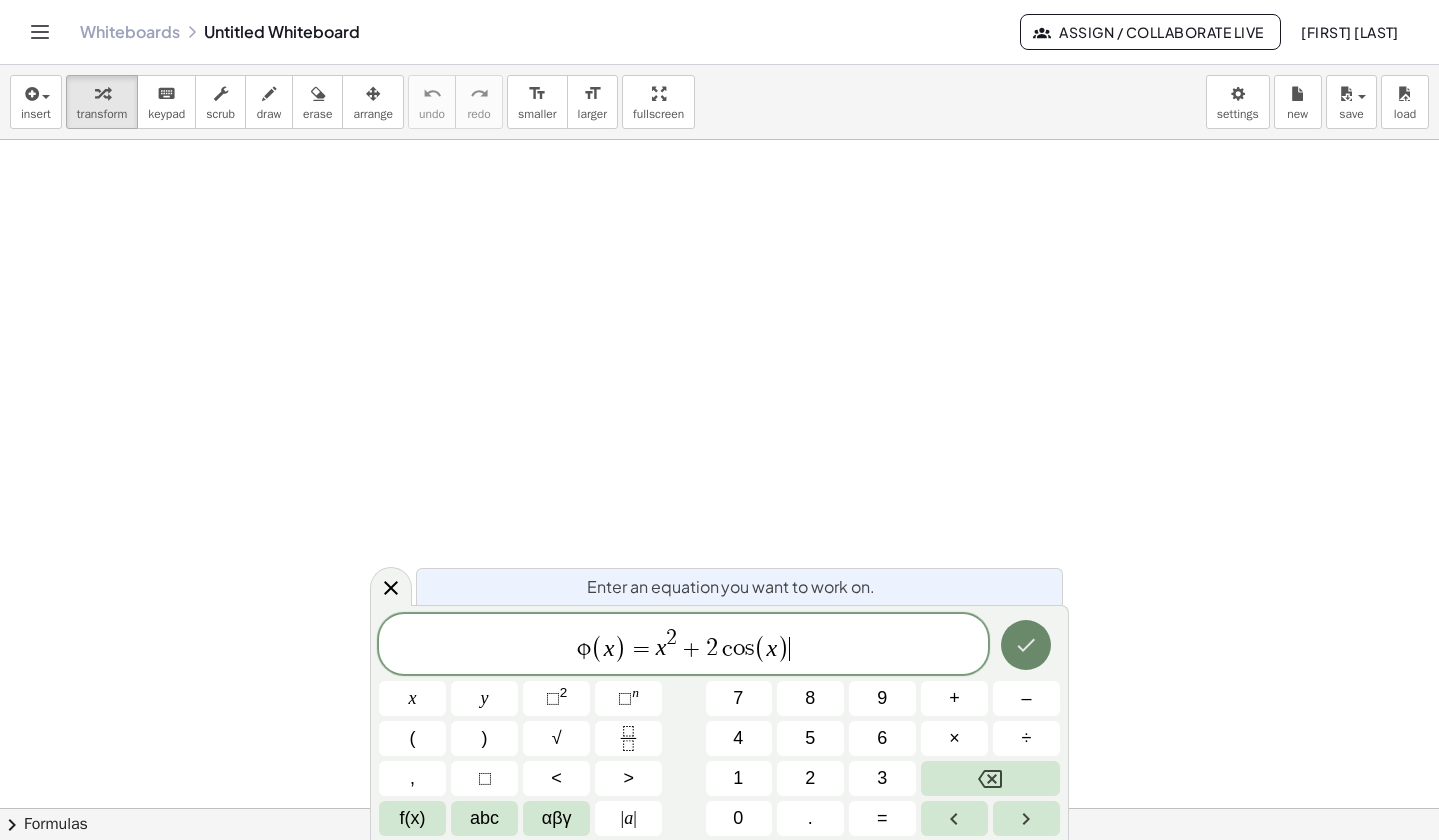 click 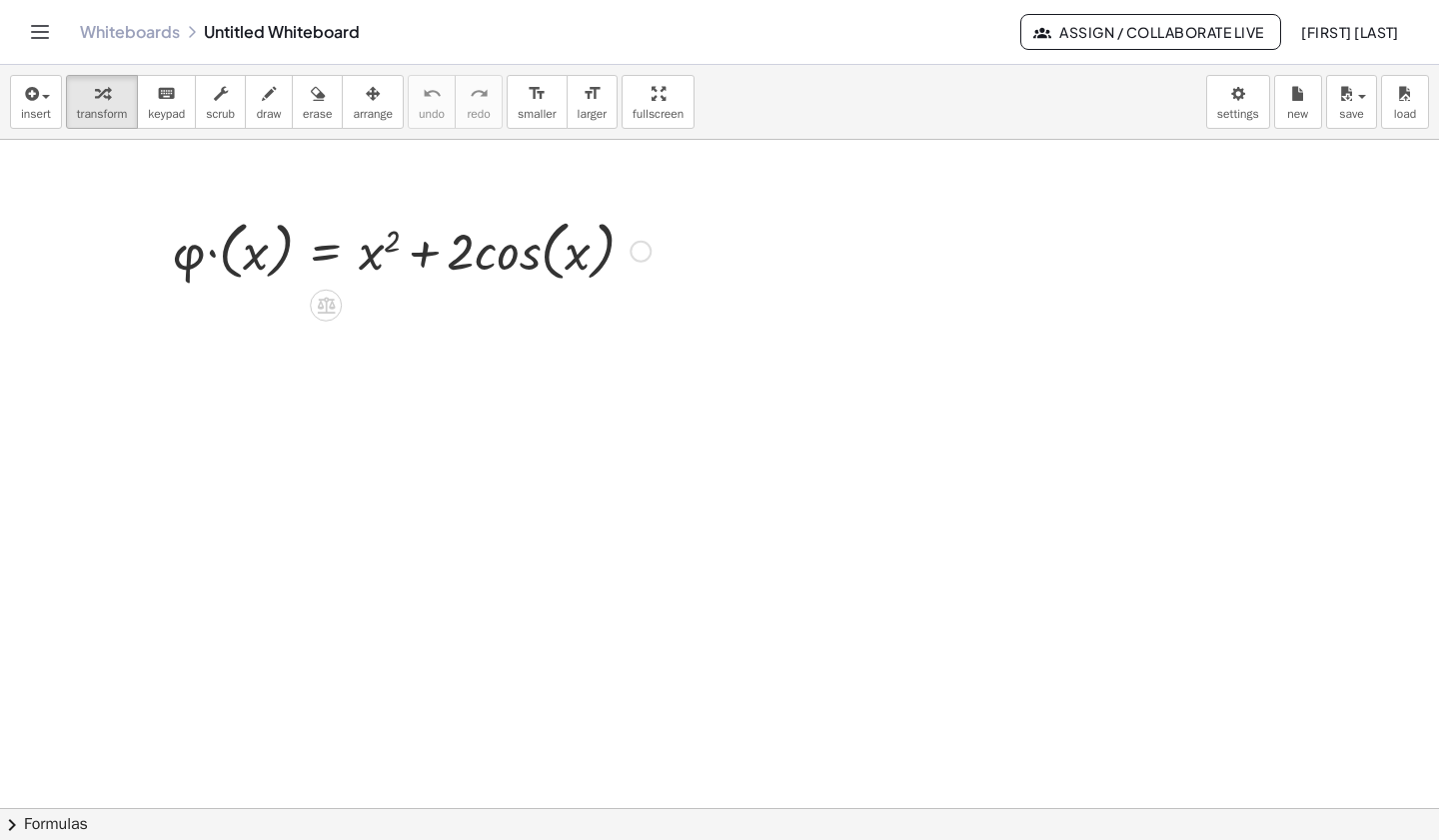 click at bounding box center [411, 250] 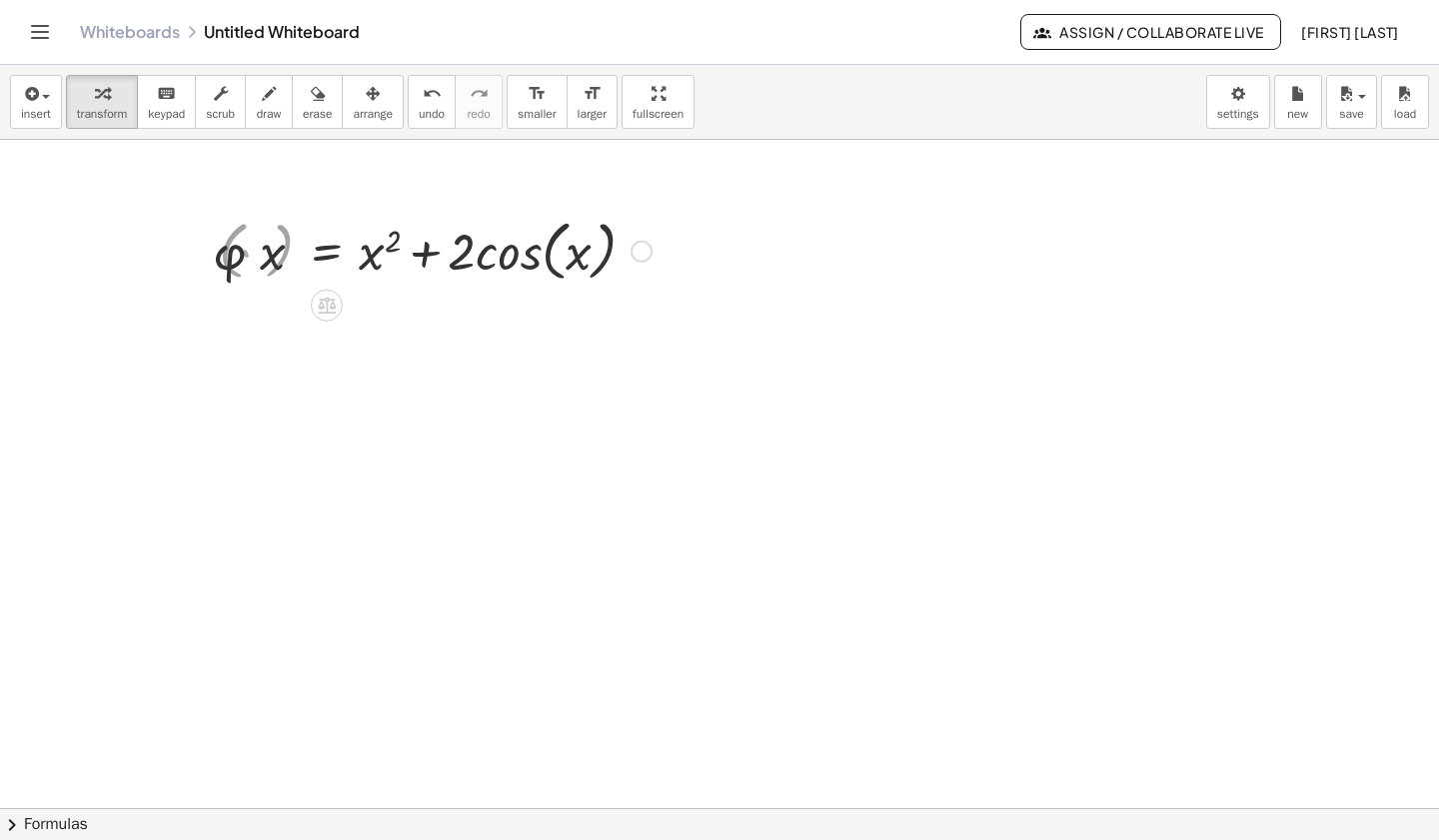 click at bounding box center (219, 250) 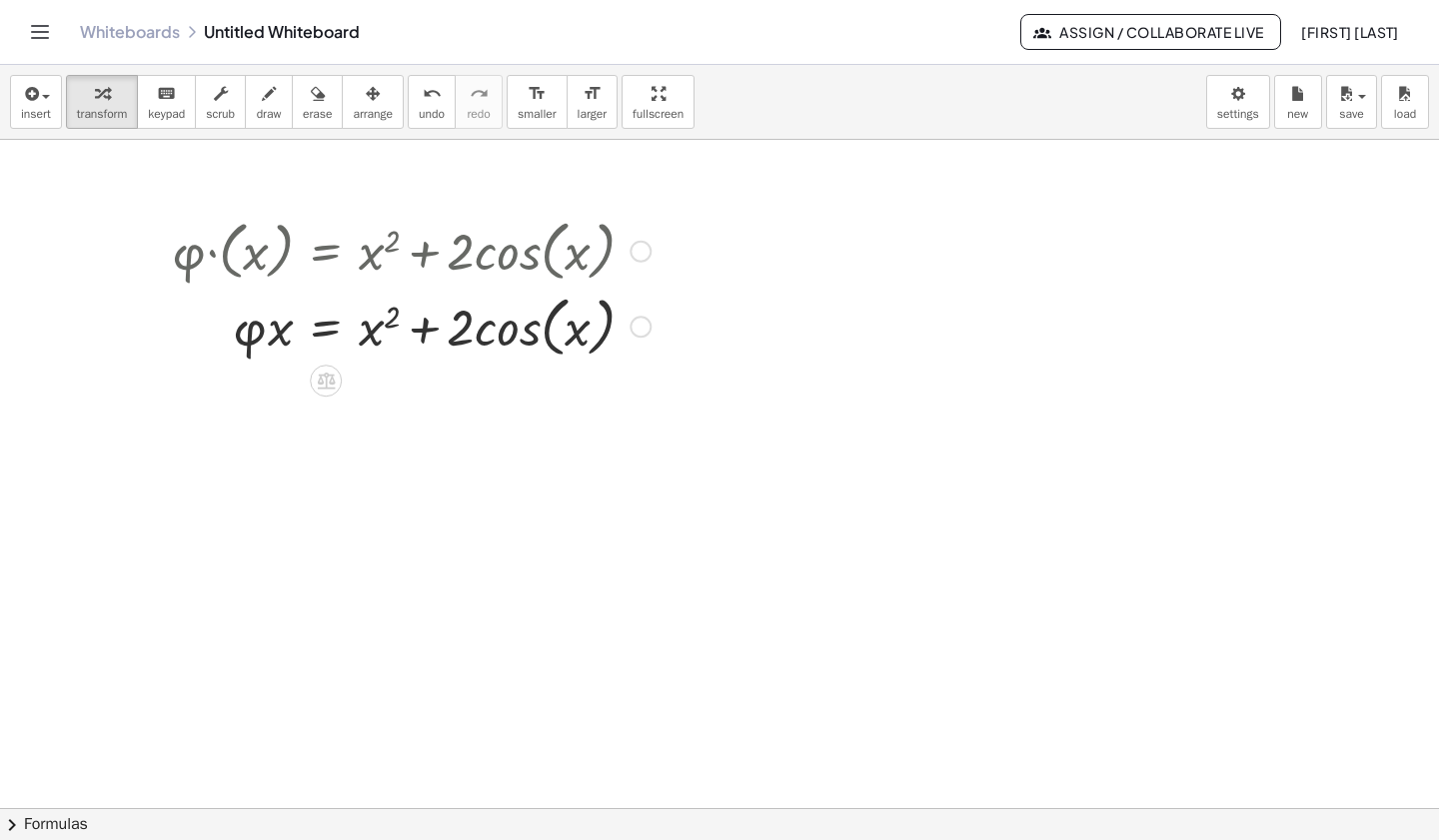 click at bounding box center [641, 252] 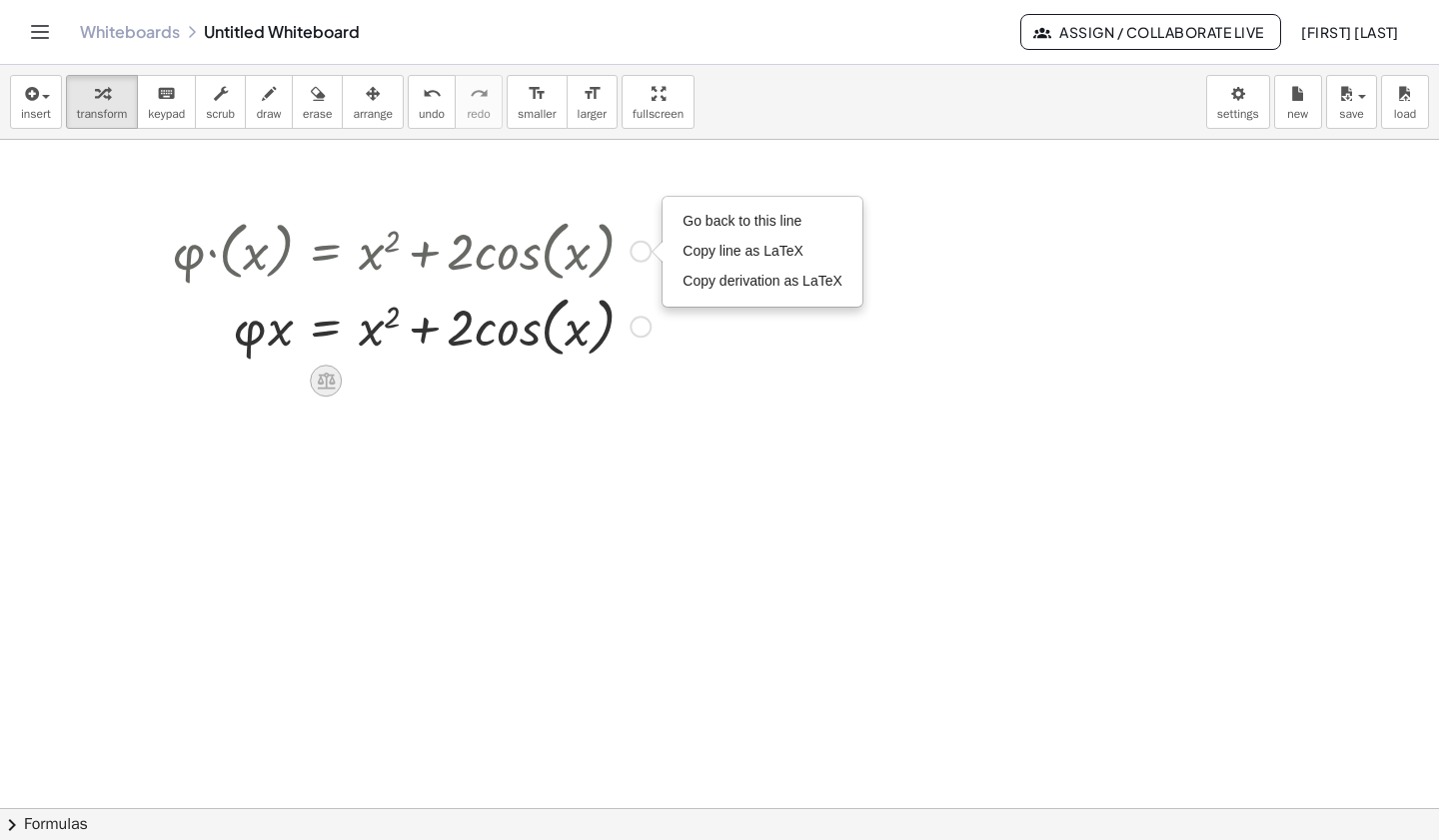 click 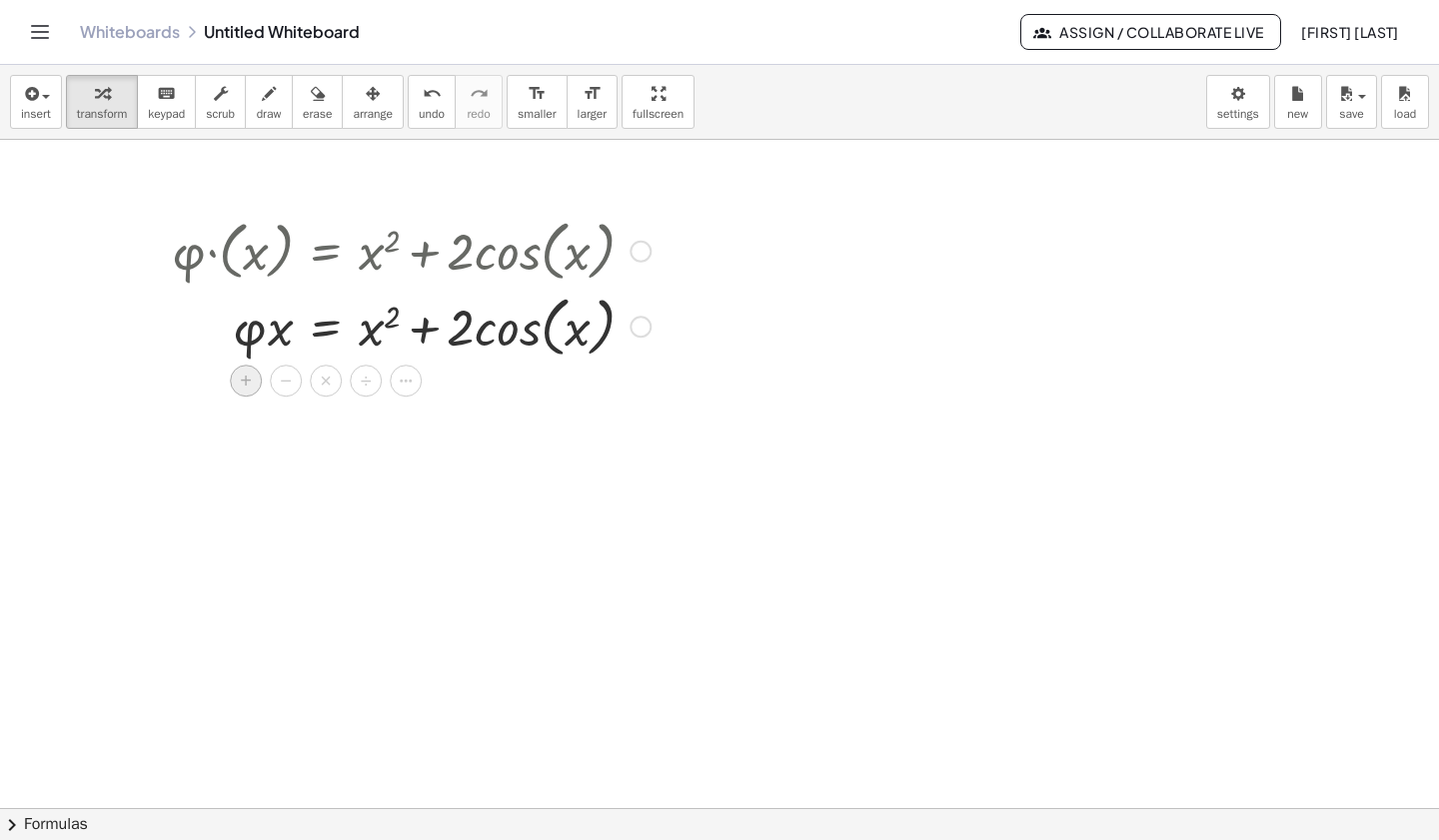 click on "+" at bounding box center [246, 381] 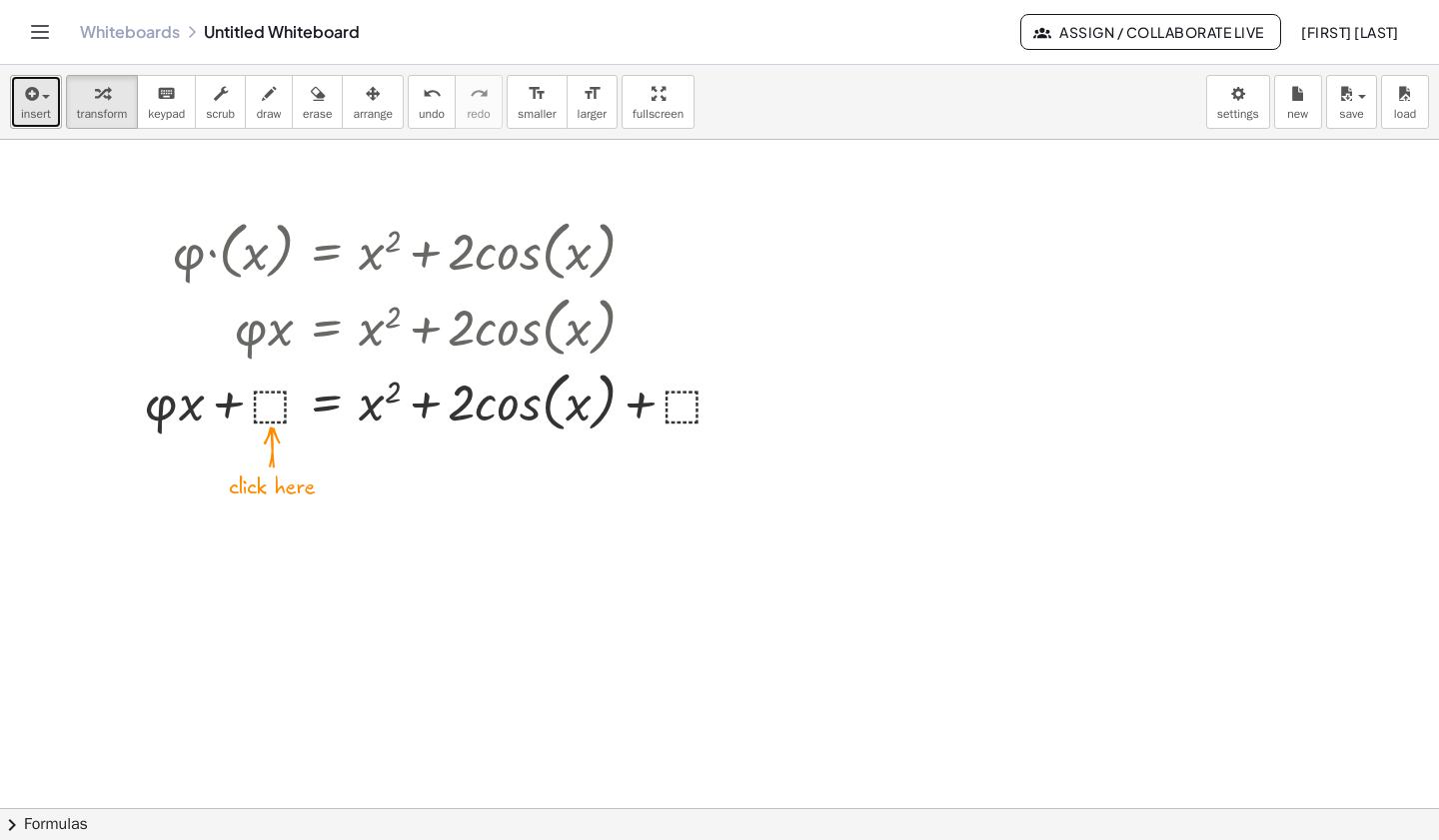 click at bounding box center [36, 93] 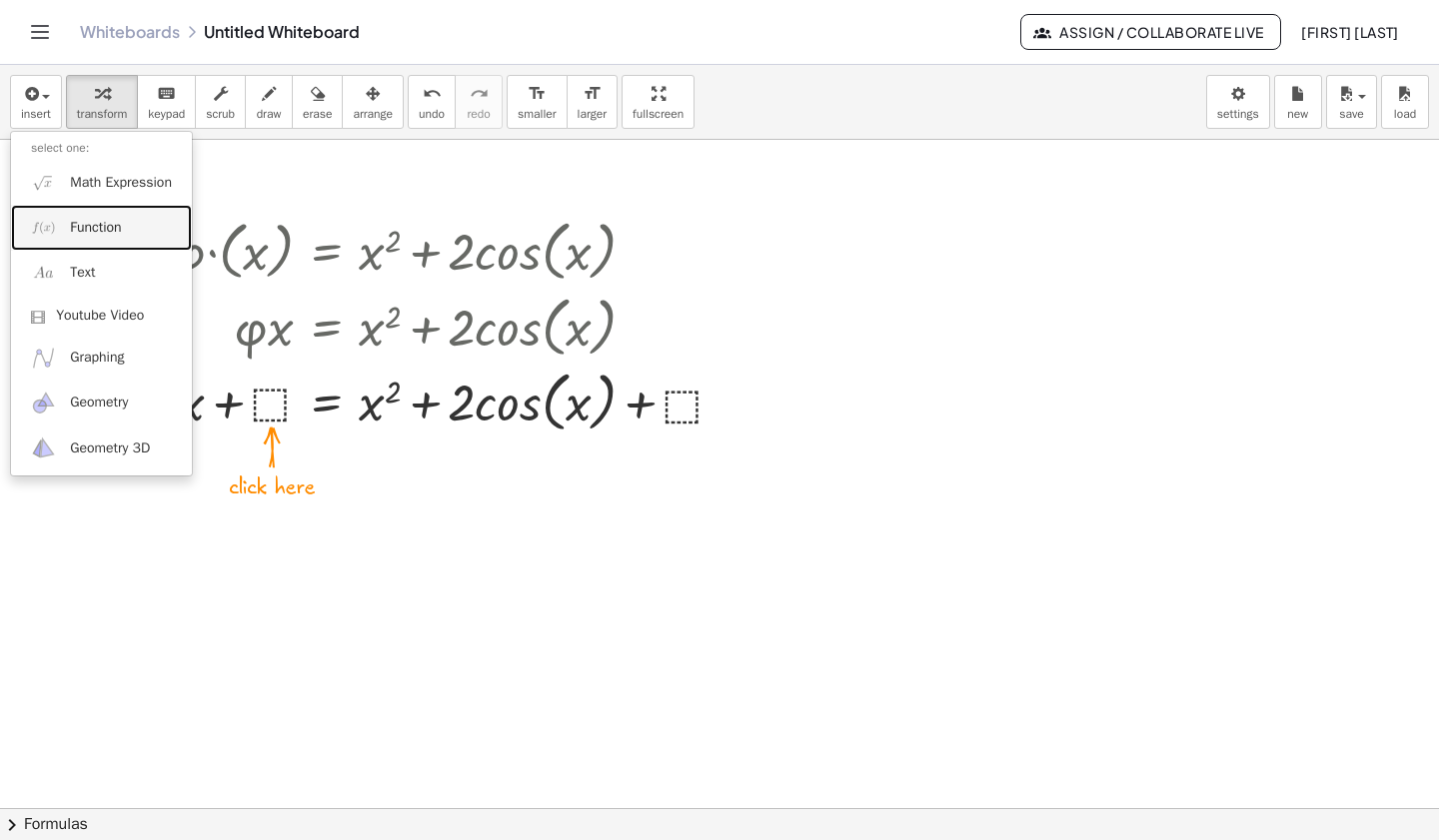 click on "Function" at bounding box center (95, 228) 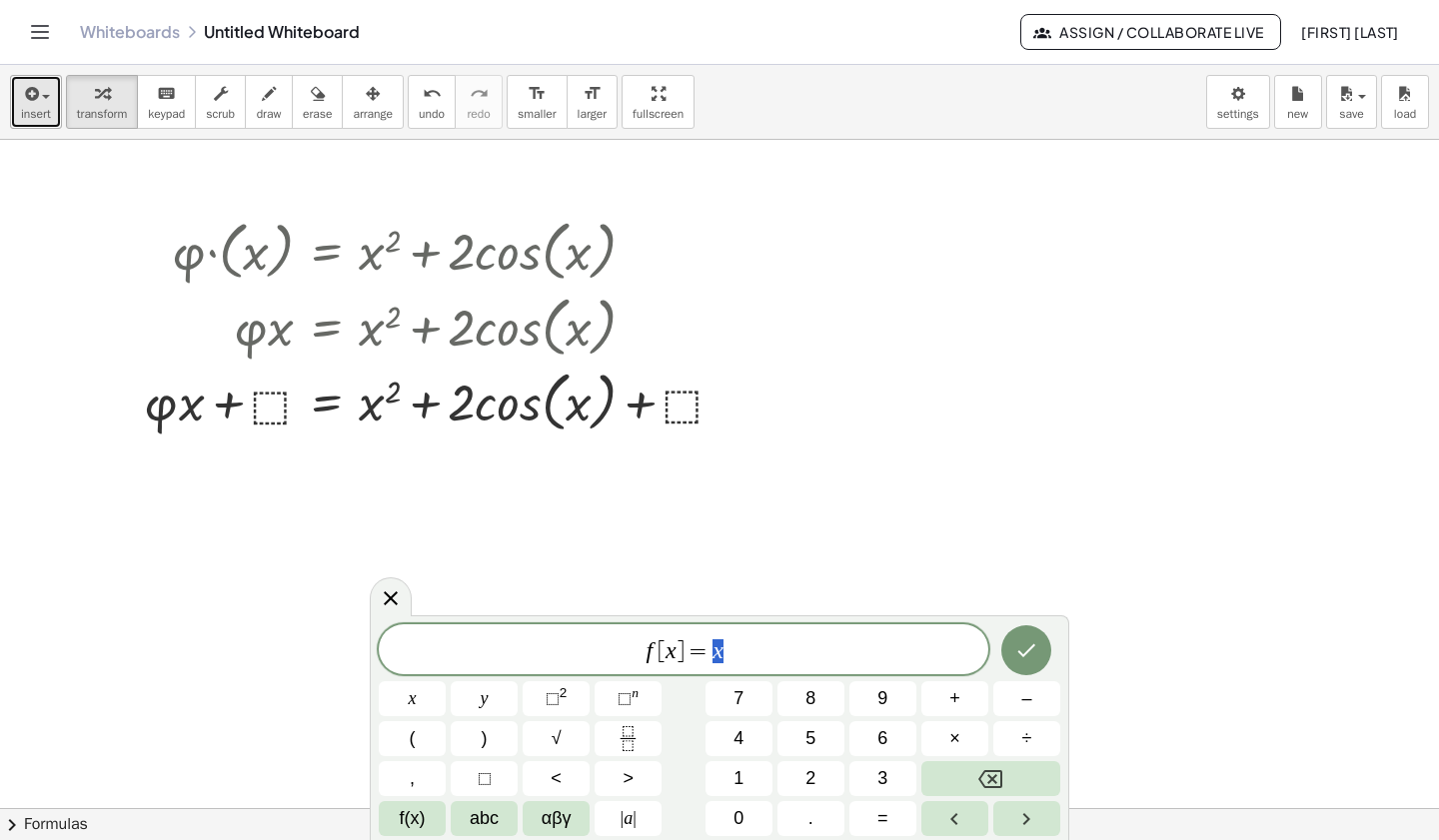 click at bounding box center (30, 94) 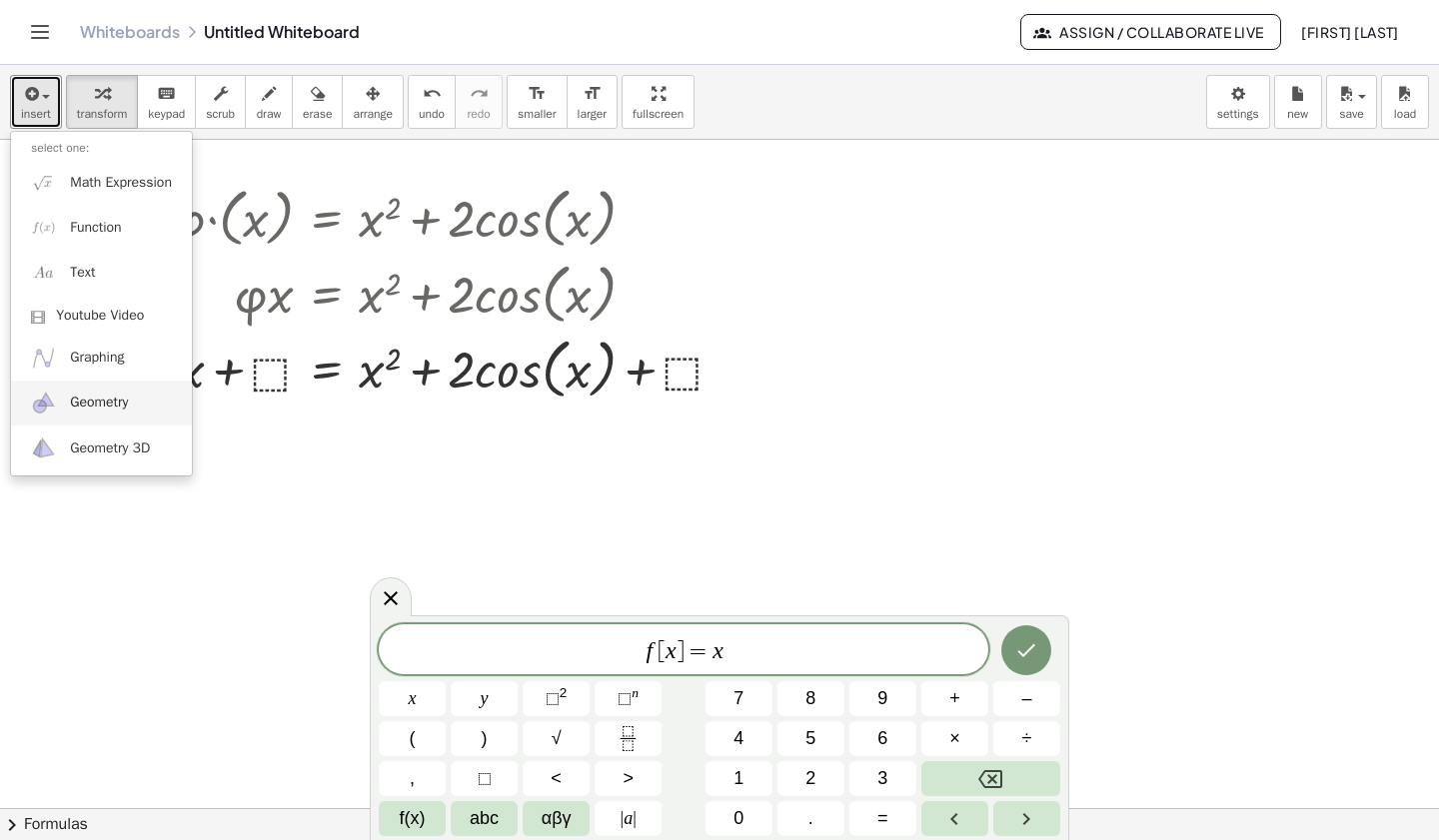 scroll, scrollTop: 33, scrollLeft: 0, axis: vertical 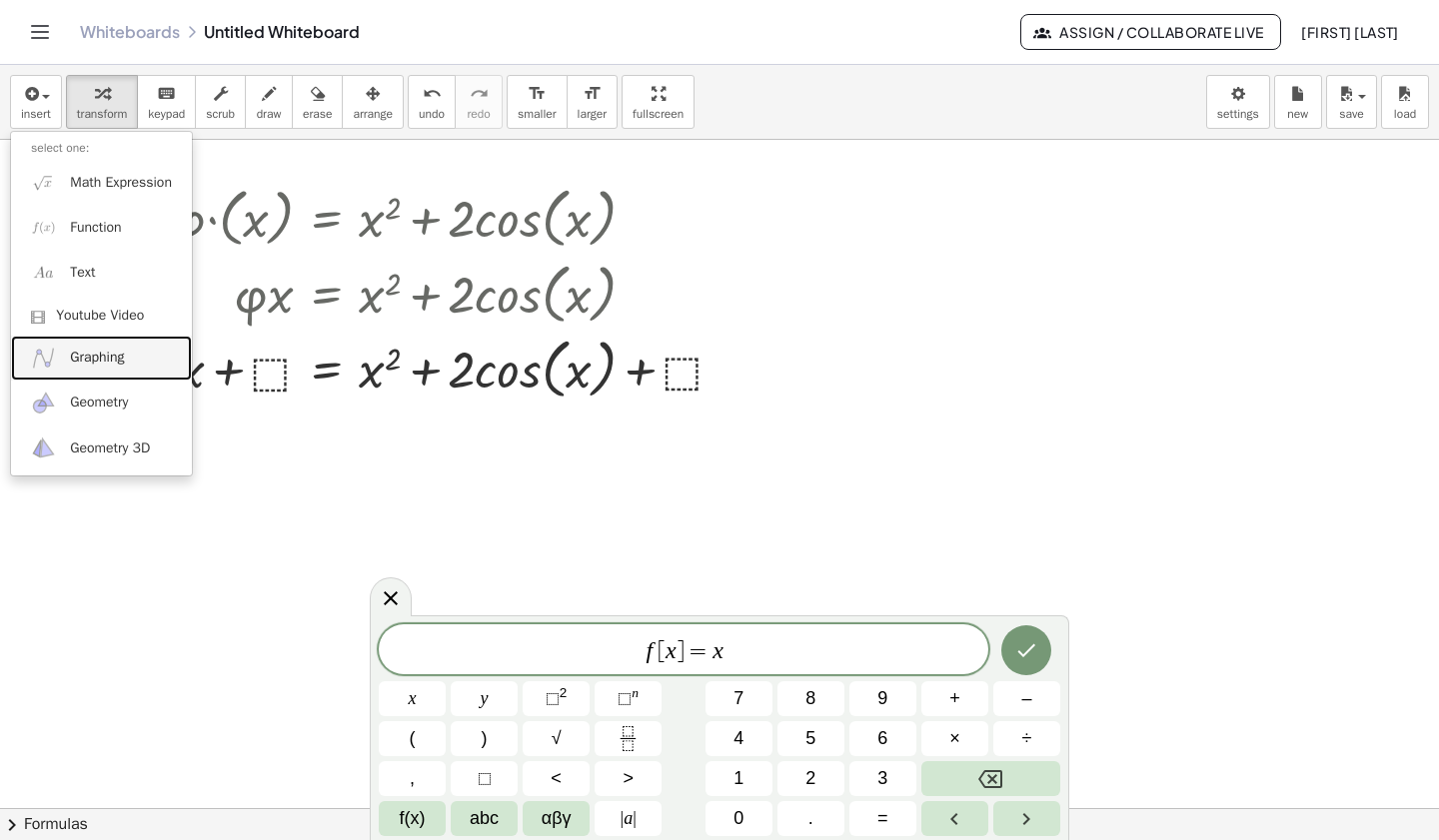 click on "Graphing" at bounding box center [97, 358] 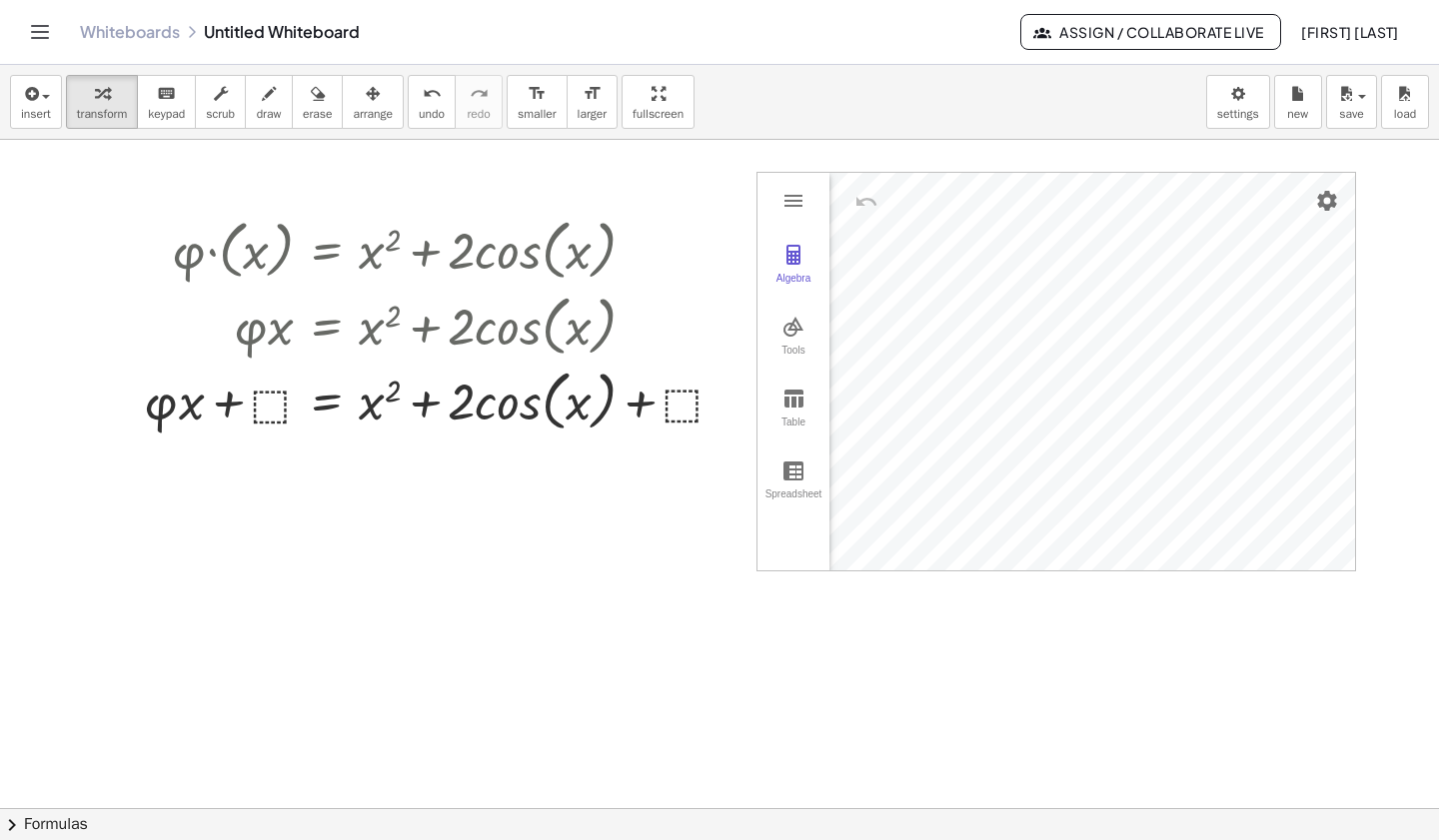scroll, scrollTop: 0, scrollLeft: 0, axis: both 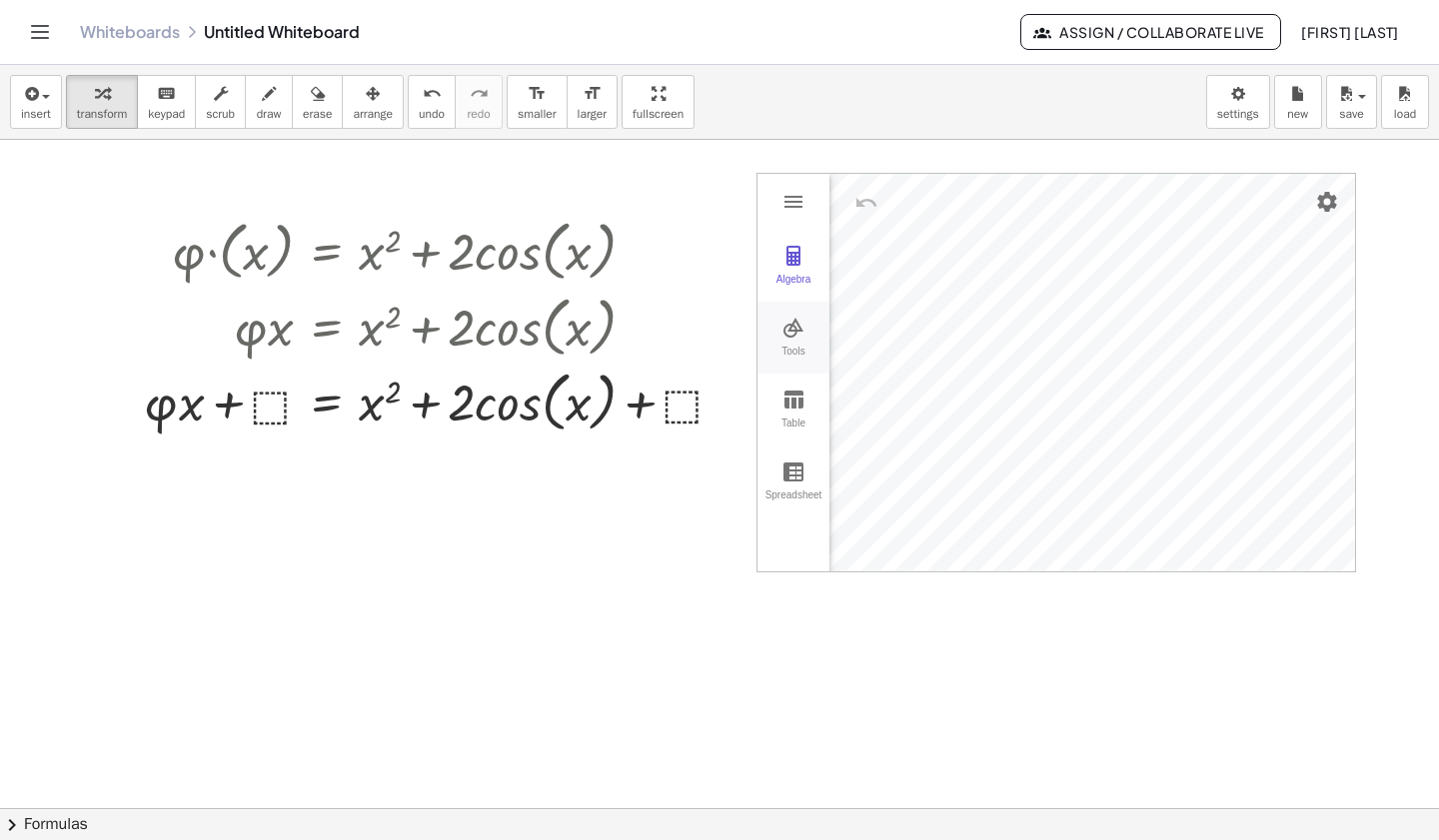 click on "Tools" at bounding box center [793, 338] 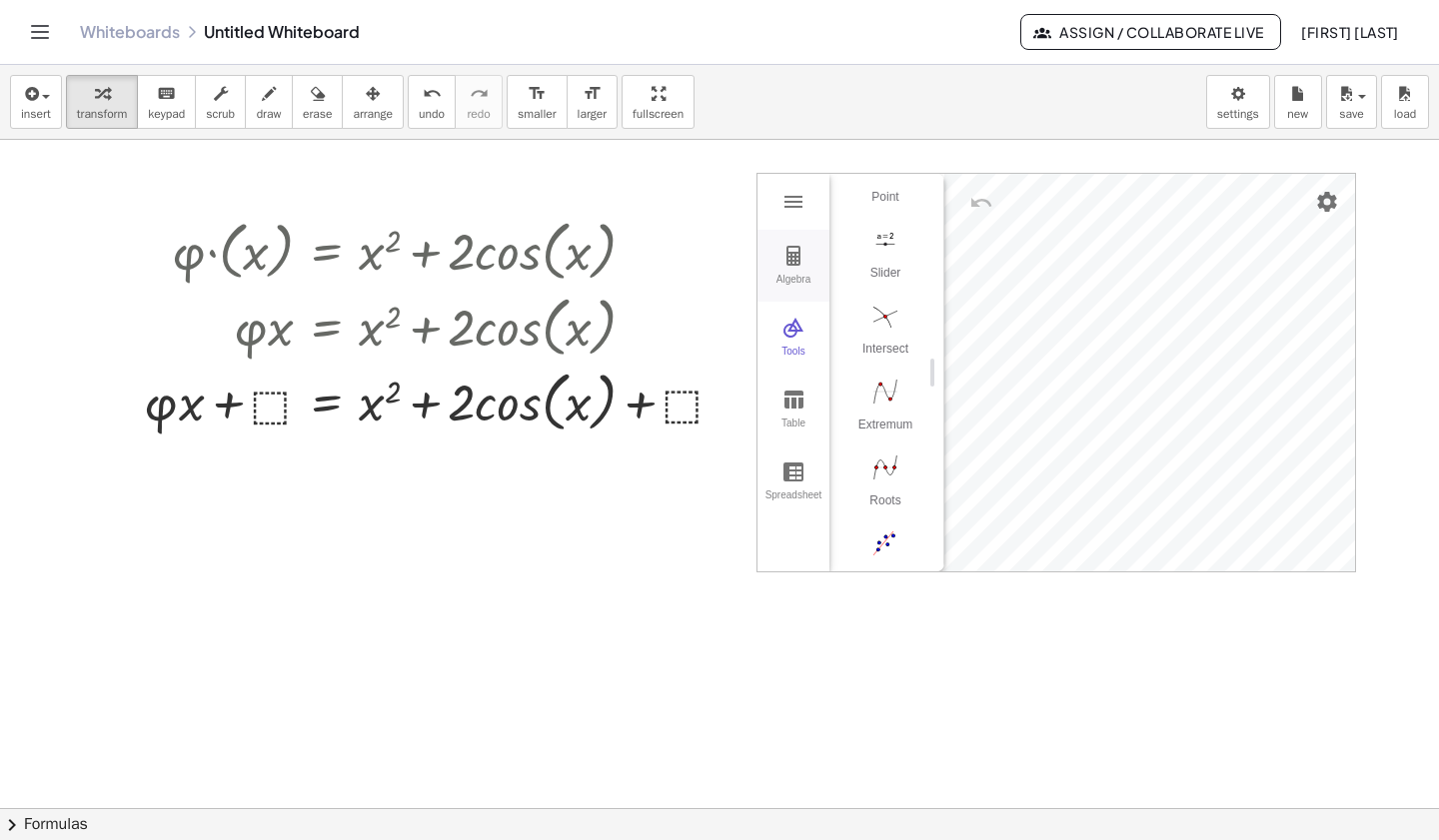 scroll, scrollTop: 176, scrollLeft: 0, axis: vertical 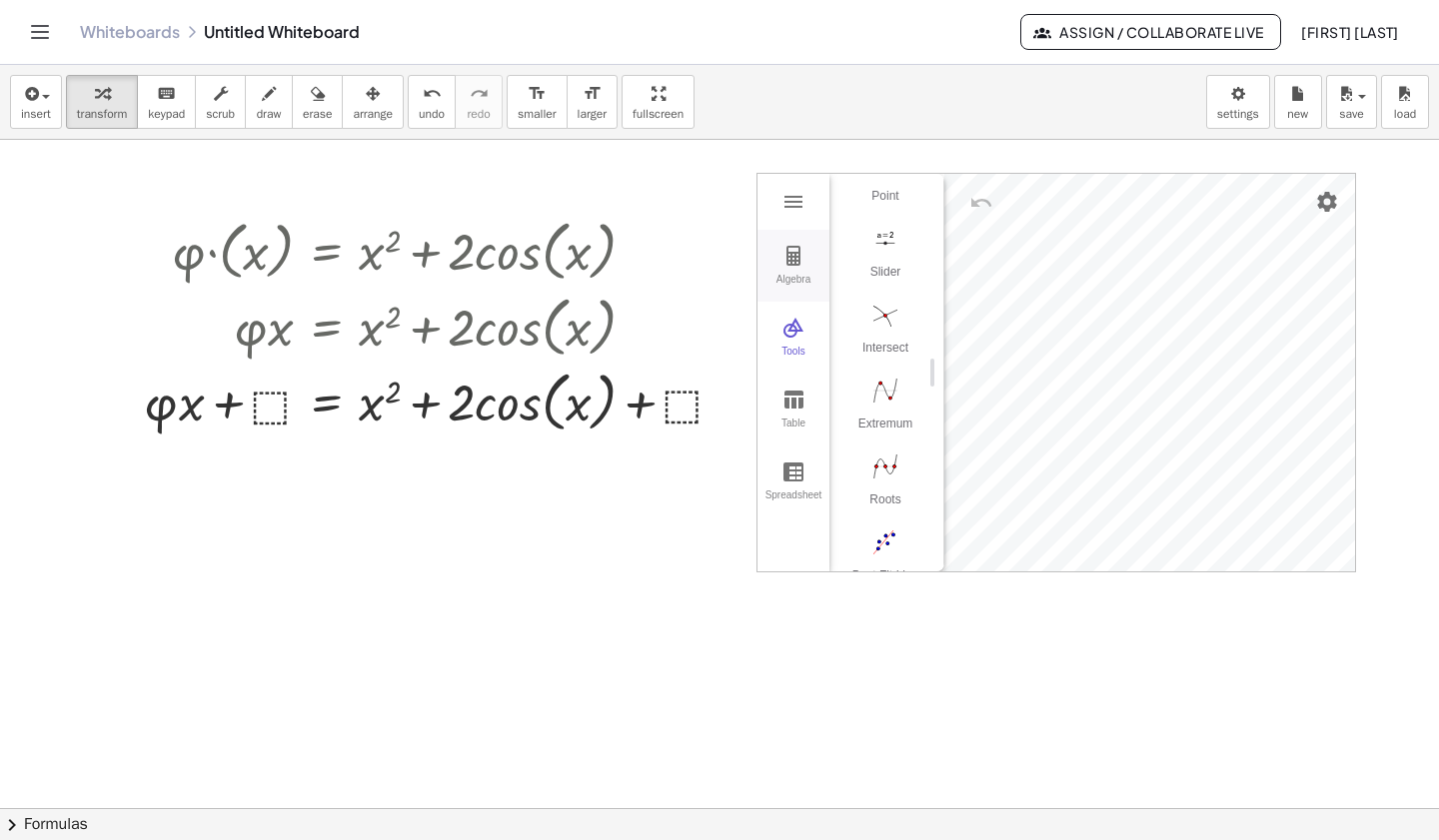 click on "Algebra" at bounding box center [793, 266] 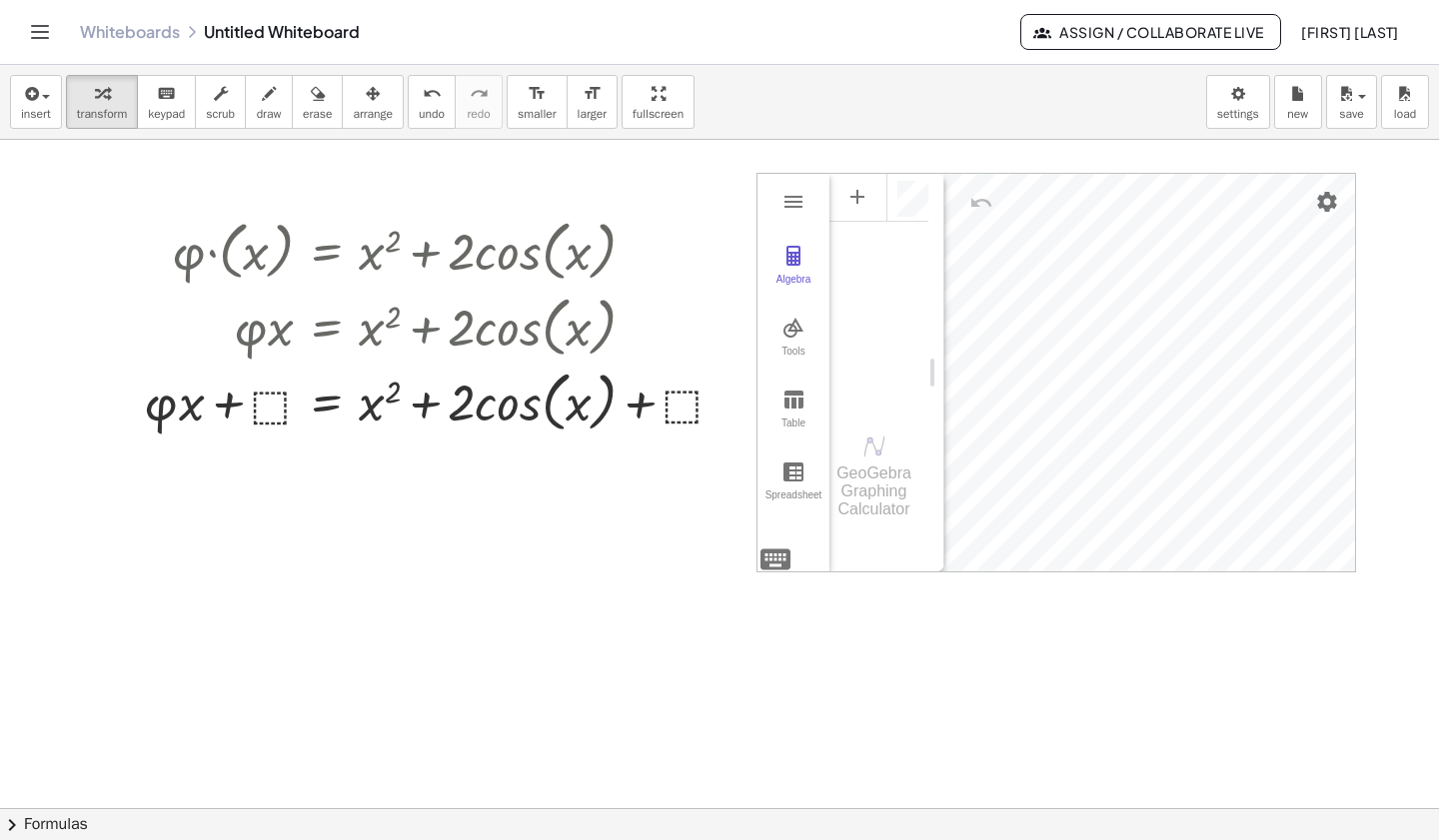 scroll, scrollTop: 1, scrollLeft: 0, axis: vertical 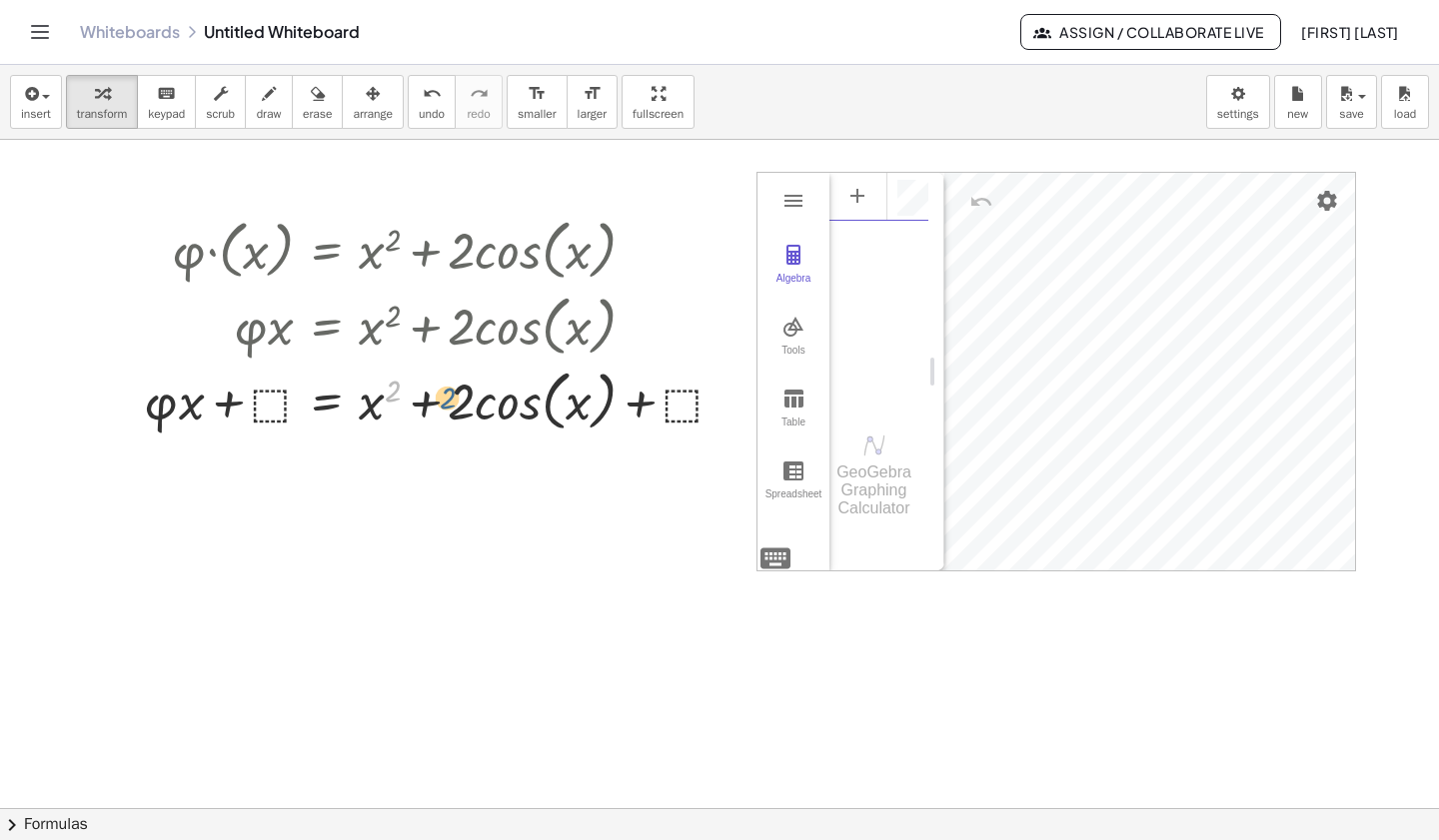 drag, startPoint x: 399, startPoint y: 409, endPoint x: 454, endPoint y: 416, distance: 55.443665 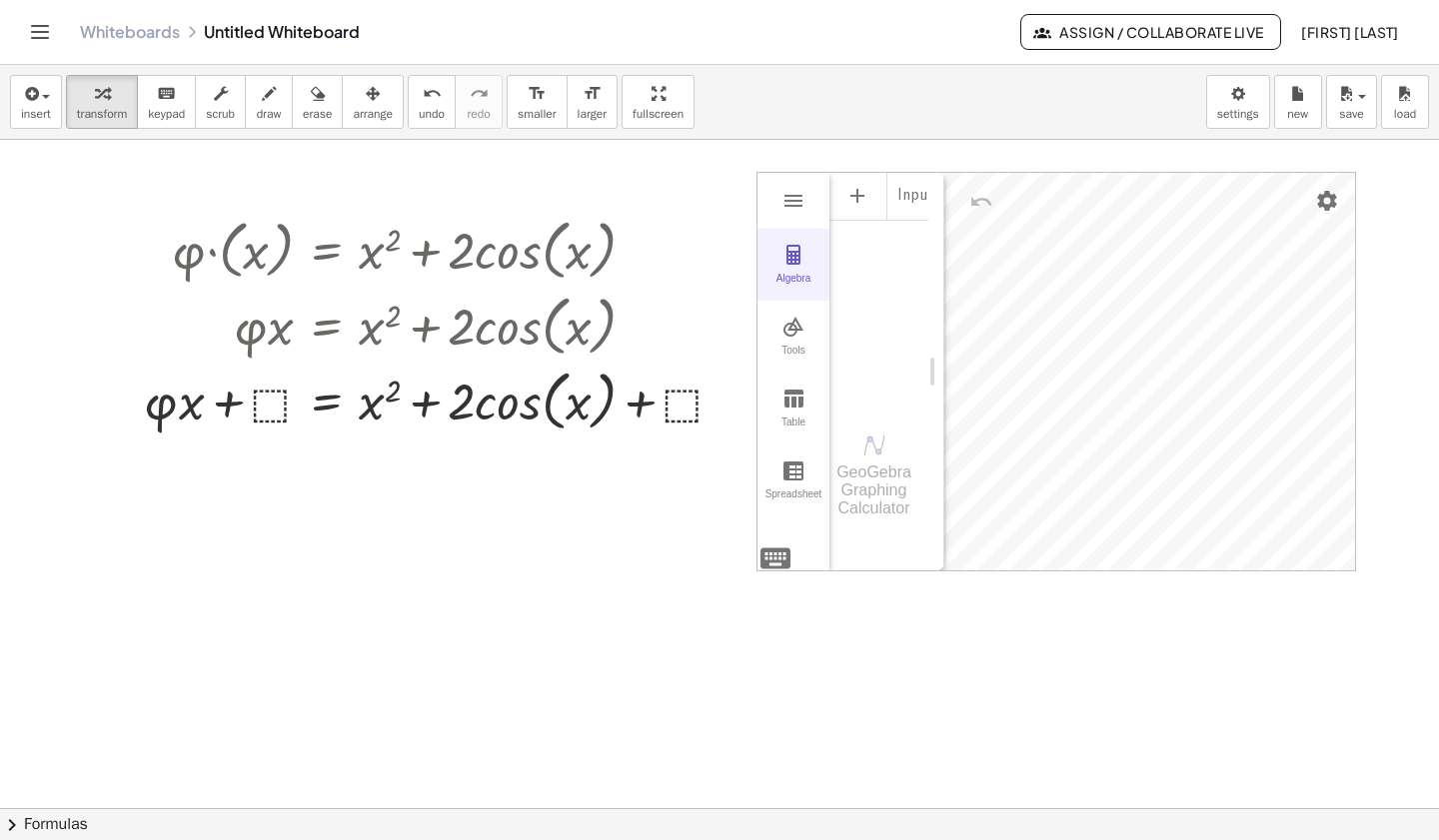 drag, startPoint x: 373, startPoint y: 341, endPoint x: 773, endPoint y: 277, distance: 405.0876 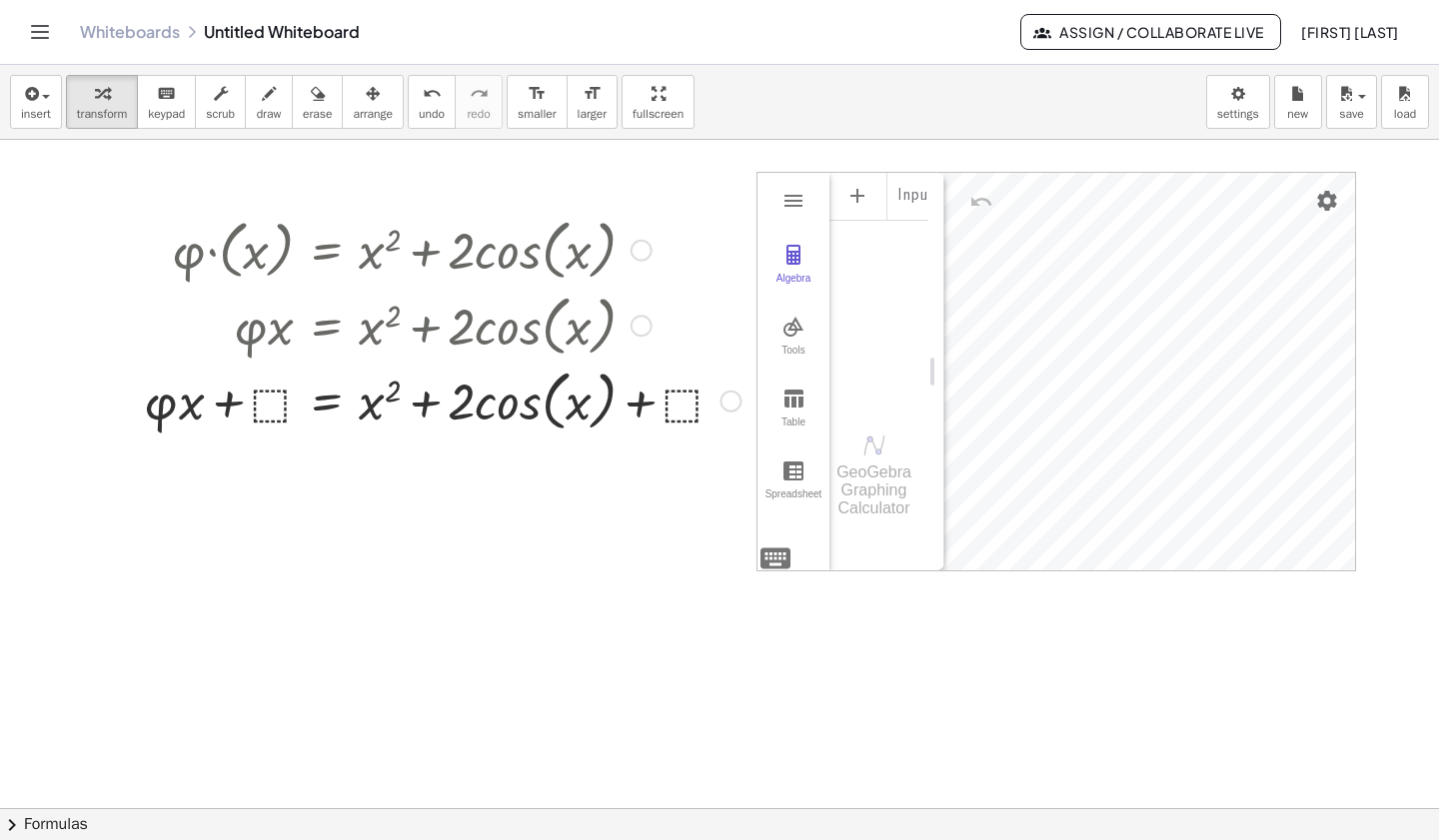 click at bounding box center (442, 325) 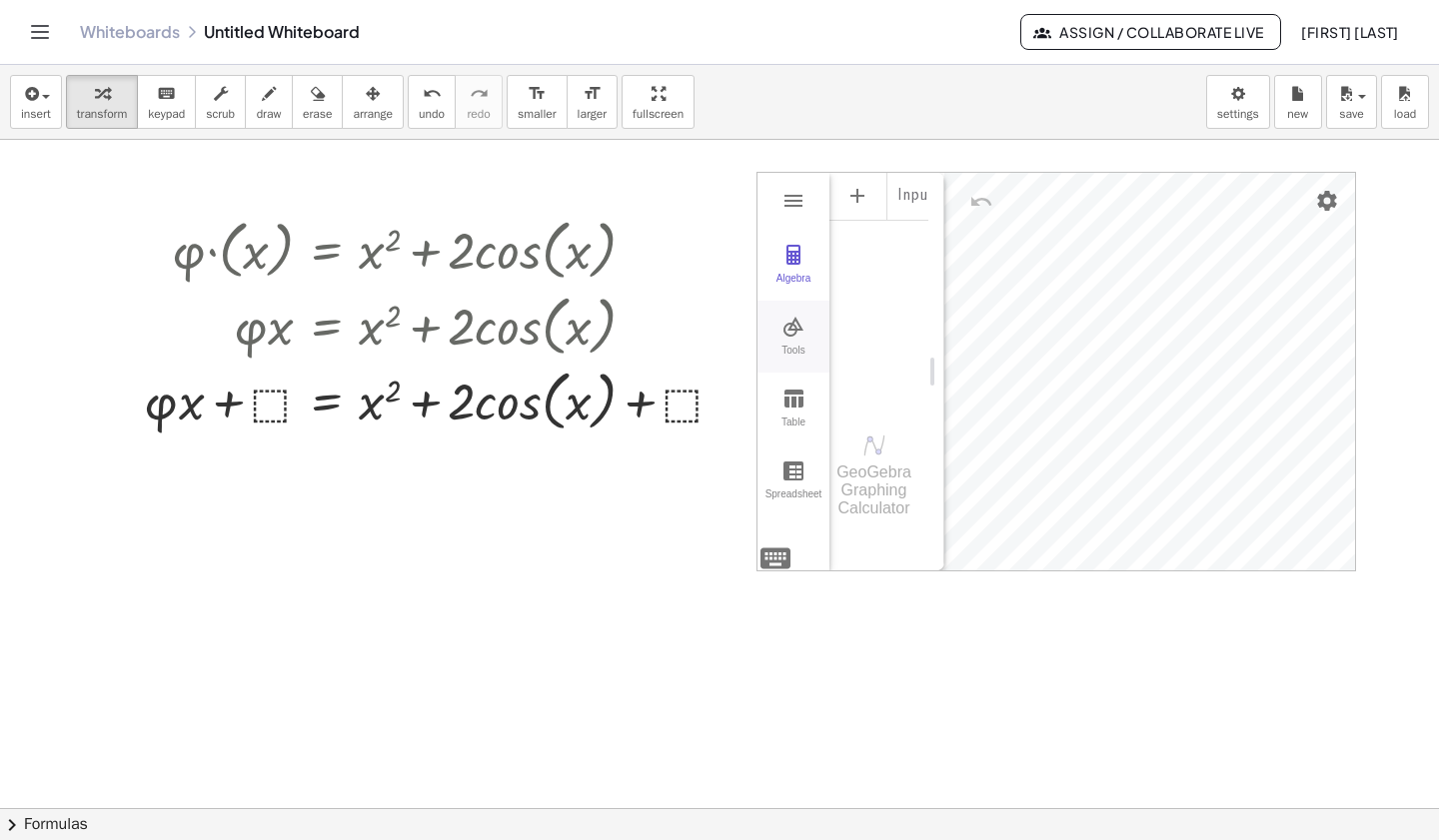 drag, startPoint x: 468, startPoint y: 329, endPoint x: 760, endPoint y: 370, distance: 294.8644 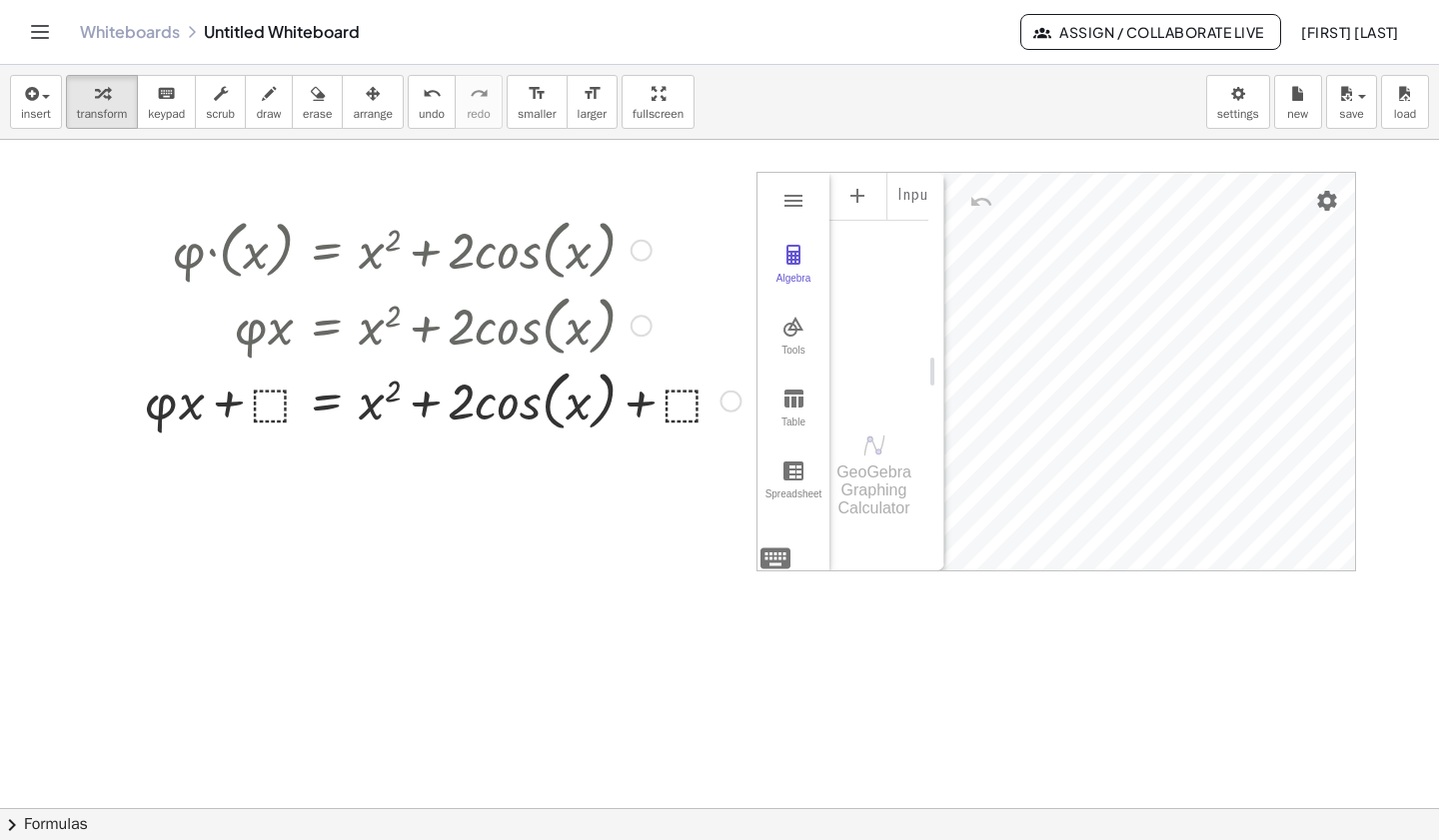 drag, startPoint x: 558, startPoint y: 448, endPoint x: 155, endPoint y: 277, distance: 437.77848 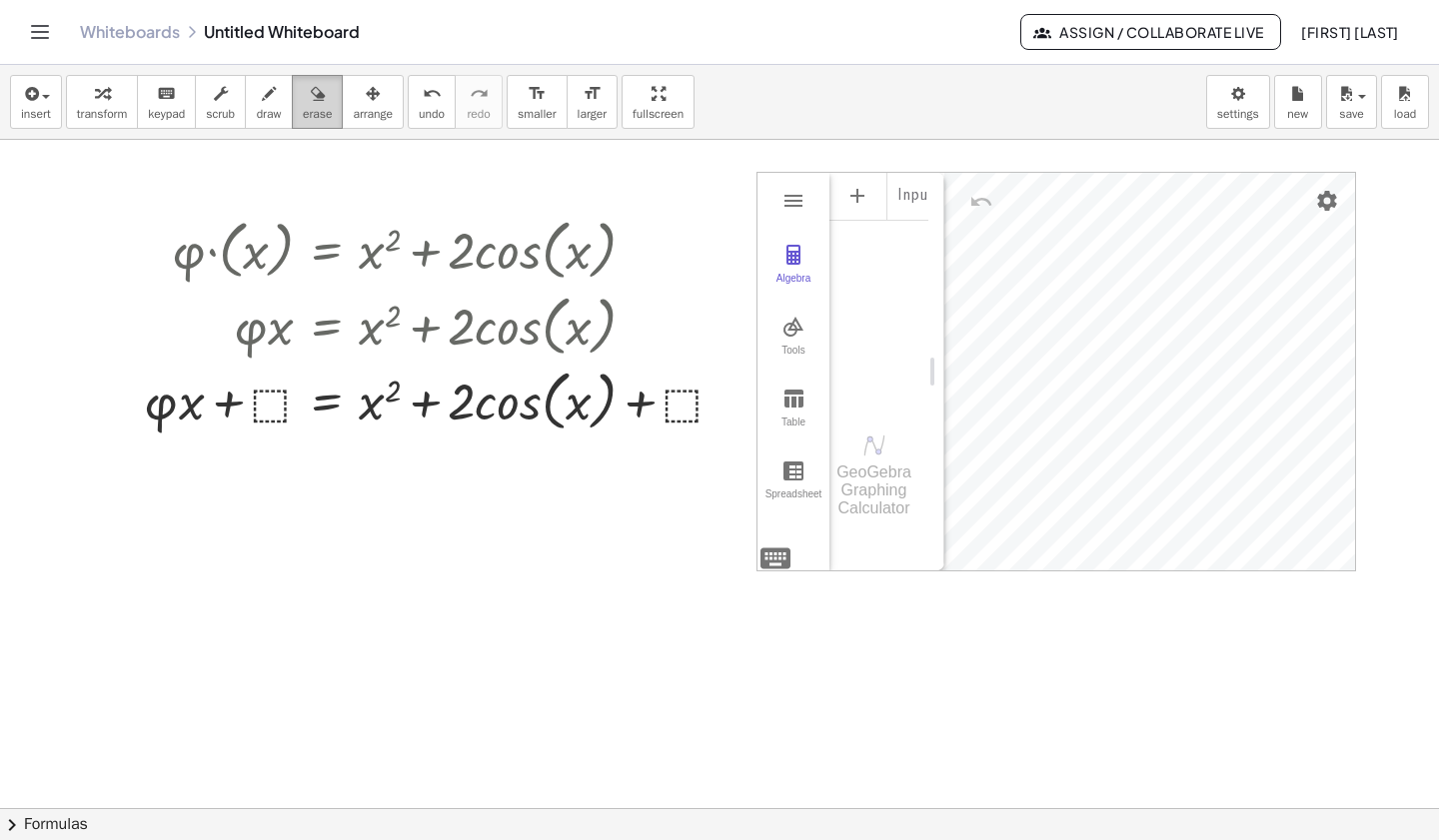 click on "erase" at bounding box center (317, 114) 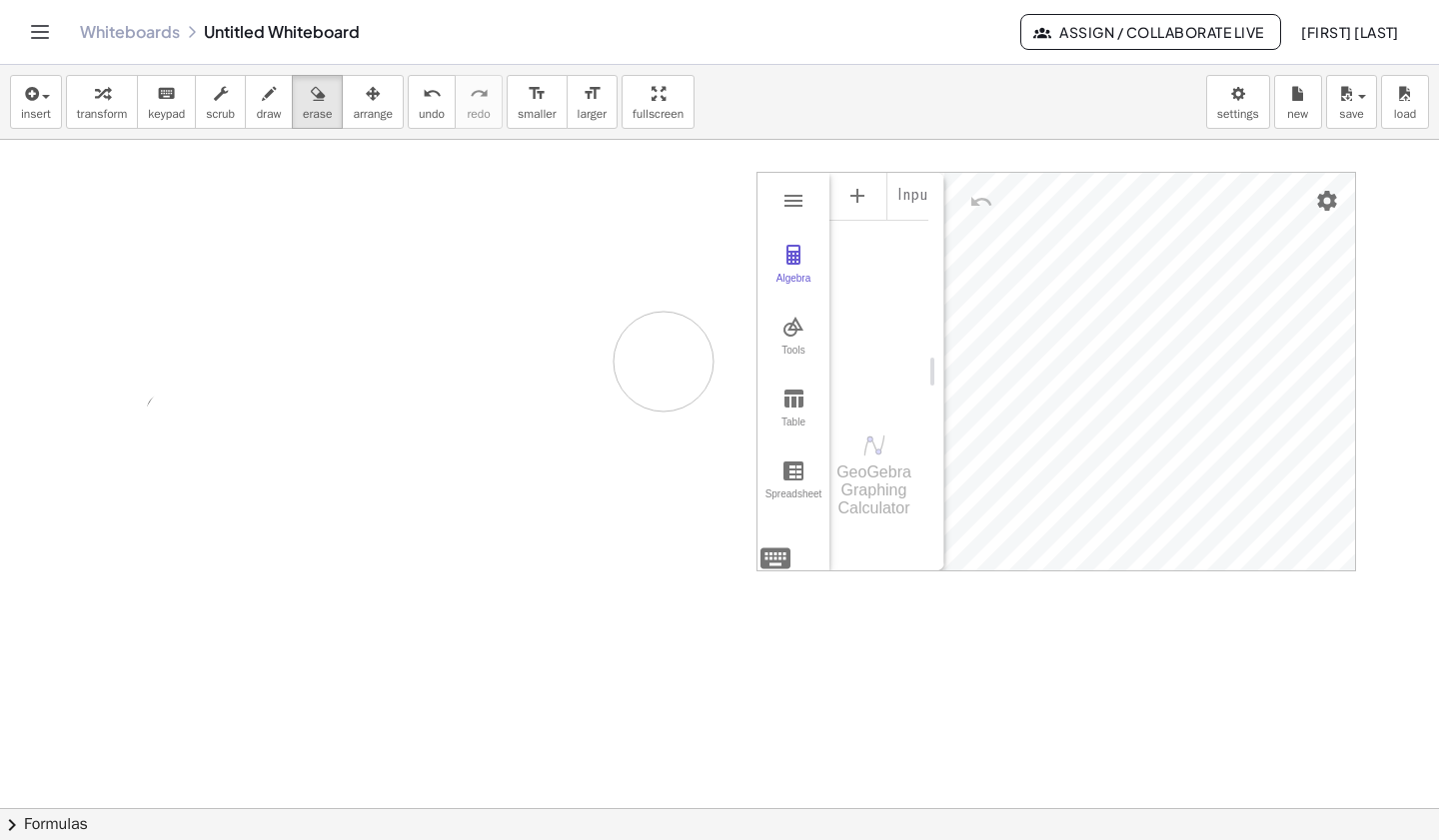 drag, startPoint x: 200, startPoint y: 425, endPoint x: 659, endPoint y: 361, distance: 463.4404 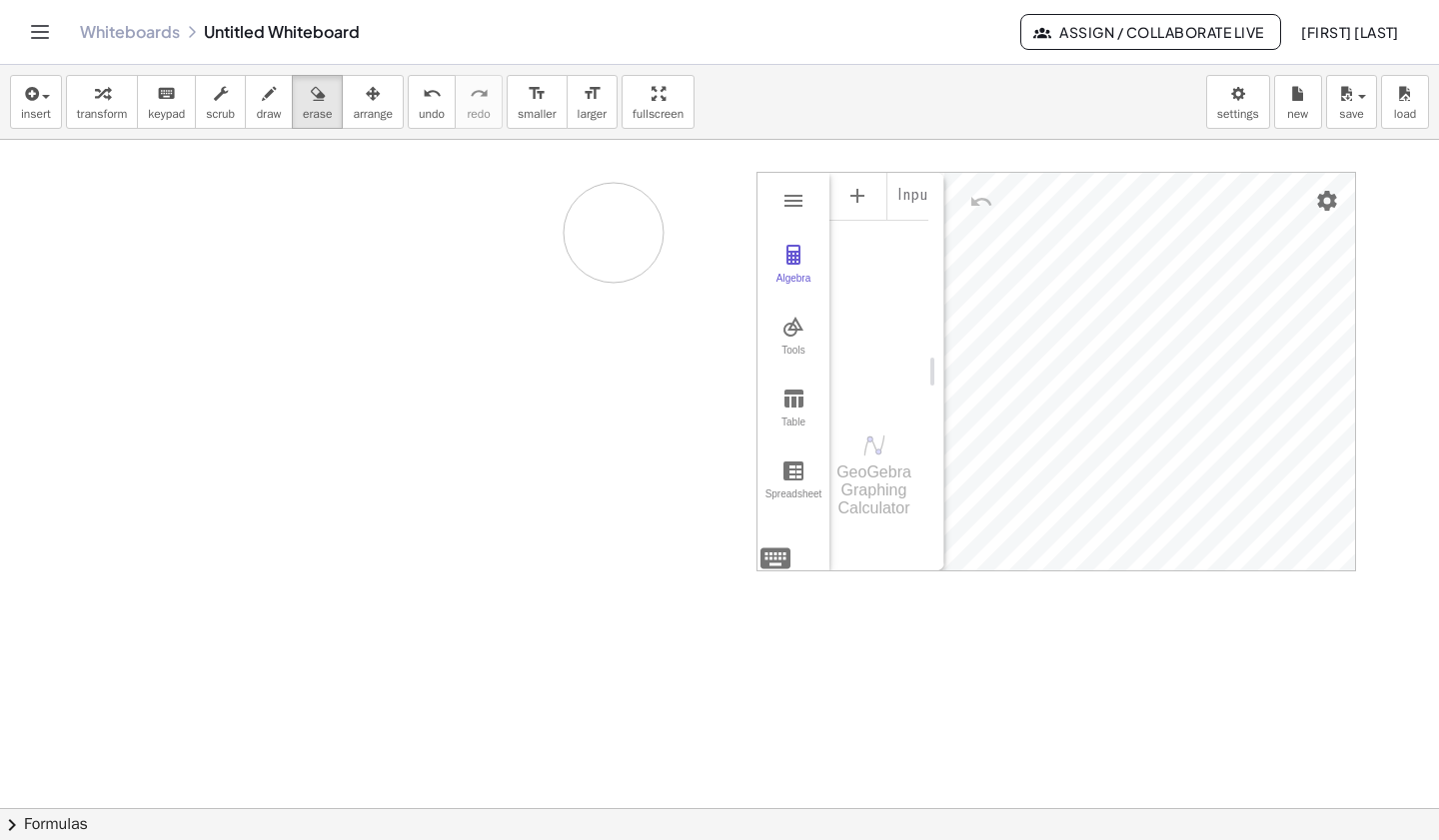 drag, startPoint x: 648, startPoint y: 407, endPoint x: 560, endPoint y: 240, distance: 188.76705 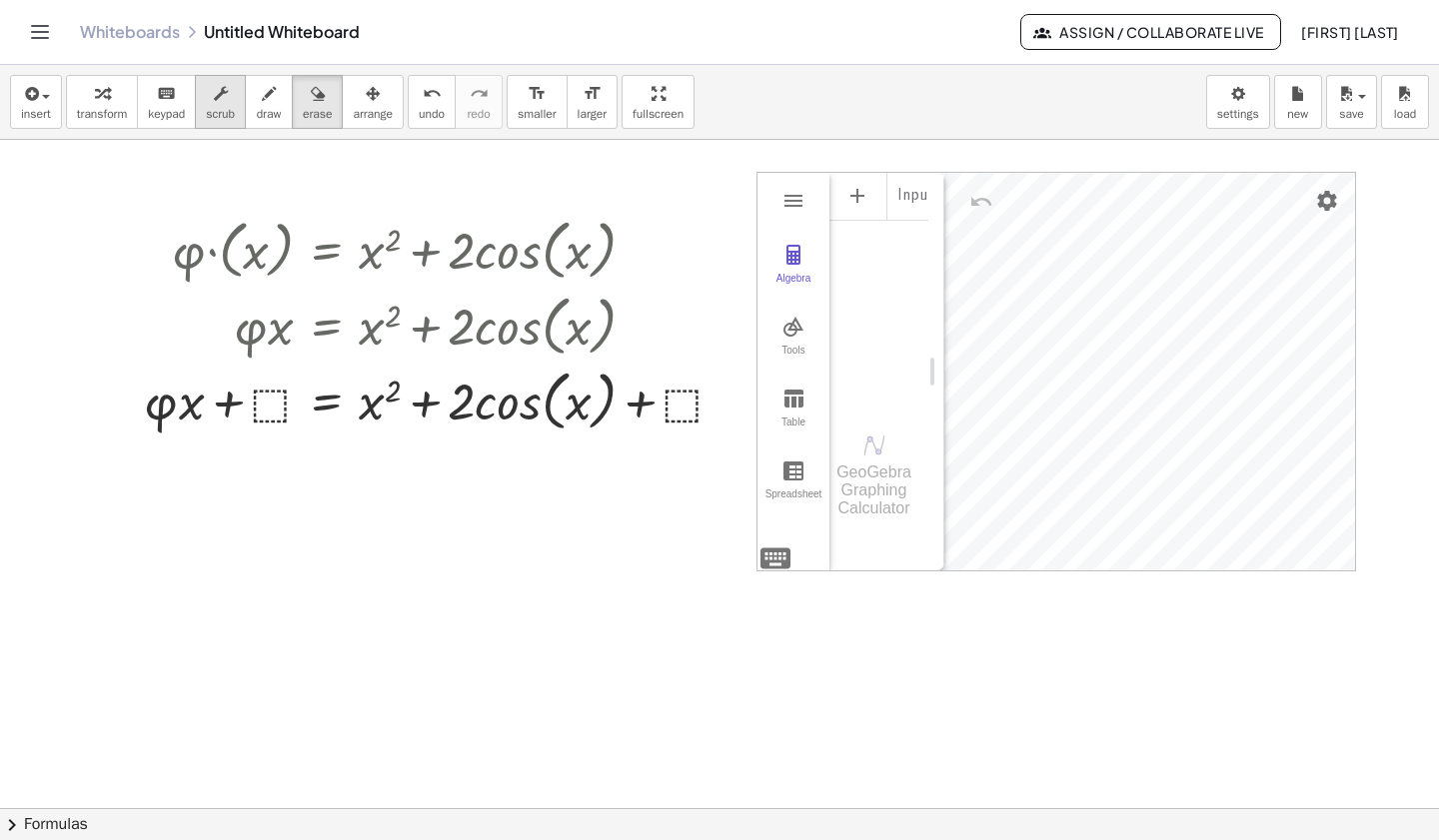 click on "scrub" at bounding box center (220, 102) 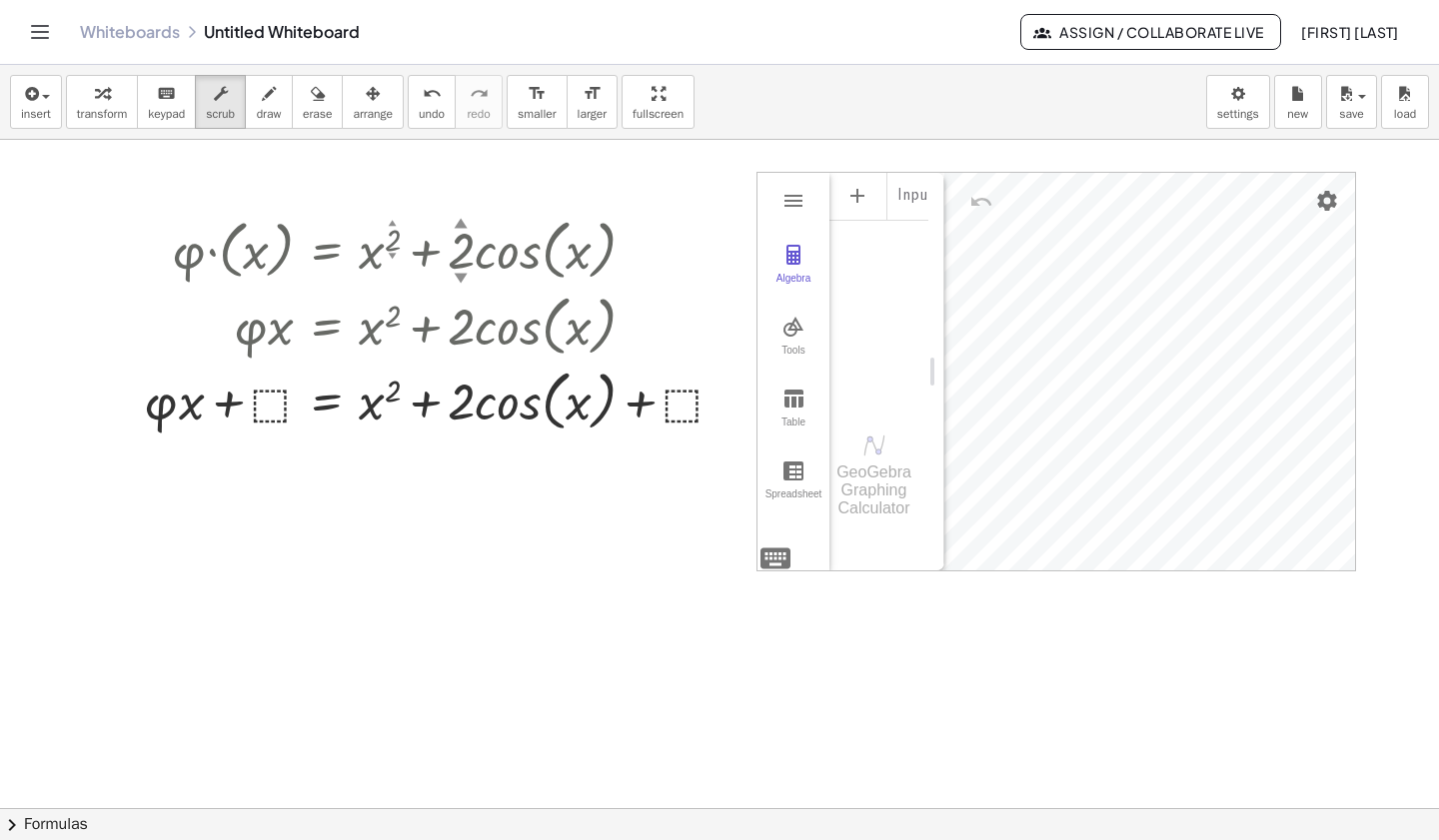 drag, startPoint x: 159, startPoint y: 230, endPoint x: 399, endPoint y: 367, distance: 276.34942 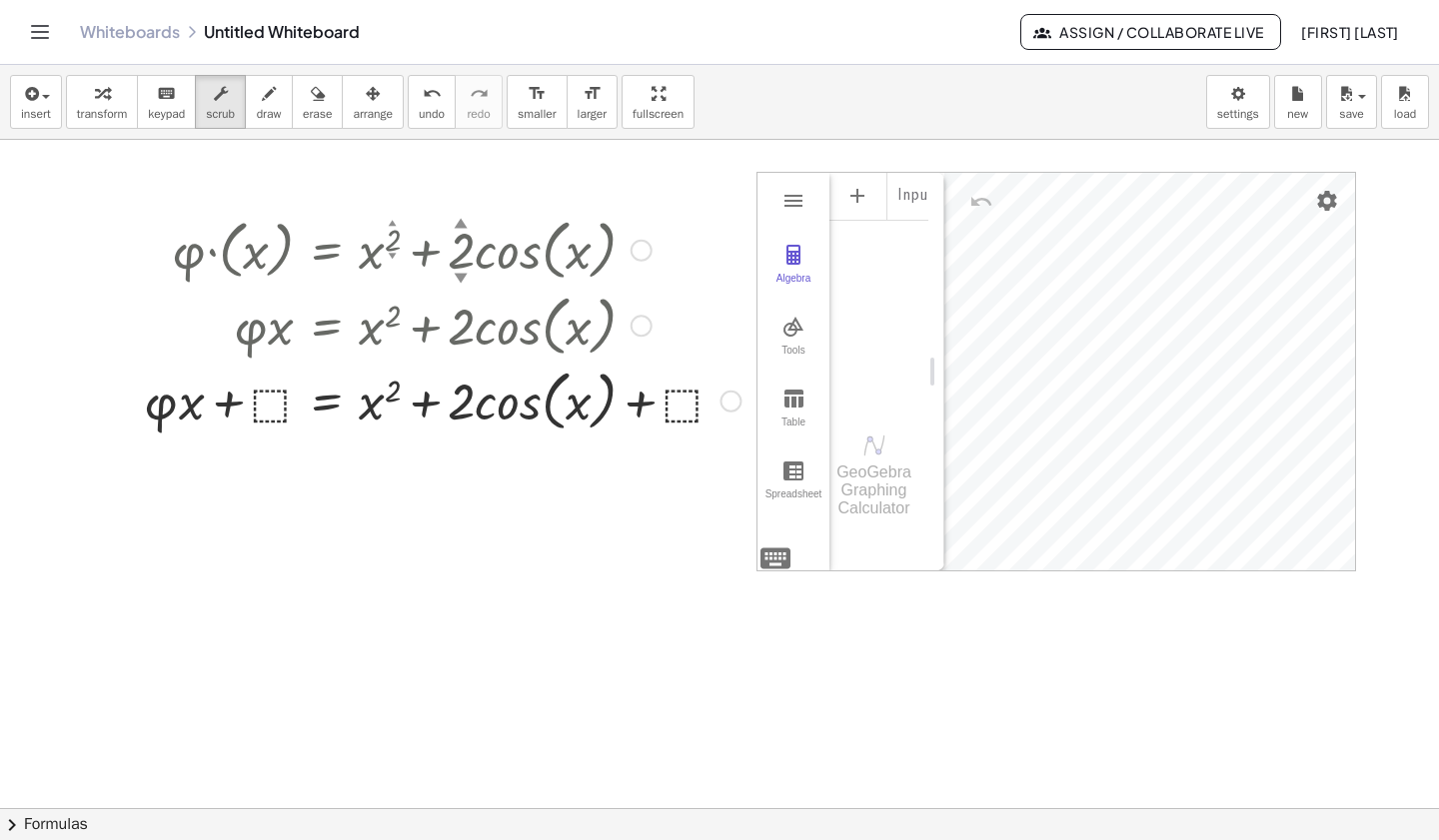 click on "▼" at bounding box center [461, 280] 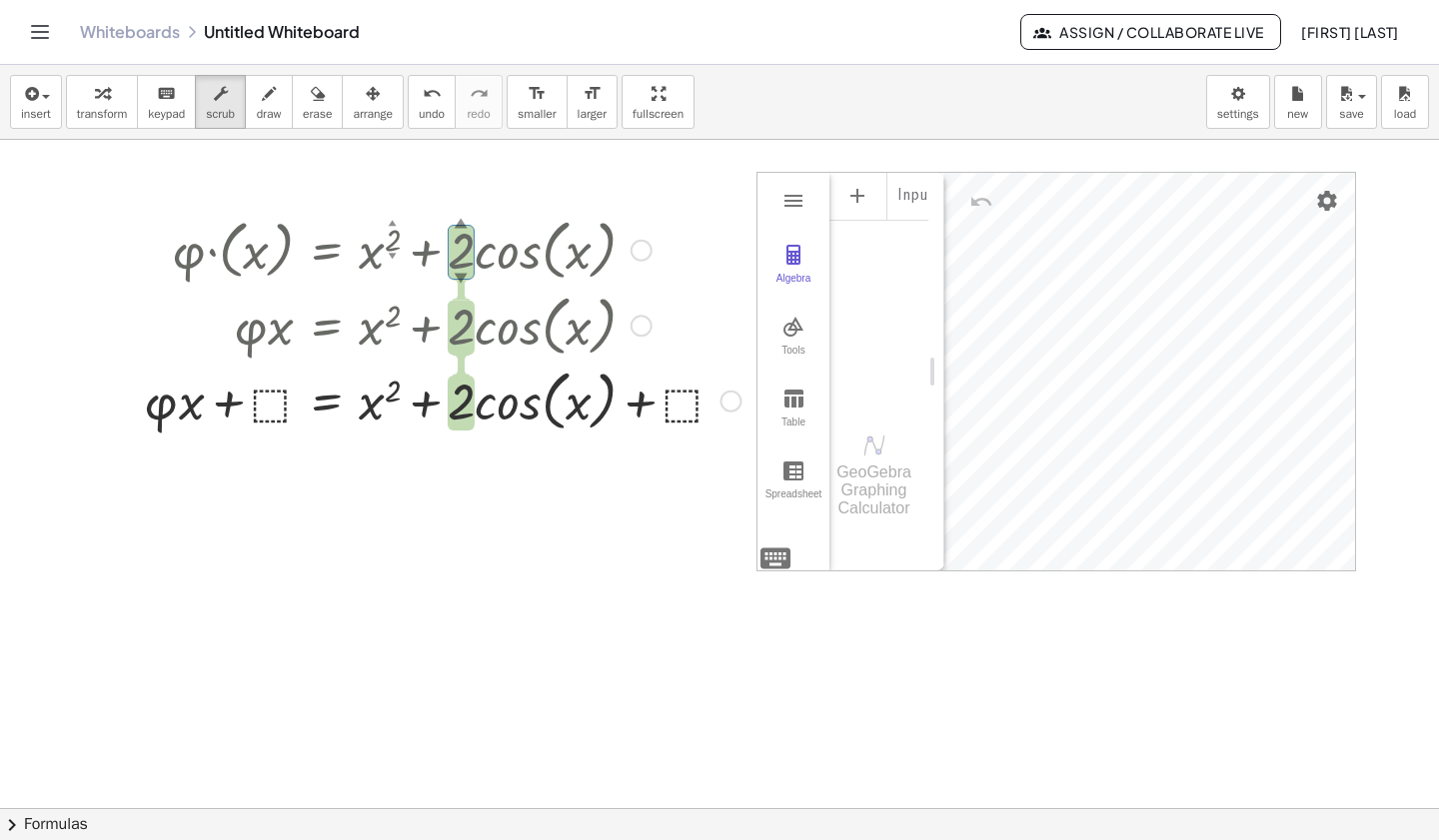 click on "▼" at bounding box center (461, 280) 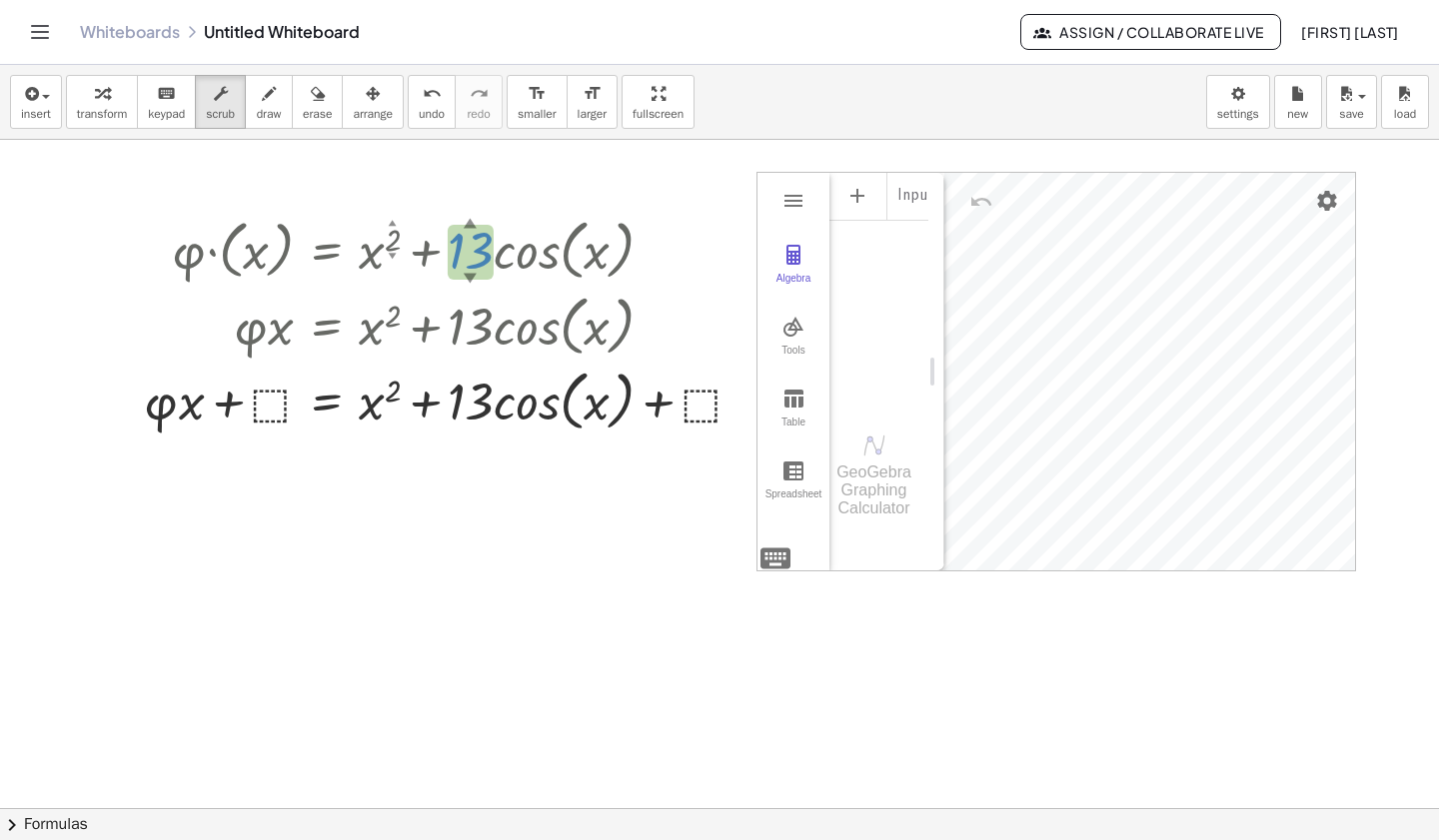 drag, startPoint x: 460, startPoint y: 226, endPoint x: 460, endPoint y: 149, distance: 77 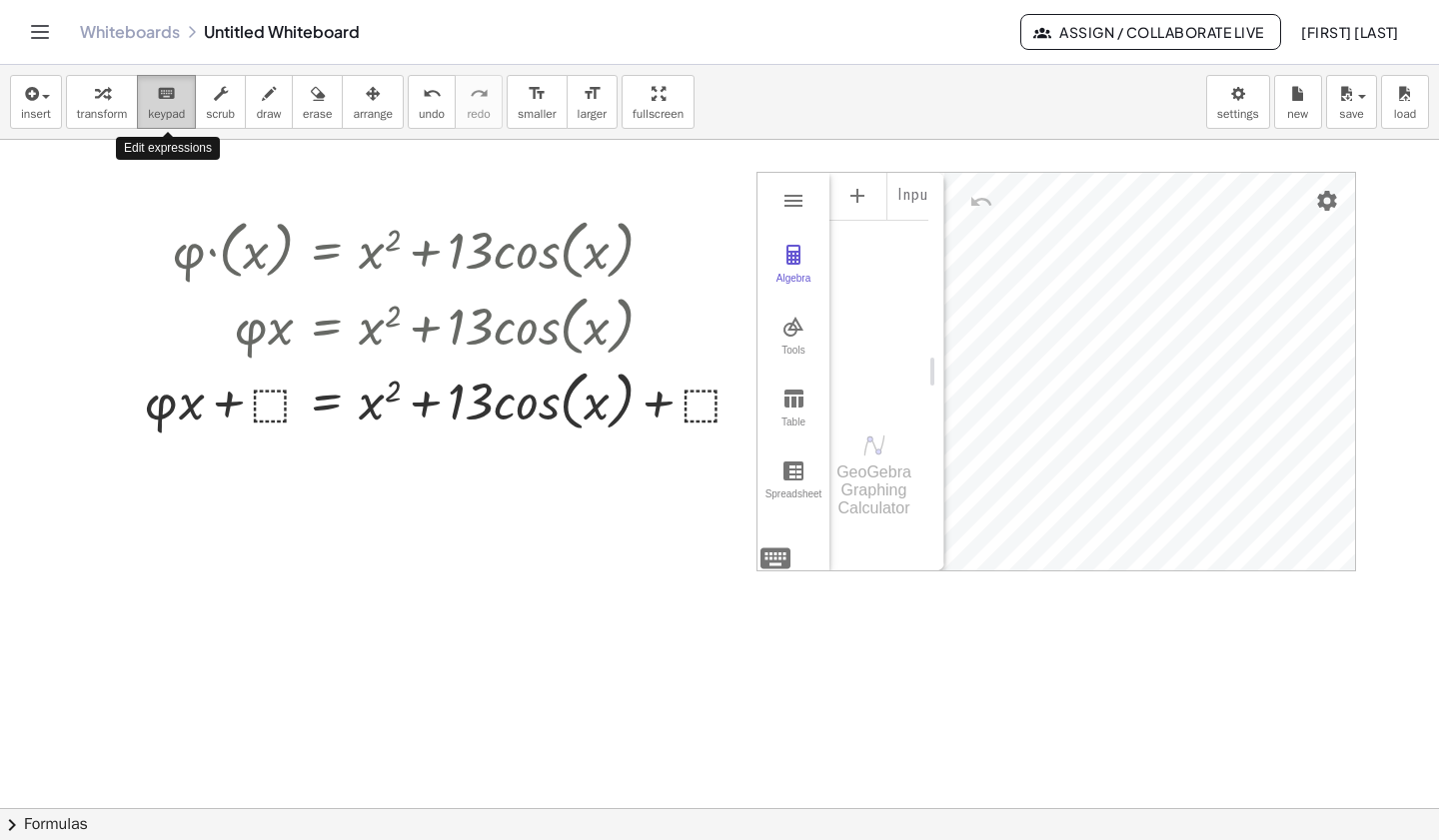 click on "keyboard" at bounding box center (166, 93) 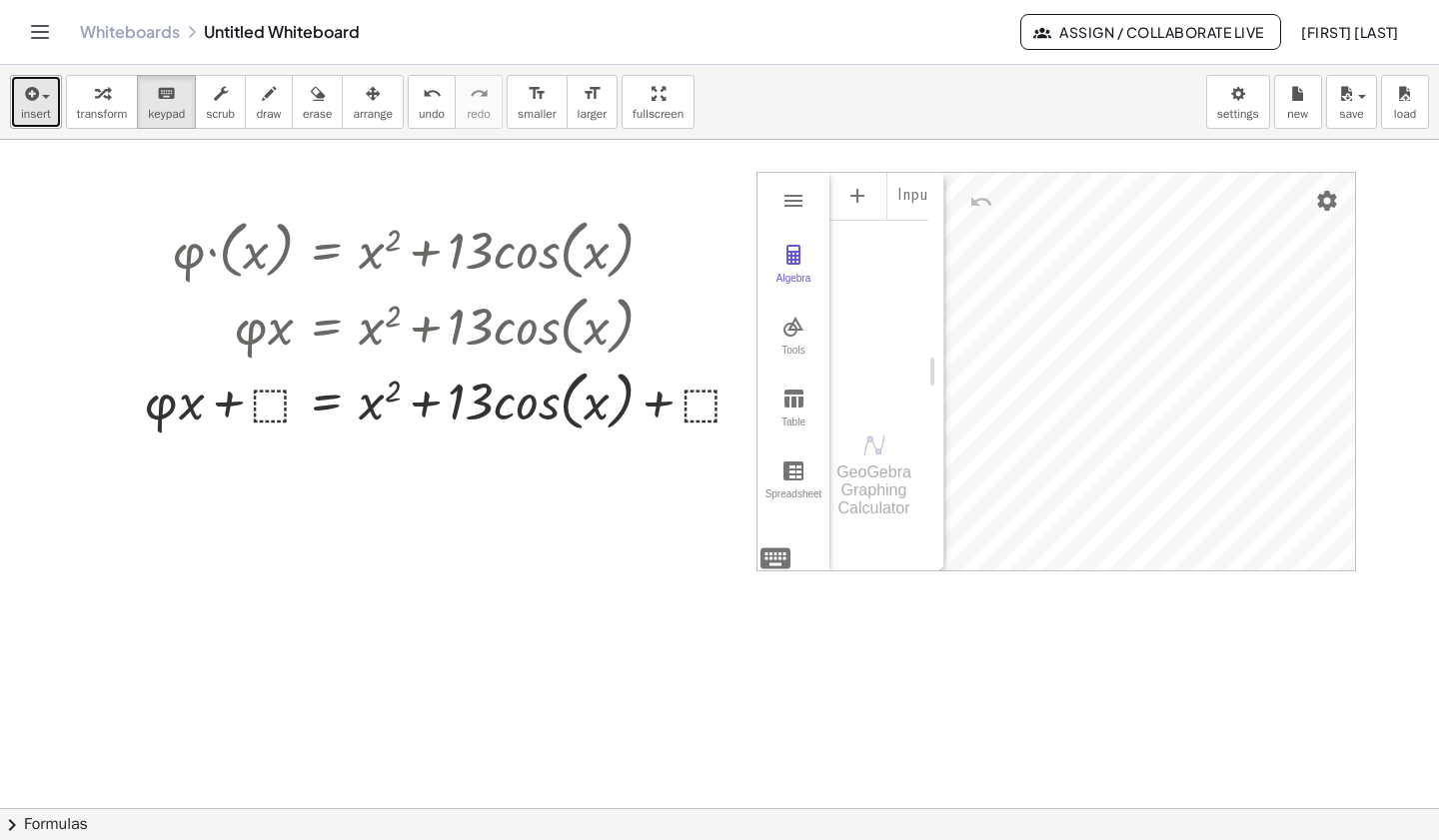 click at bounding box center (30, 94) 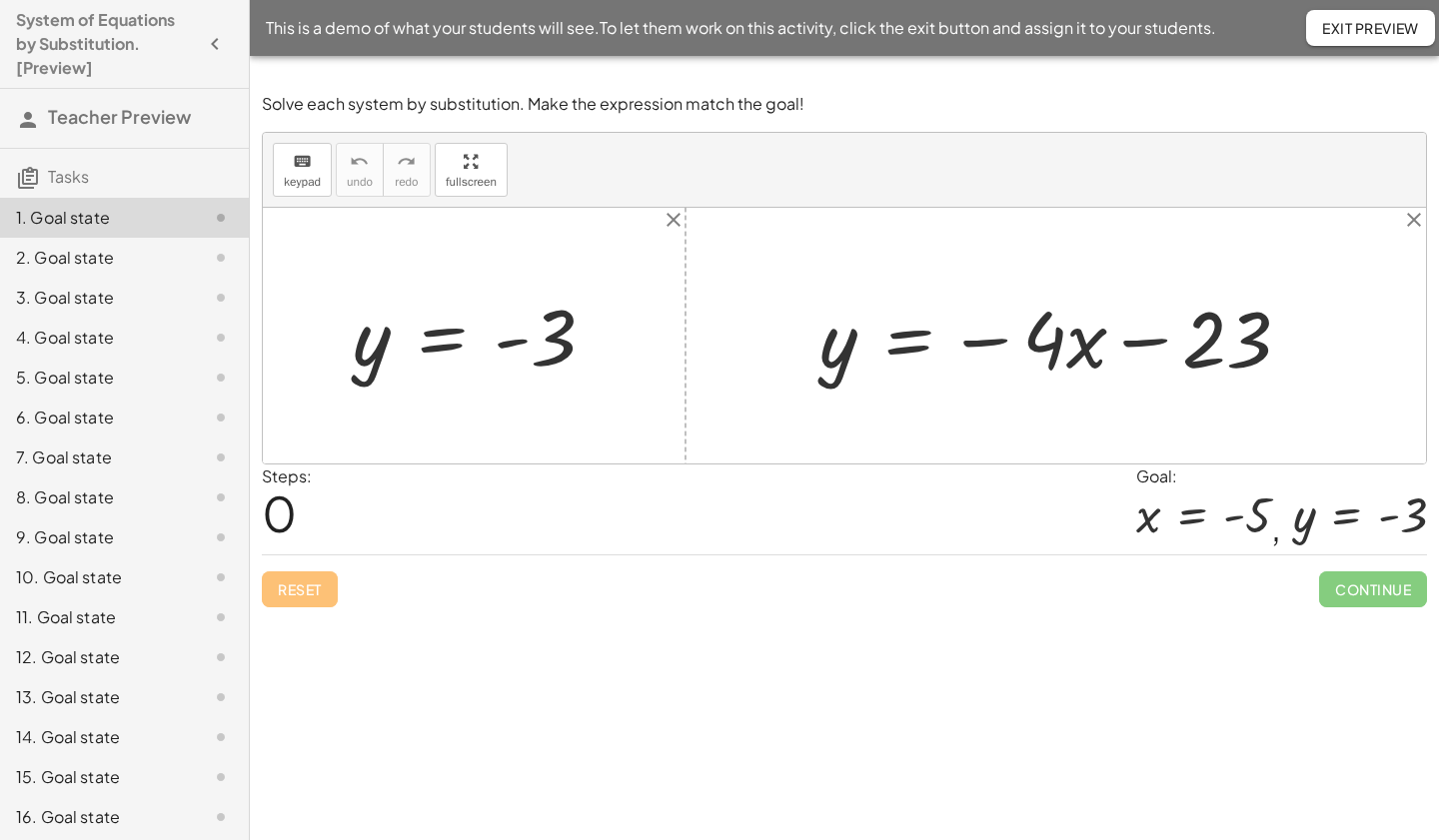 scroll, scrollTop: 0, scrollLeft: 0, axis: both 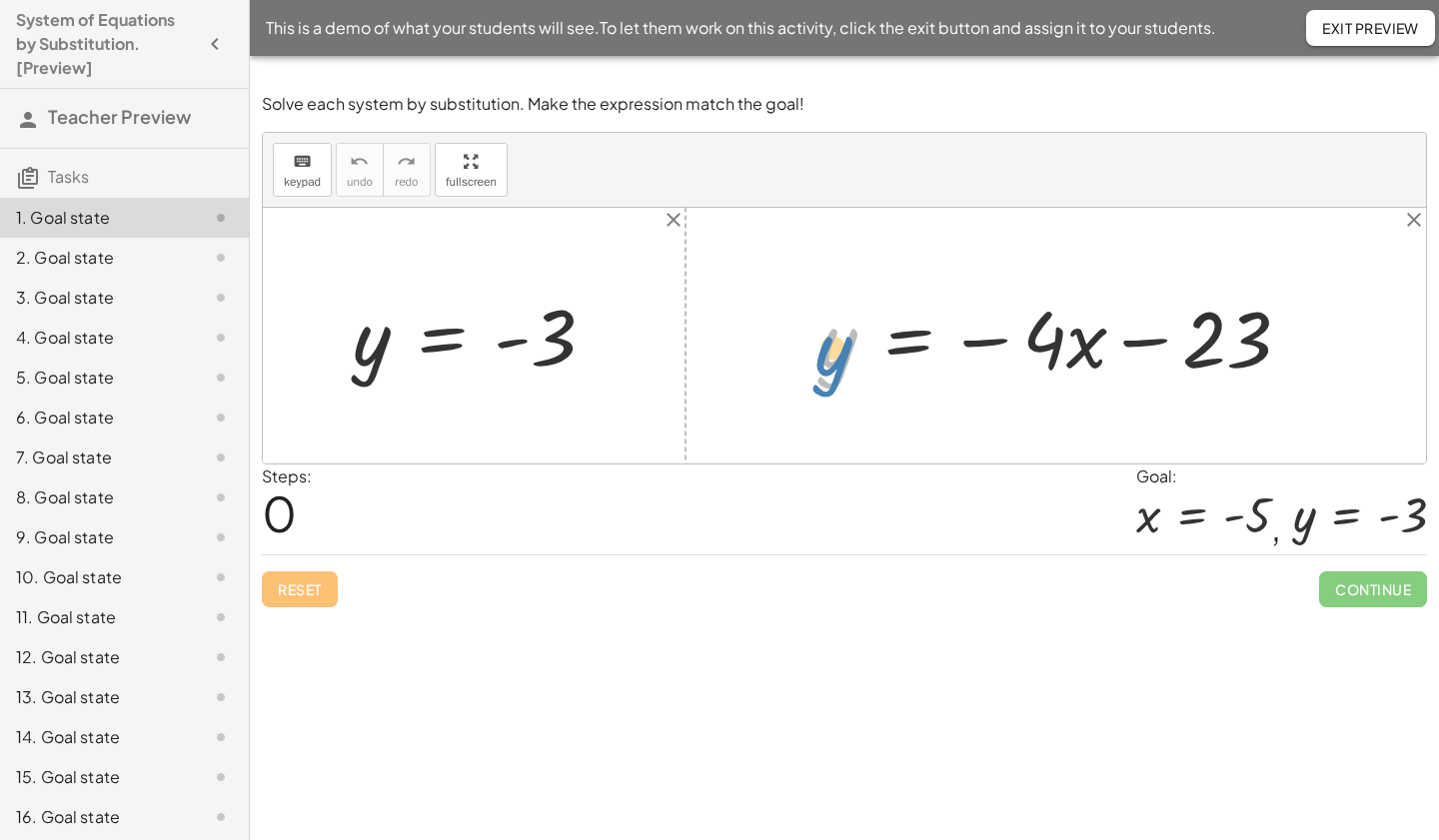 click at bounding box center (1062, 336) 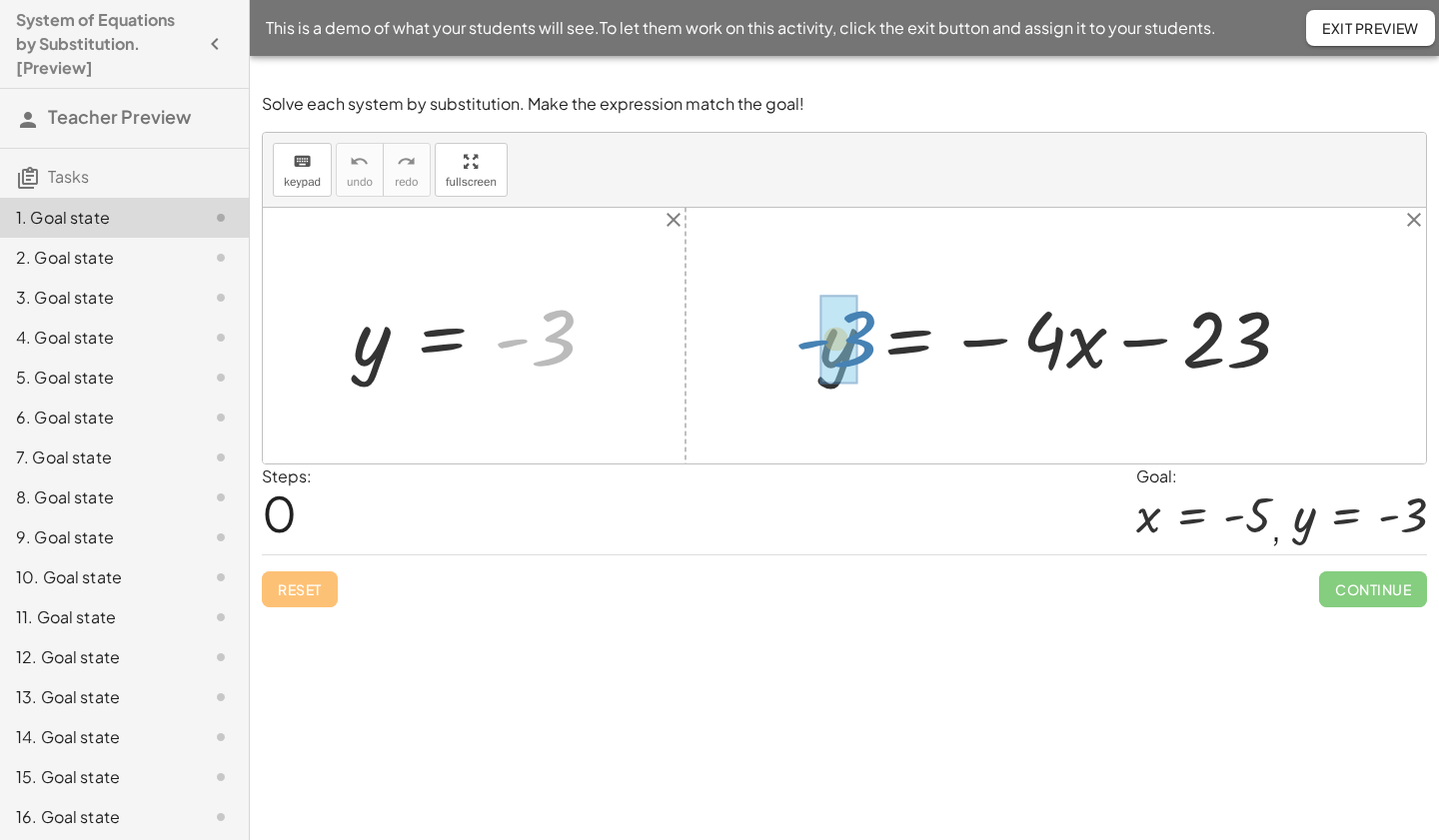 drag, startPoint x: 548, startPoint y: 327, endPoint x: 846, endPoint y: 328, distance: 298.00168 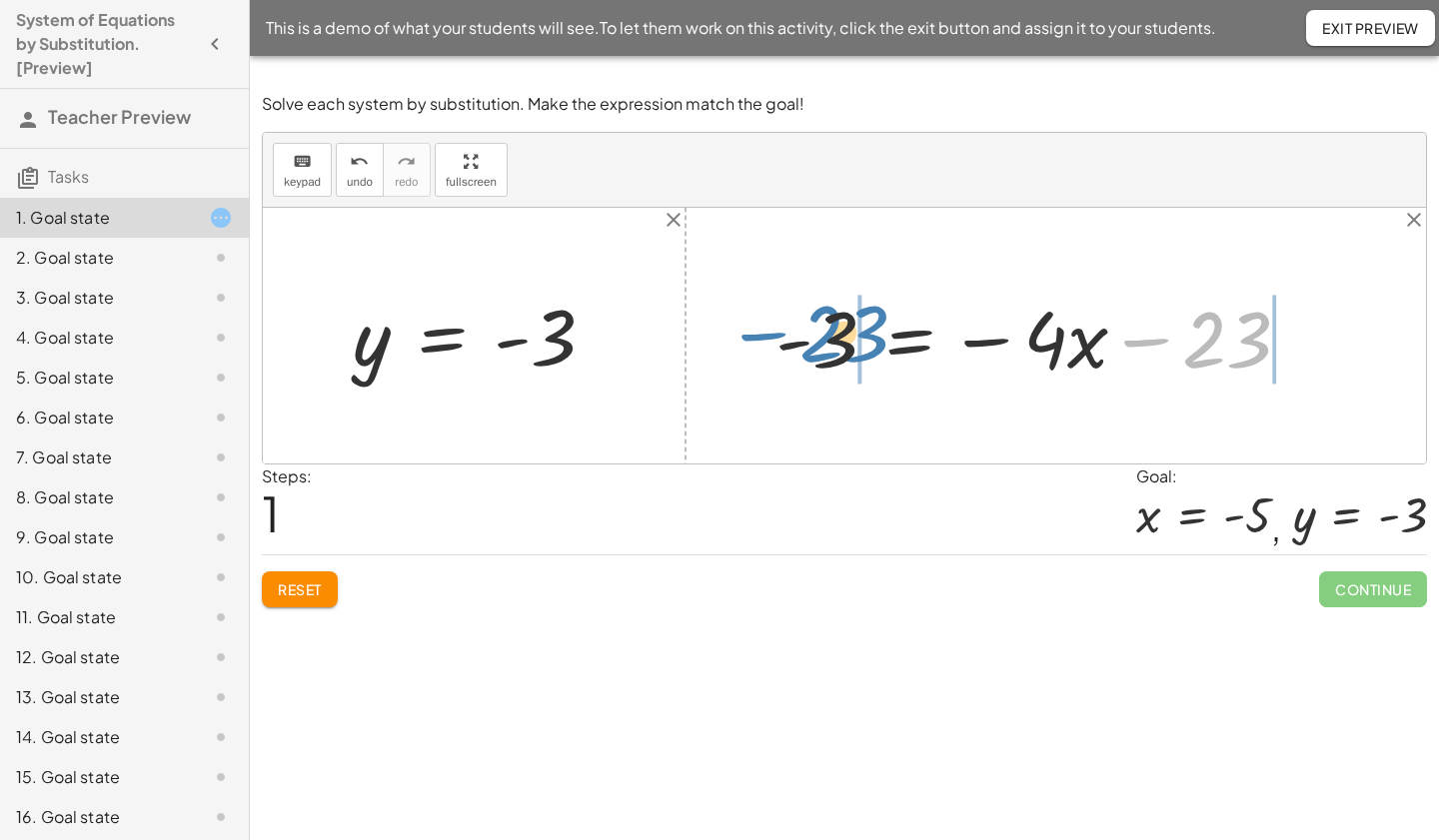 drag, startPoint x: 1214, startPoint y: 321, endPoint x: 830, endPoint y: 314, distance: 384.0638 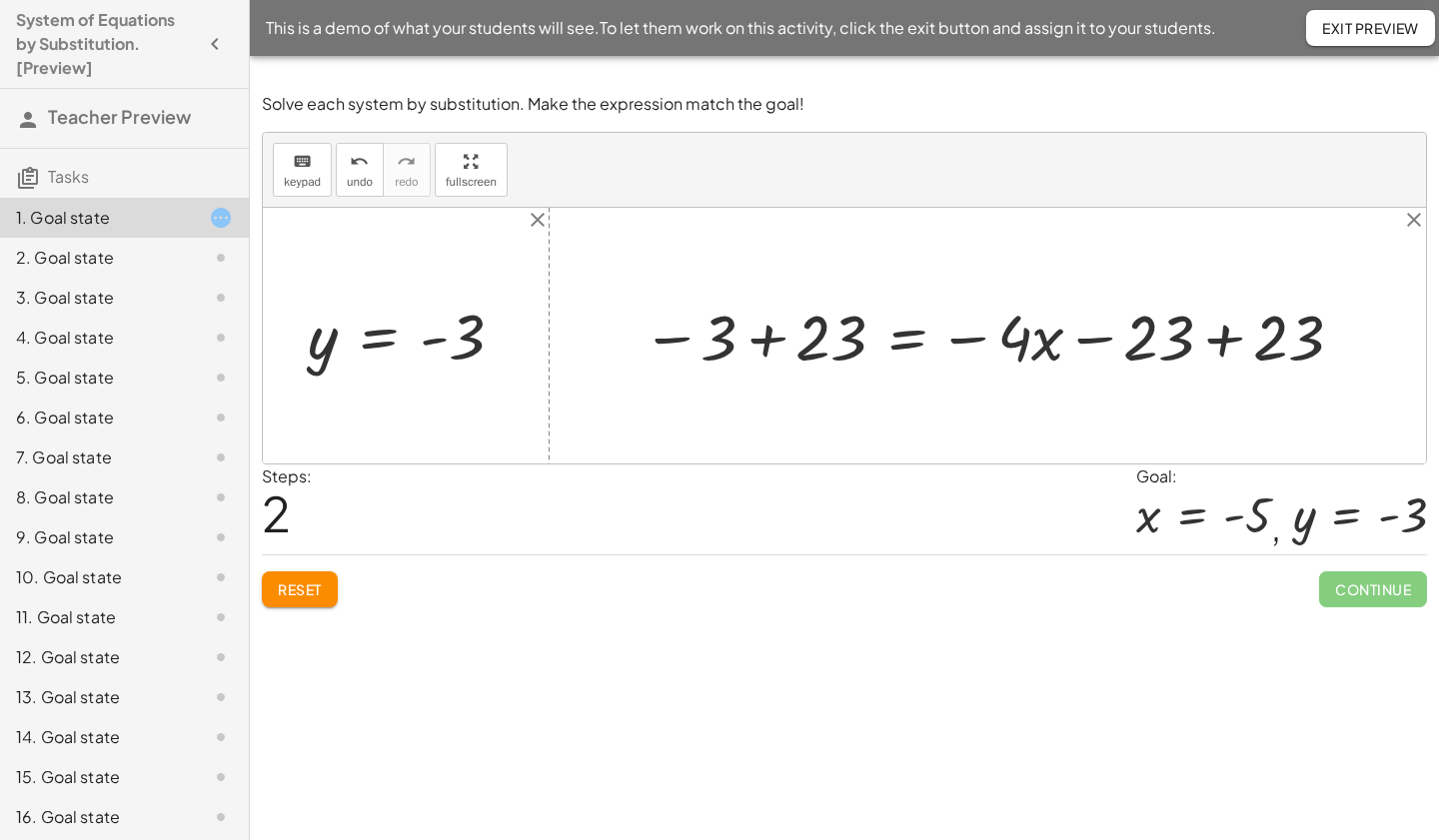 click at bounding box center (994, 335) 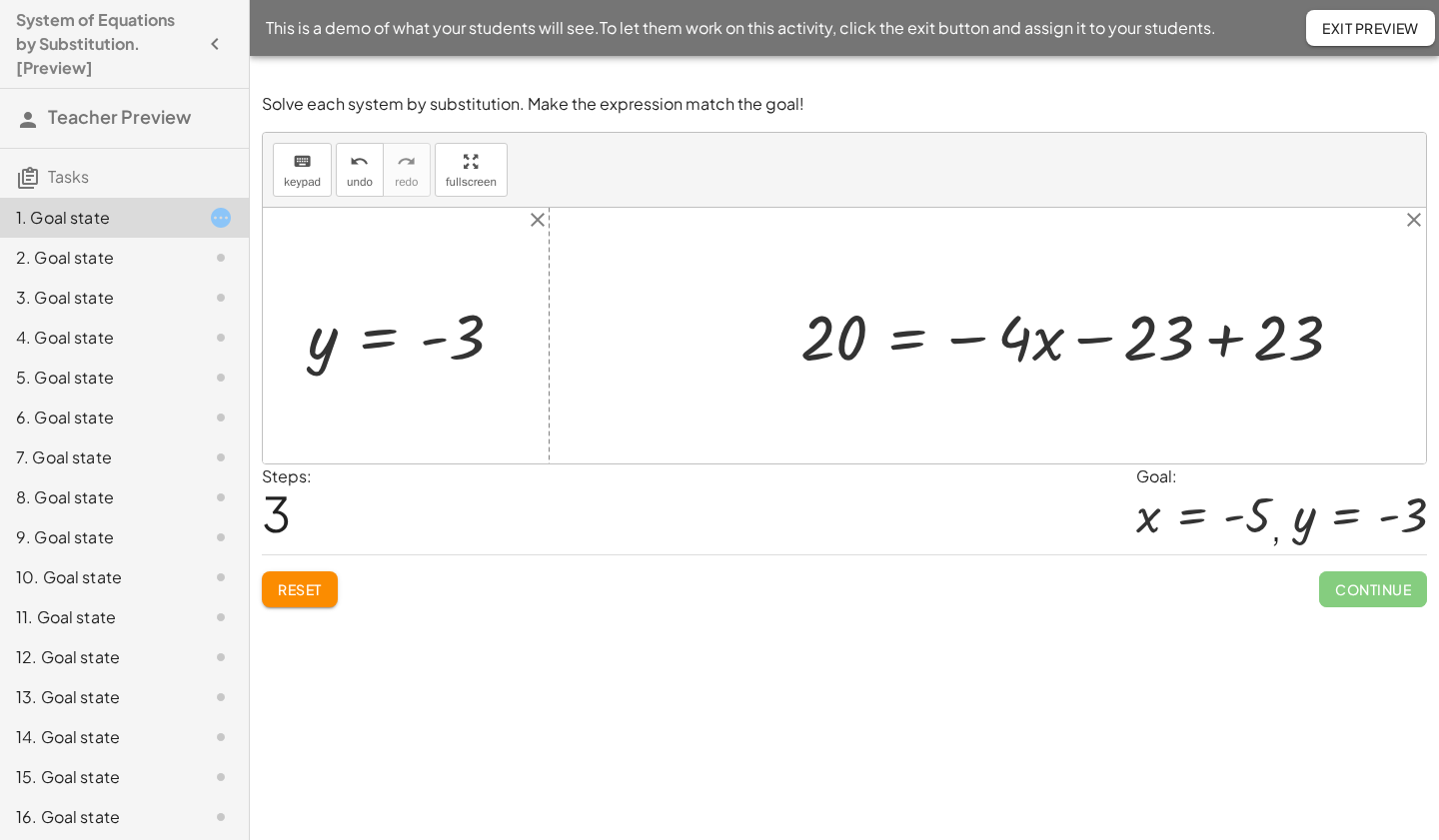 click at bounding box center (1079, 335) 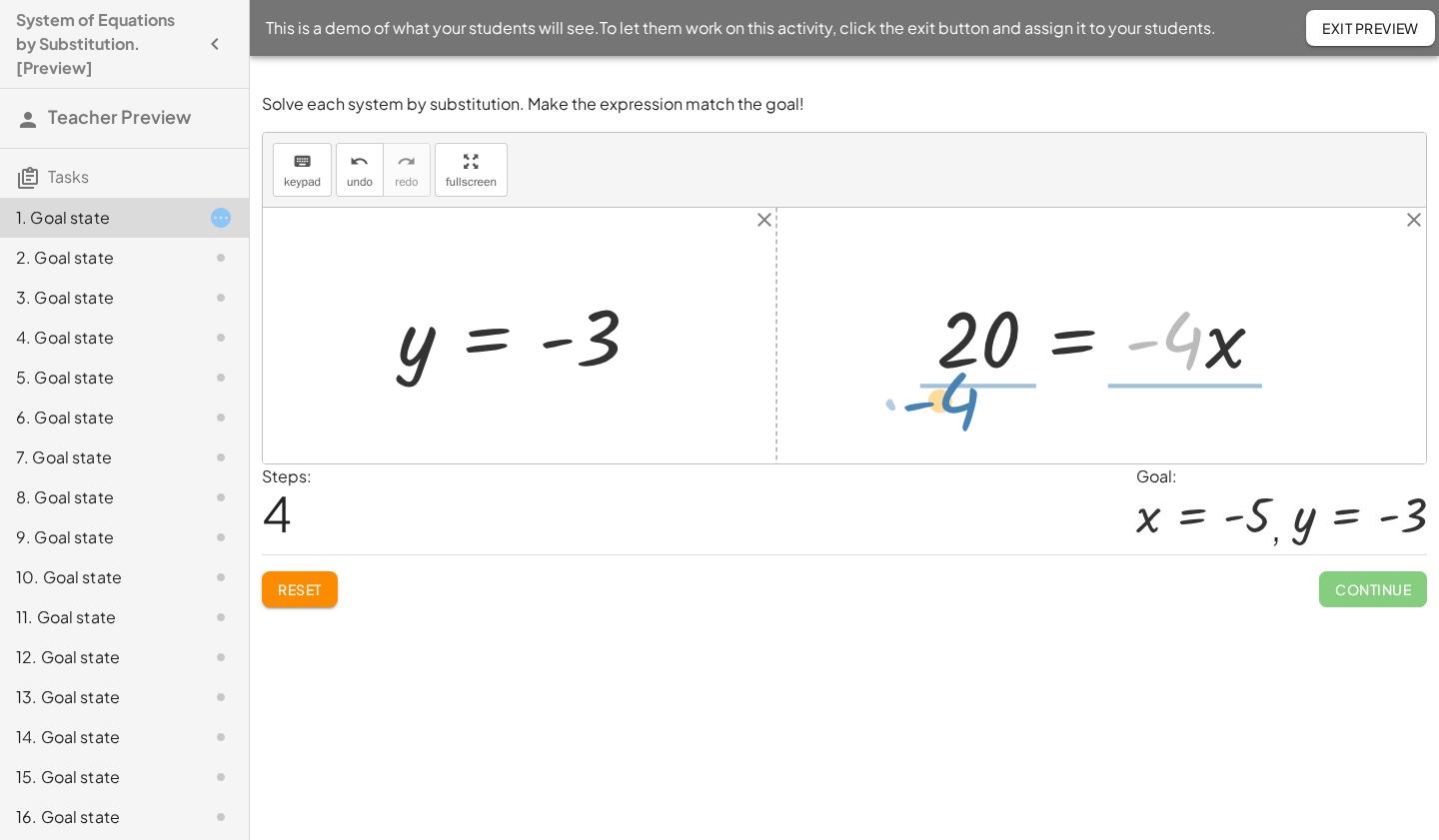 drag, startPoint x: 1181, startPoint y: 349, endPoint x: 957, endPoint y: 410, distance: 232.15727 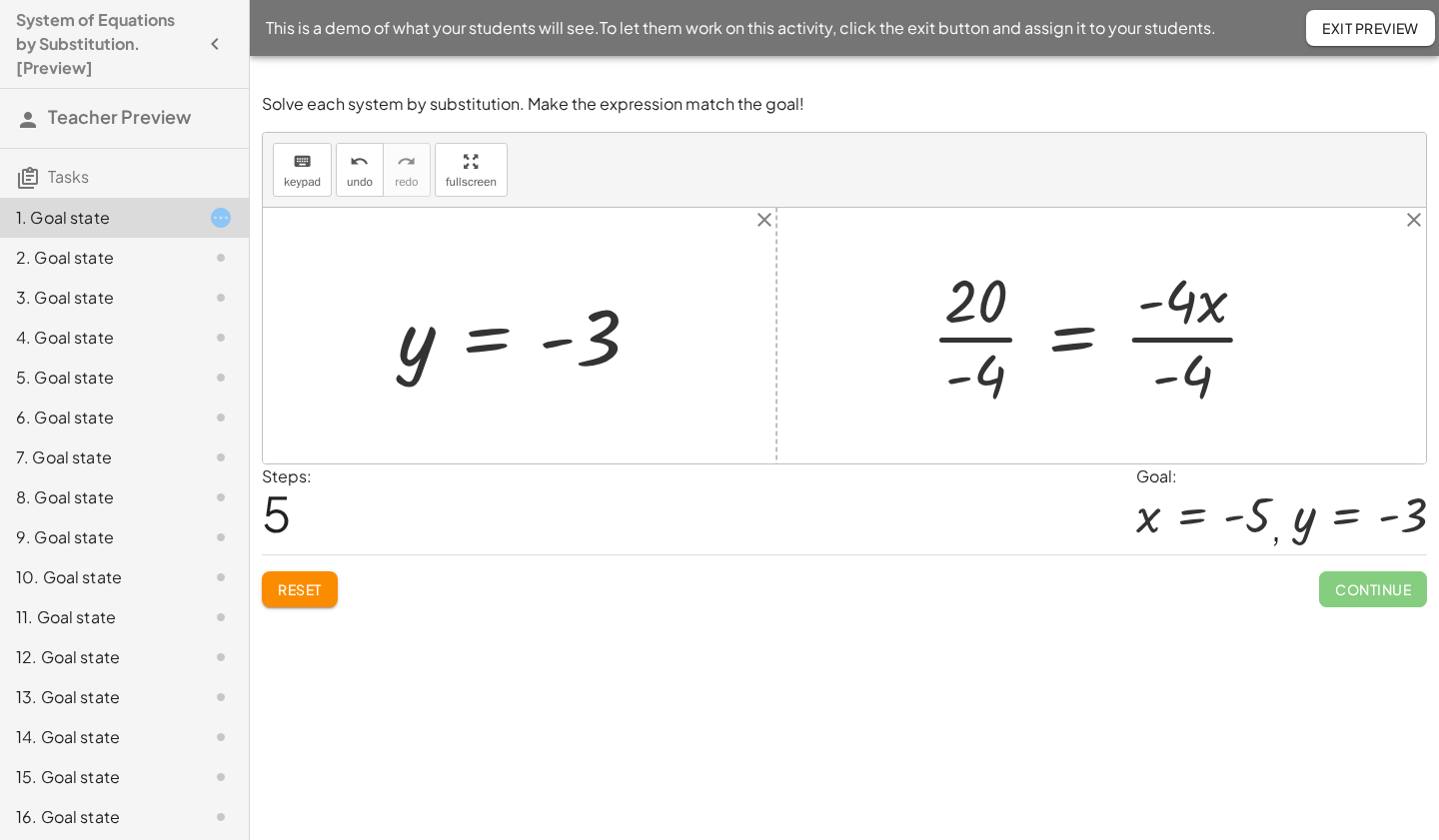 click at bounding box center [1103, 336] 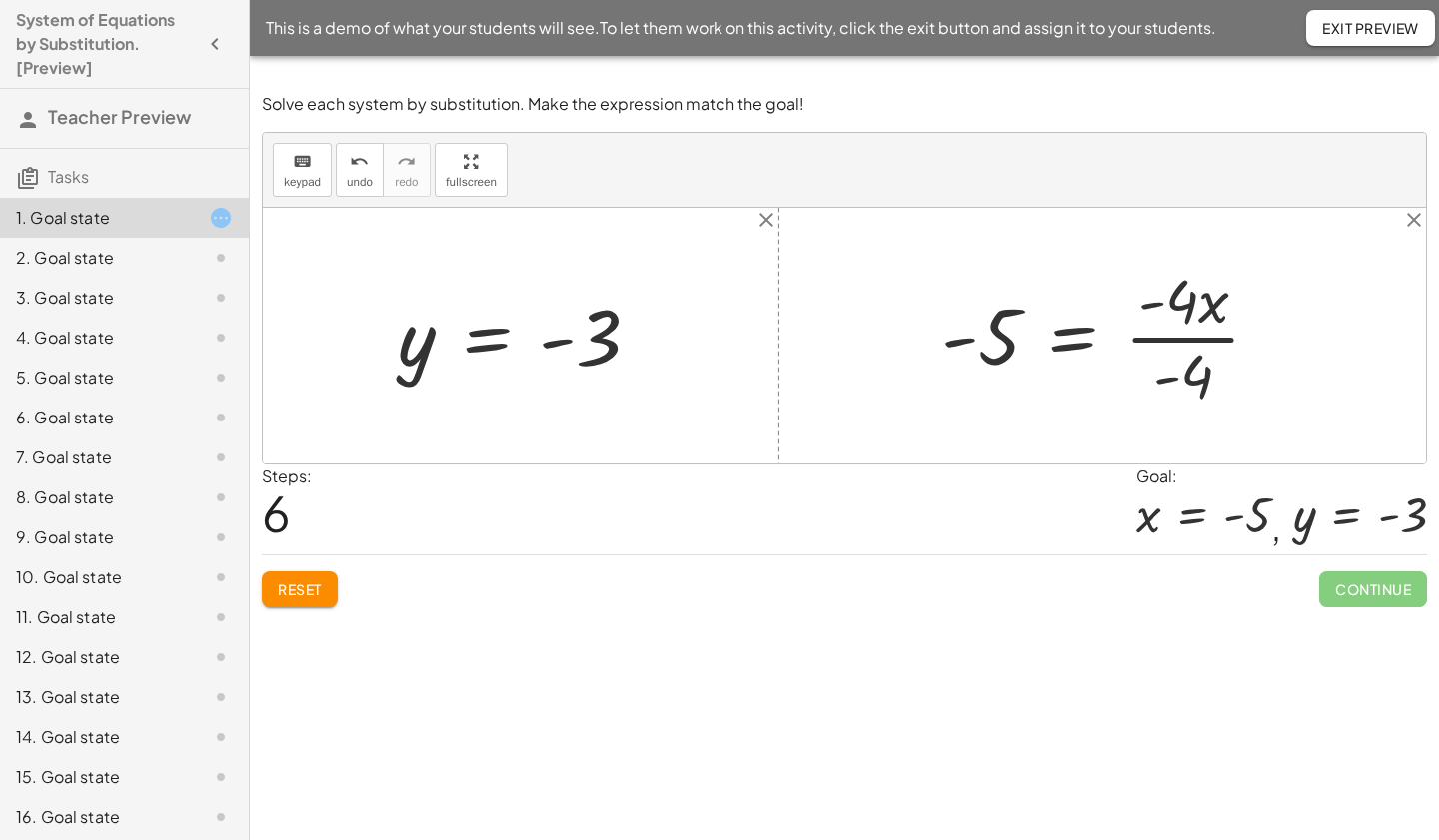 click at bounding box center [1109, 336] 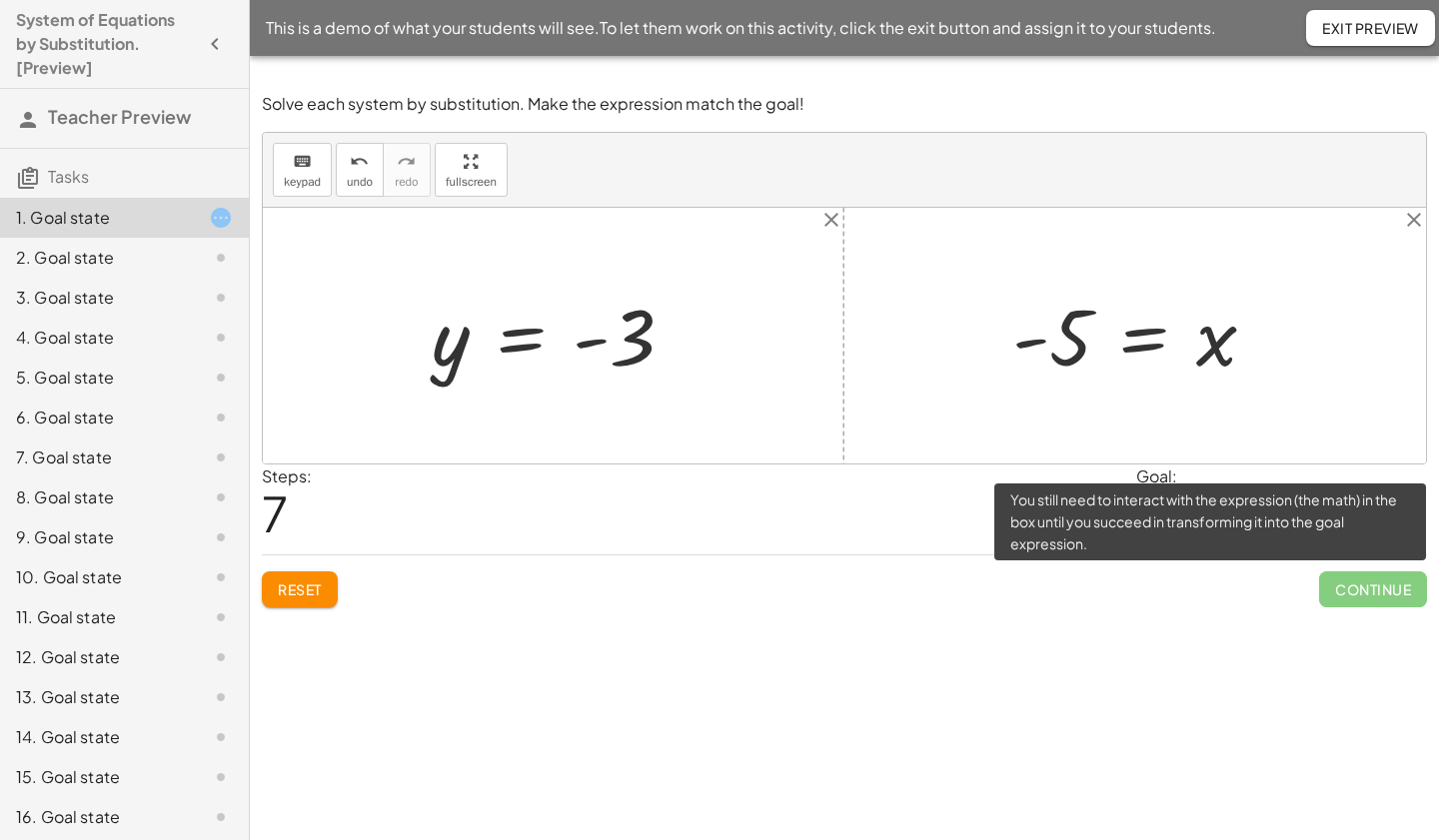 click on "Continue" 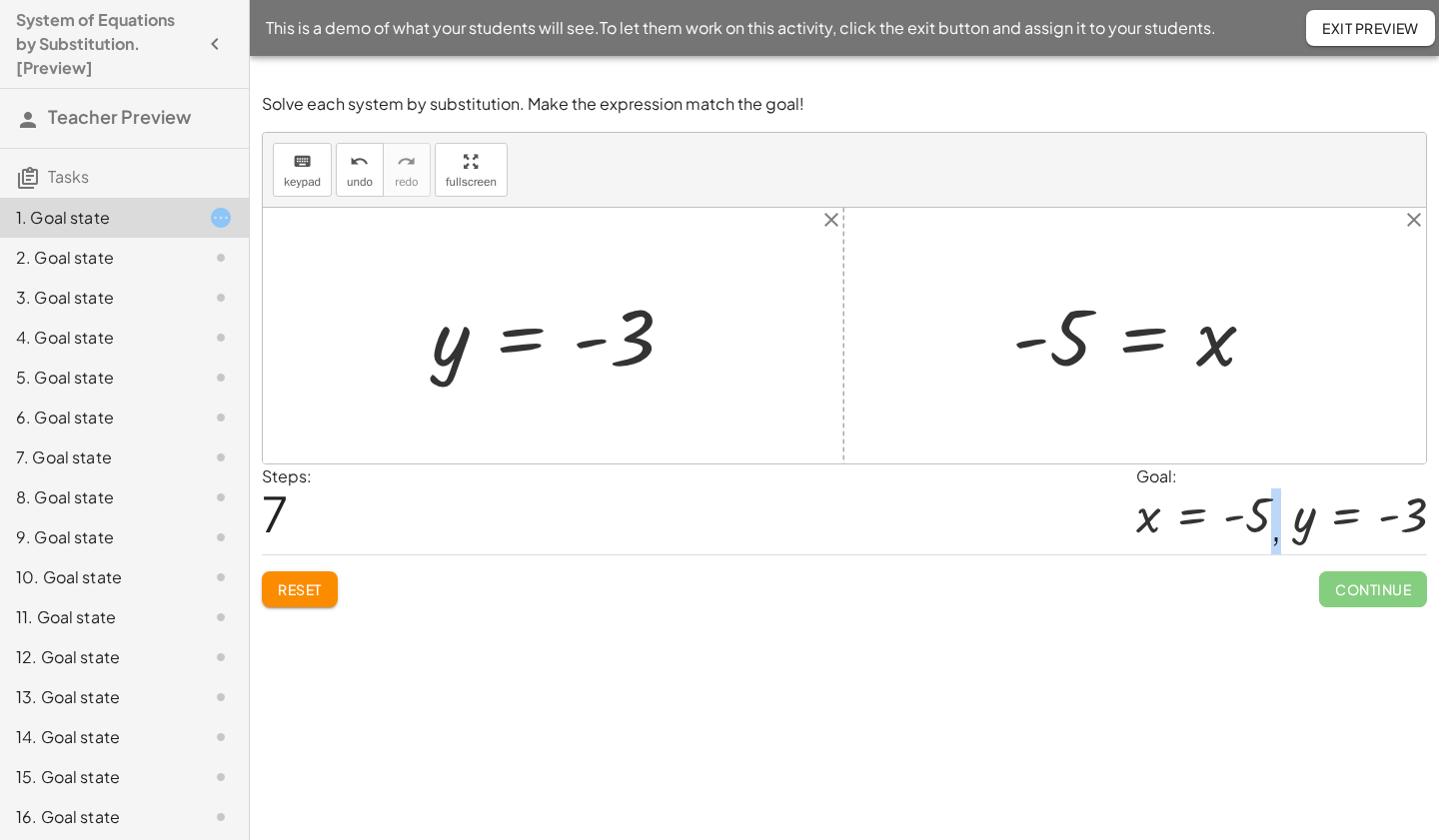 drag, startPoint x: 1320, startPoint y: 533, endPoint x: 1201, endPoint y: 540, distance: 119.2057 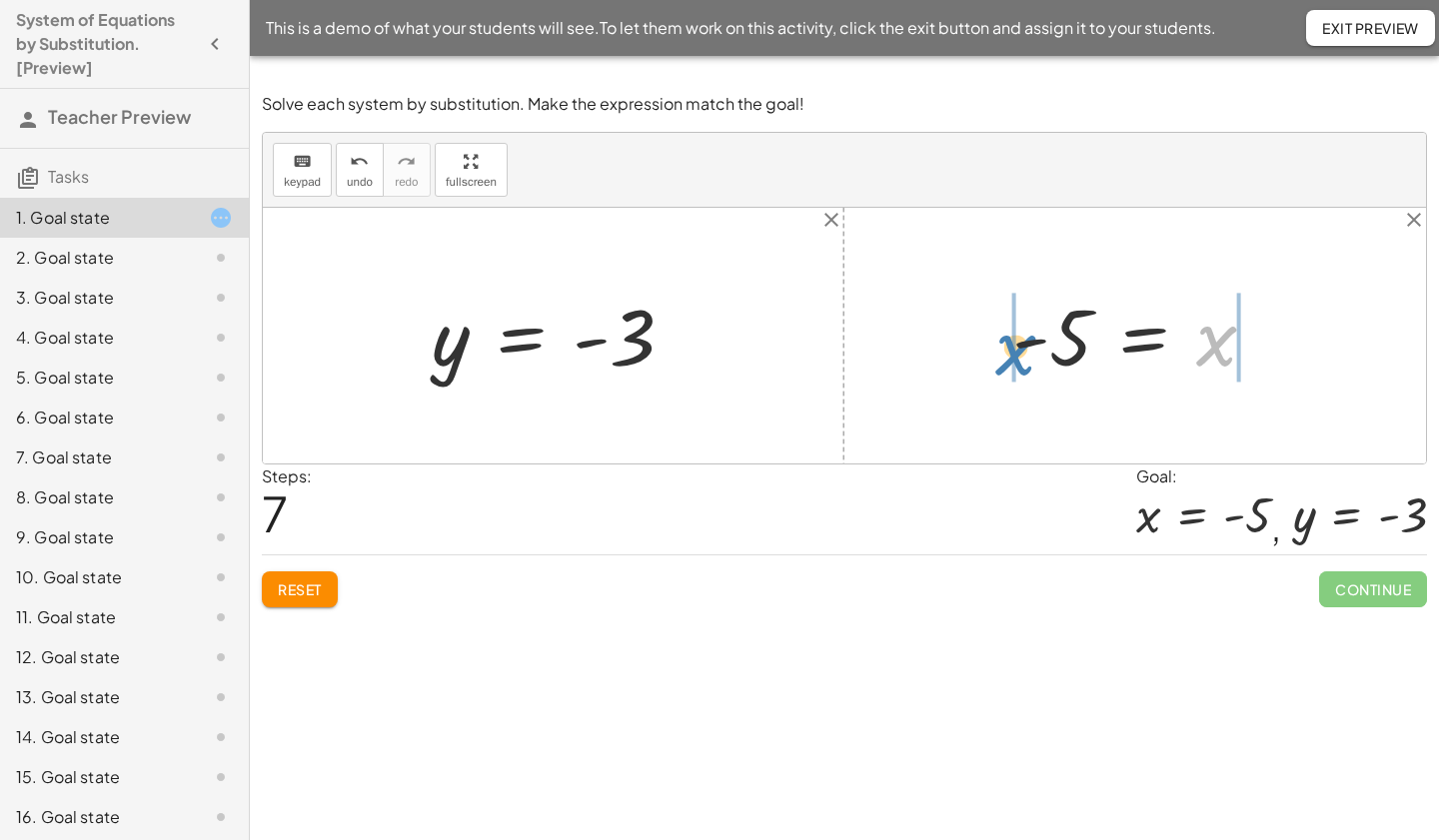 drag, startPoint x: 1217, startPoint y: 370, endPoint x: 1018, endPoint y: 380, distance: 199.2511 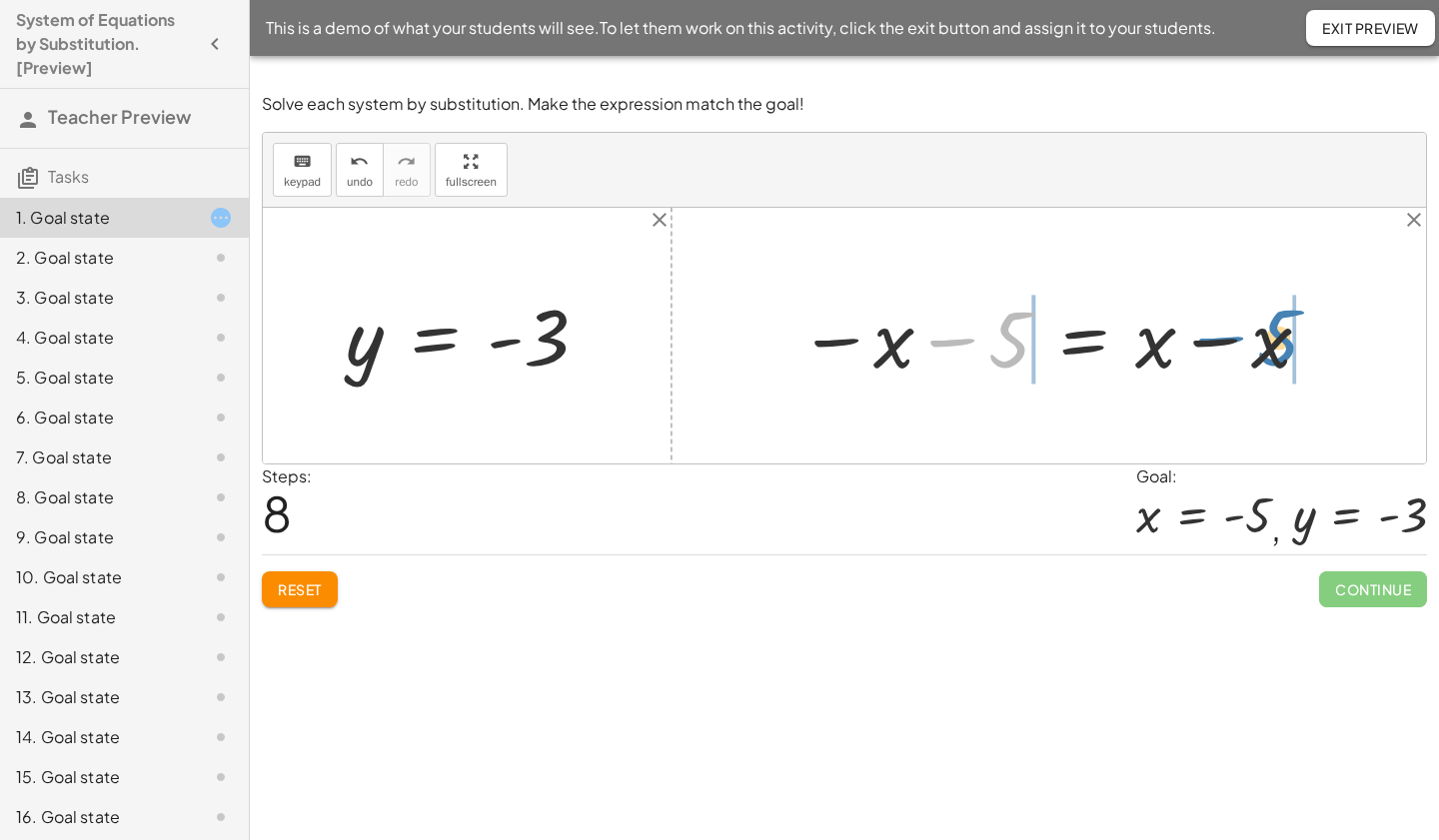 drag, startPoint x: 1008, startPoint y: 346, endPoint x: 1277, endPoint y: 344, distance: 269.00743 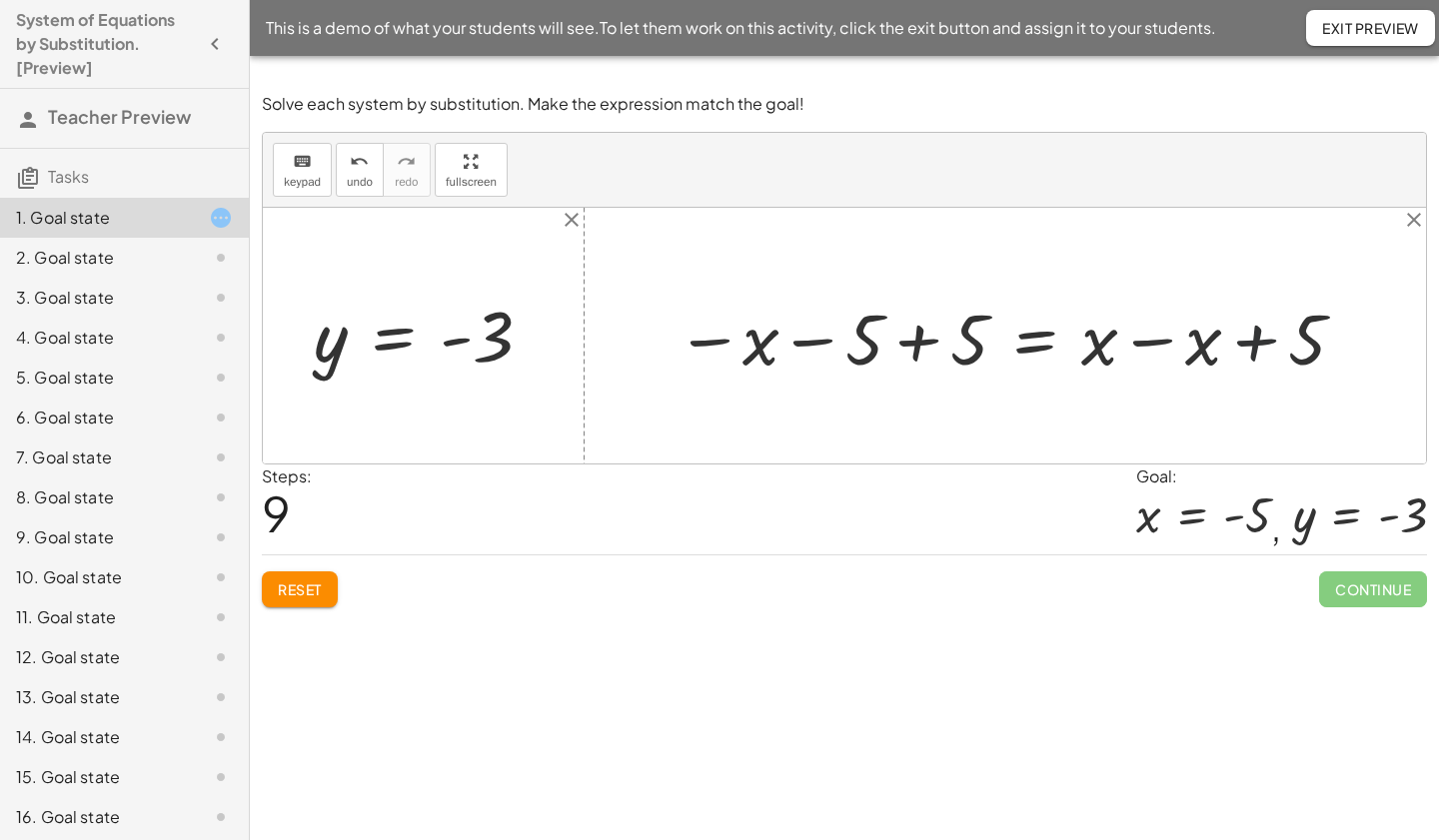 click at bounding box center (1012, 336) 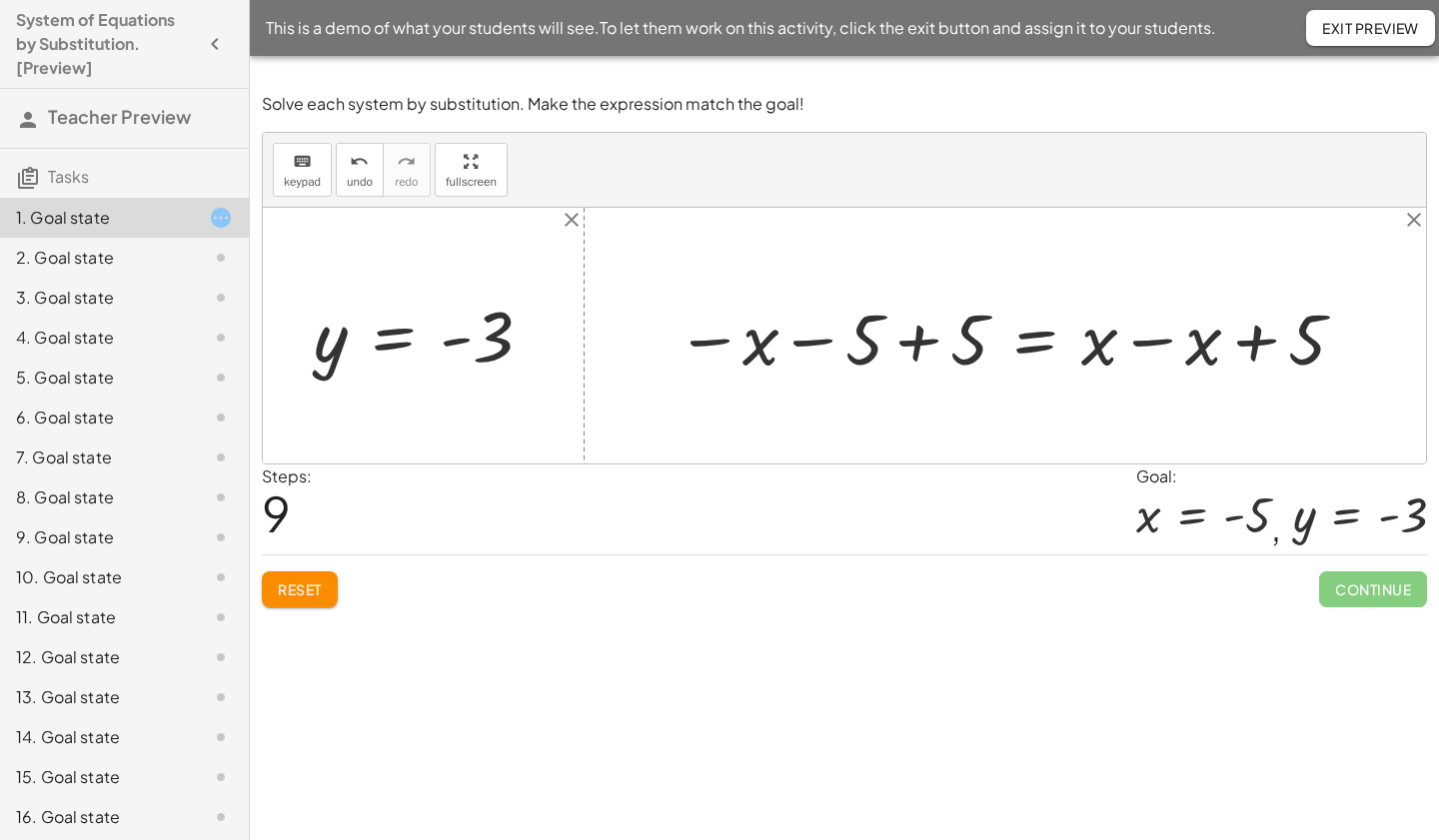 click at bounding box center [1012, 336] 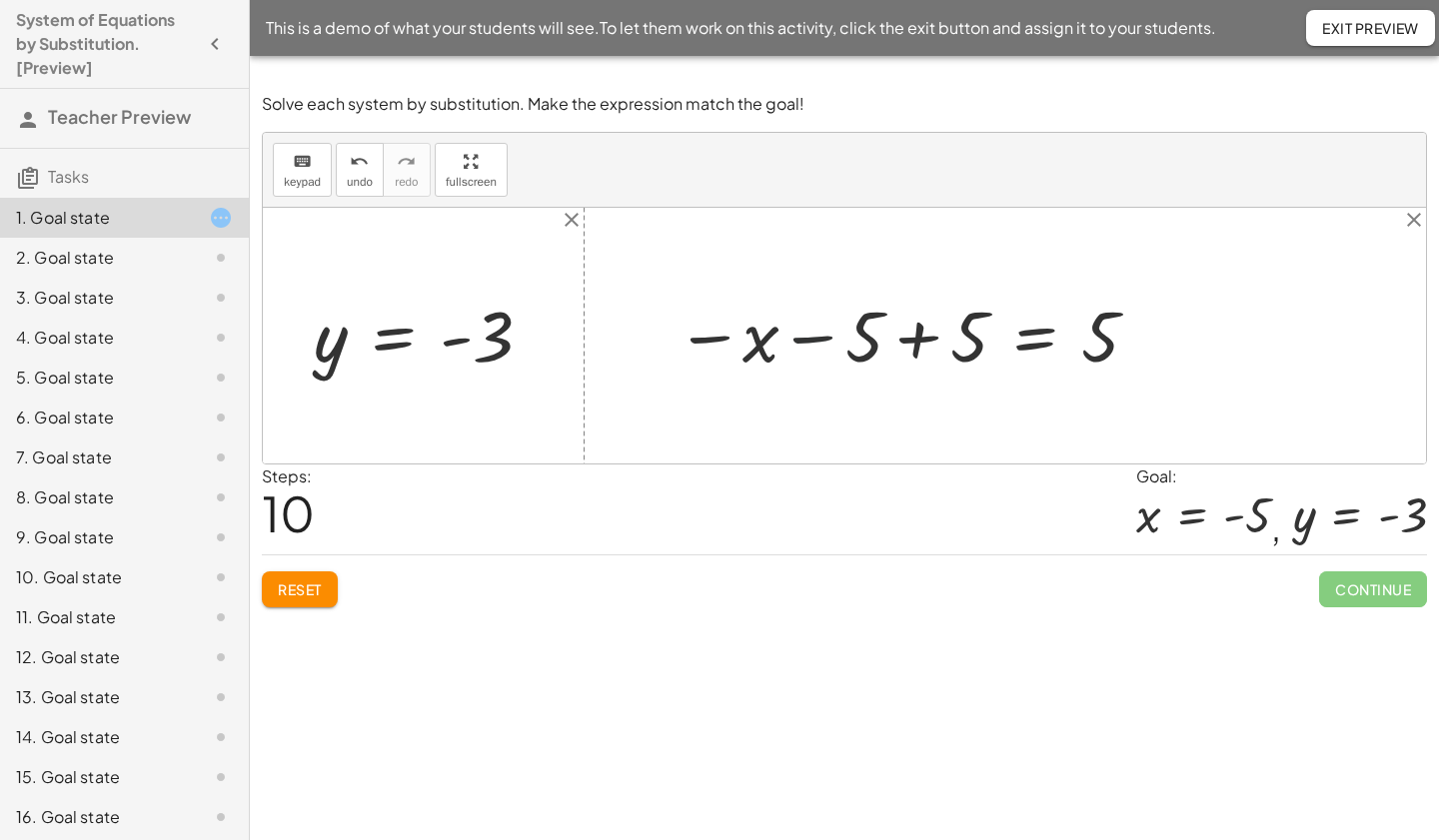 click at bounding box center [909, 335] 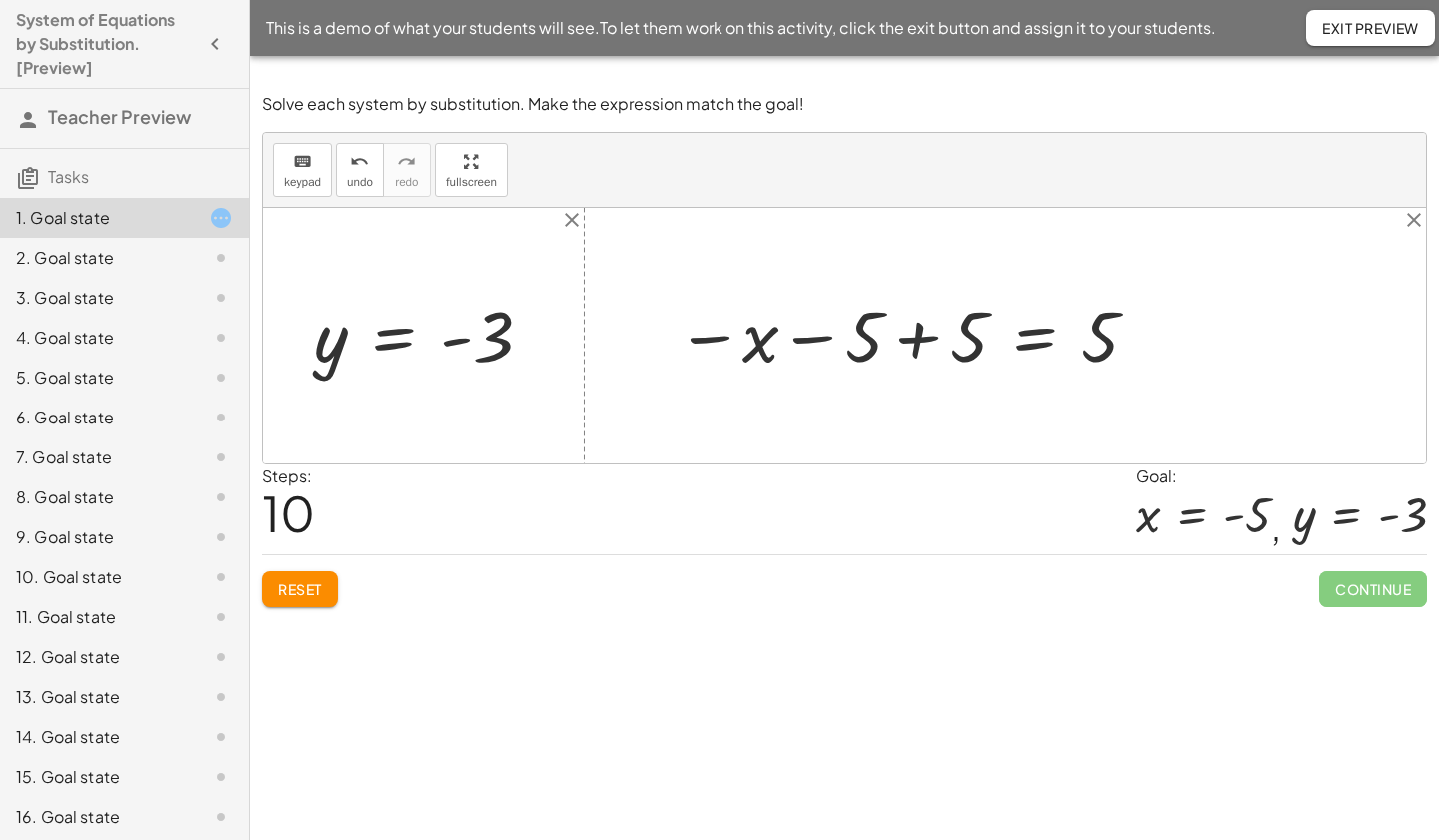 click at bounding box center (909, 335) 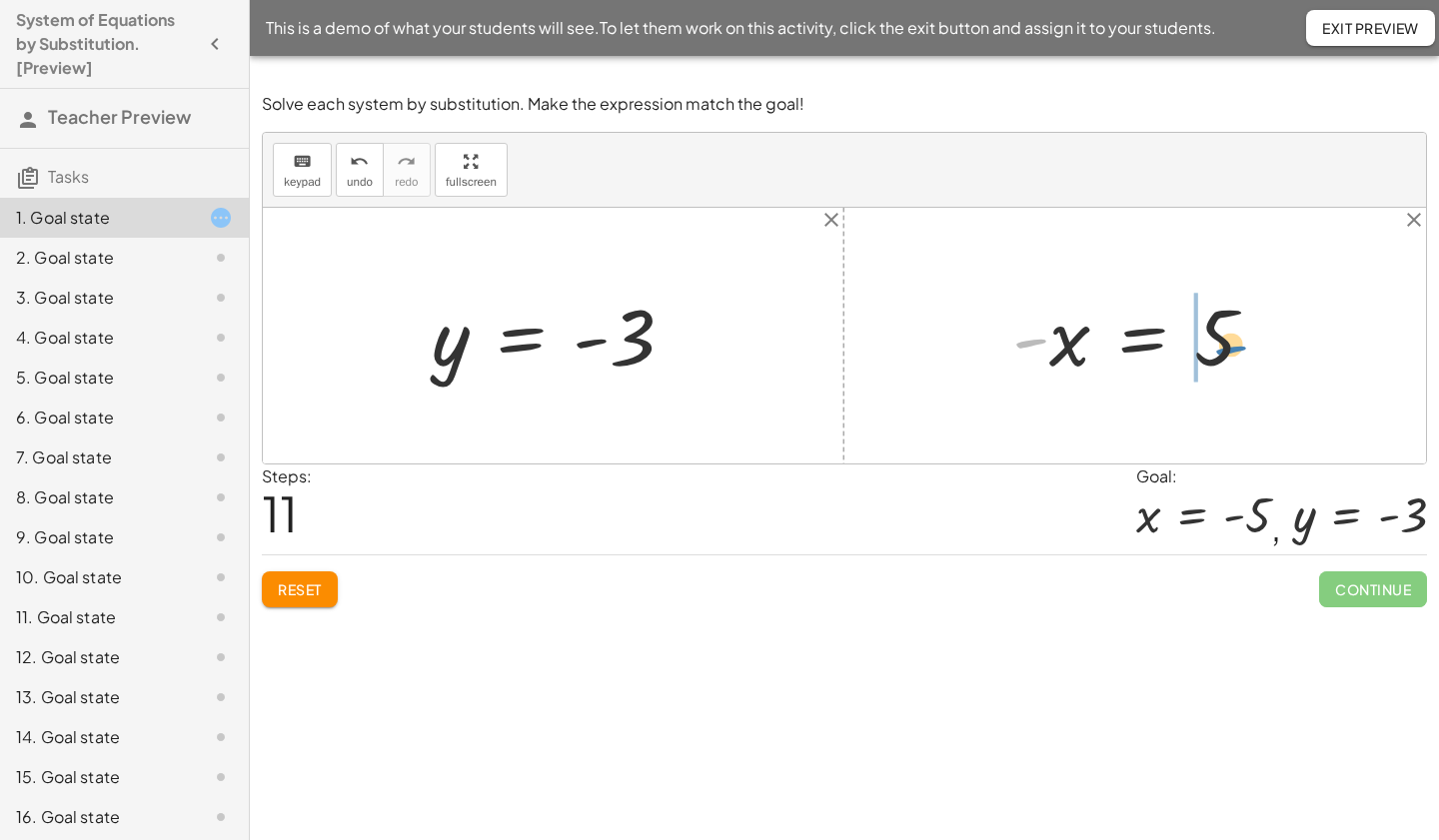 drag, startPoint x: 1033, startPoint y: 344, endPoint x: 1229, endPoint y: 351, distance: 196.12496 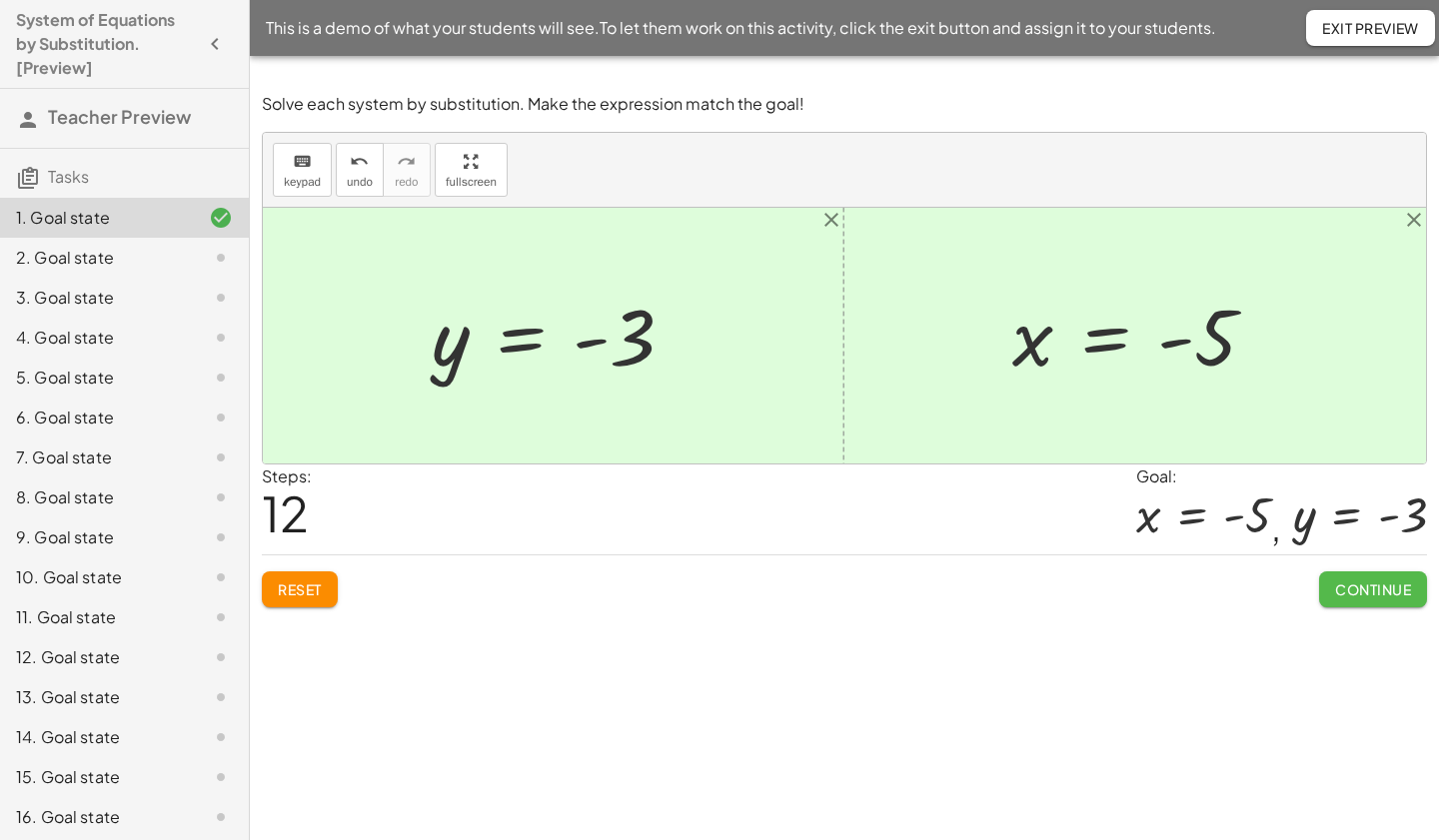 click on "Continue" at bounding box center [1373, 589] 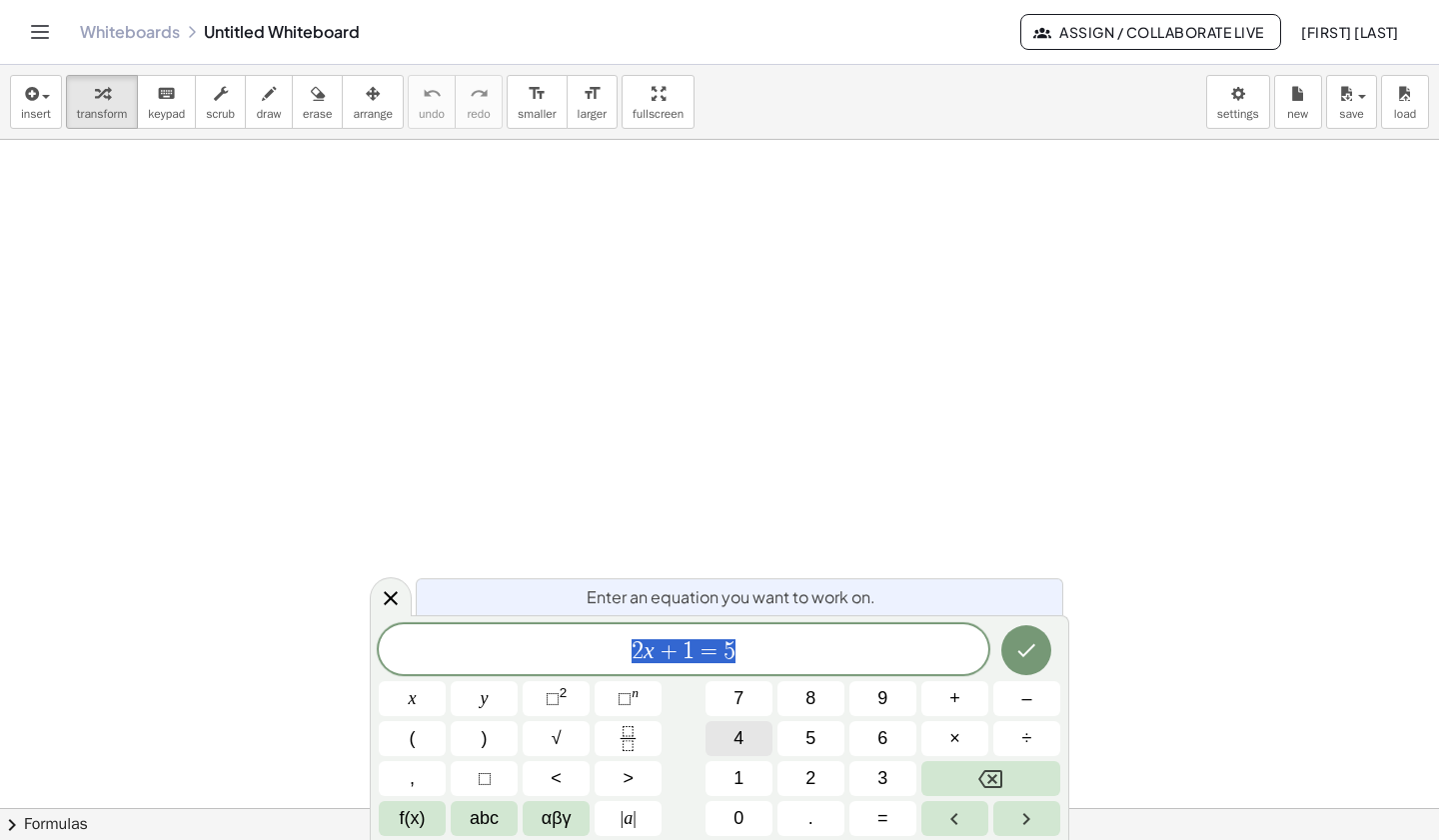 scroll, scrollTop: 0, scrollLeft: 0, axis: both 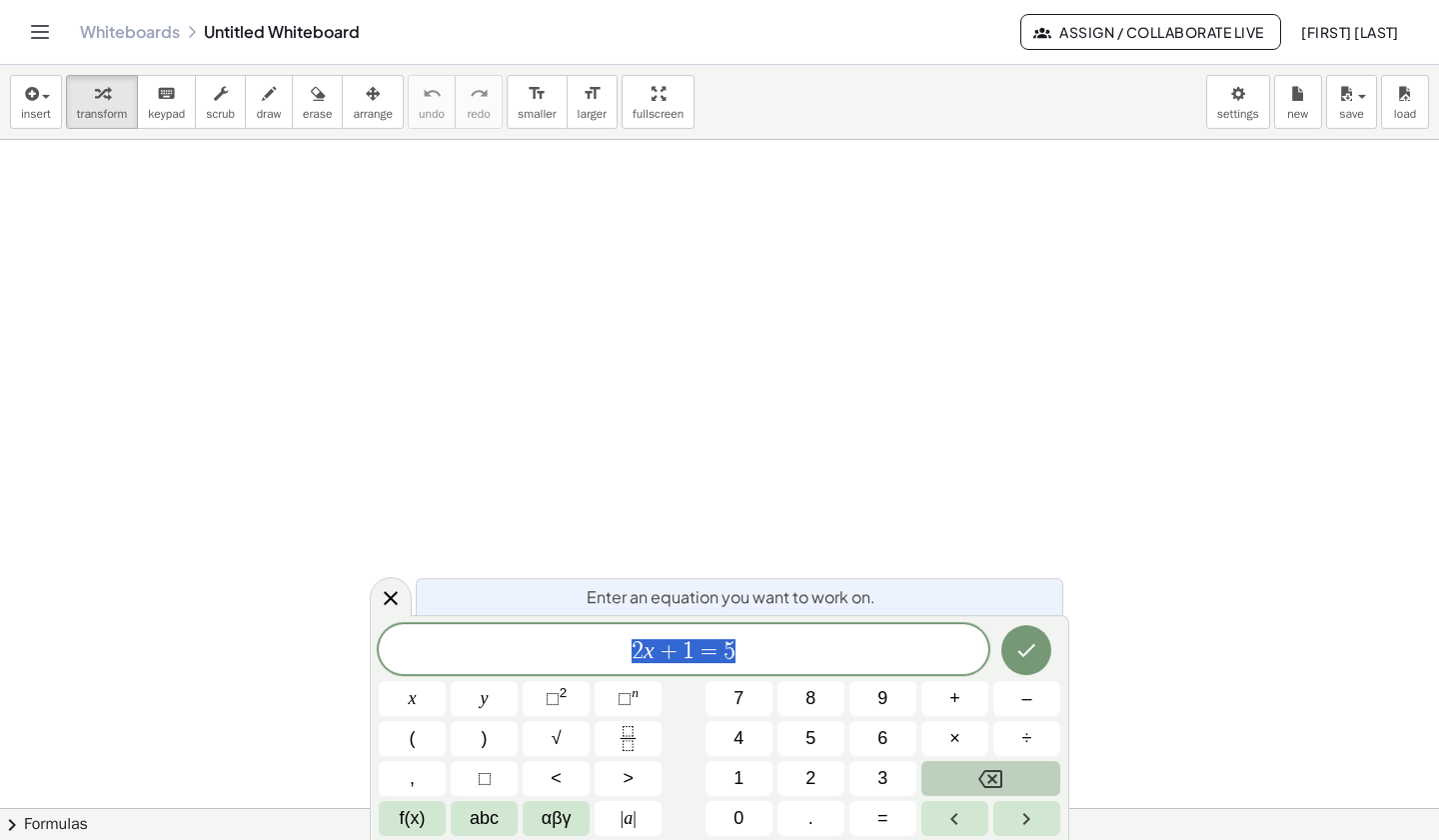 click at bounding box center [990, 778] 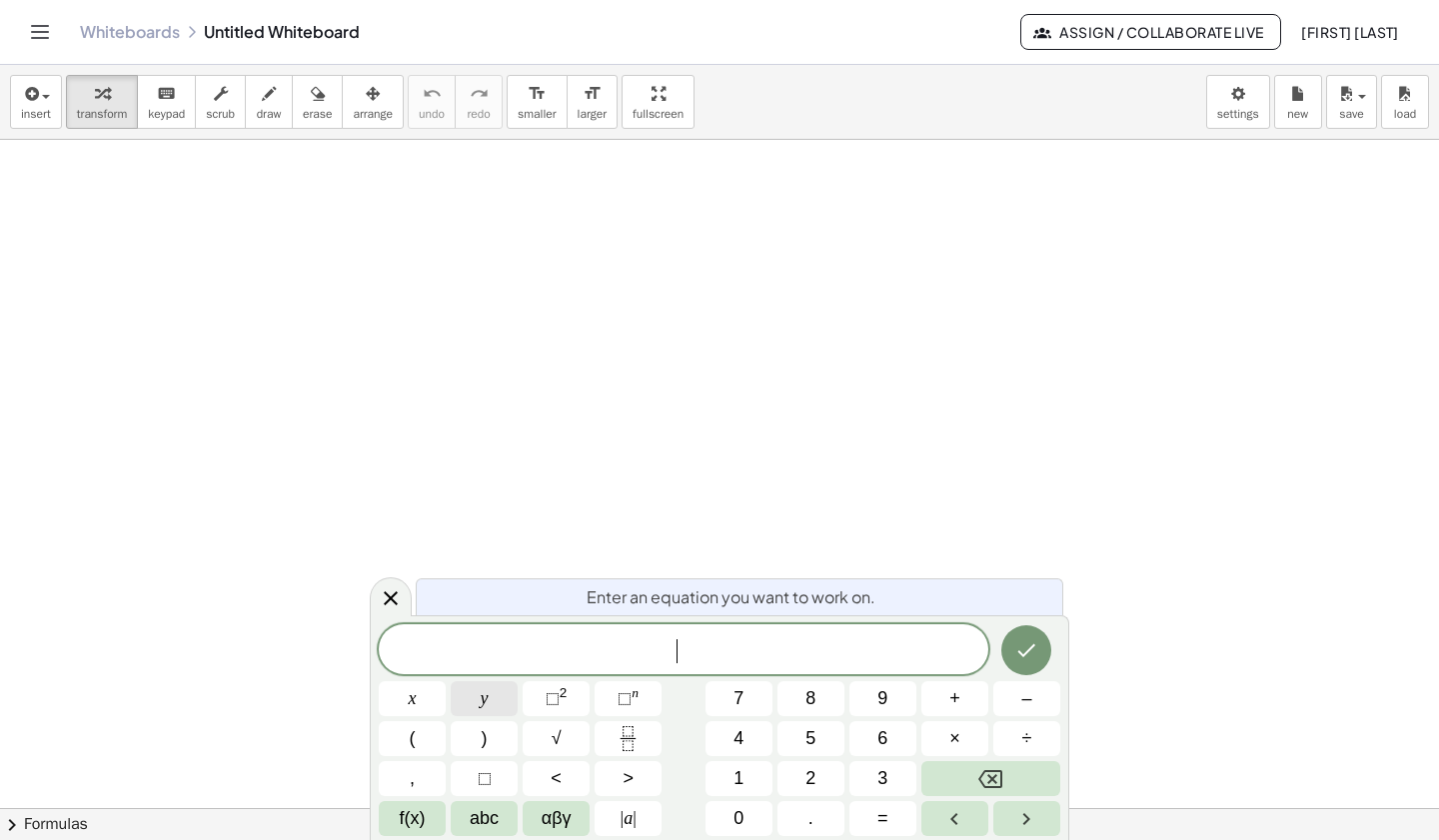click on "y" at bounding box center [484, 698] 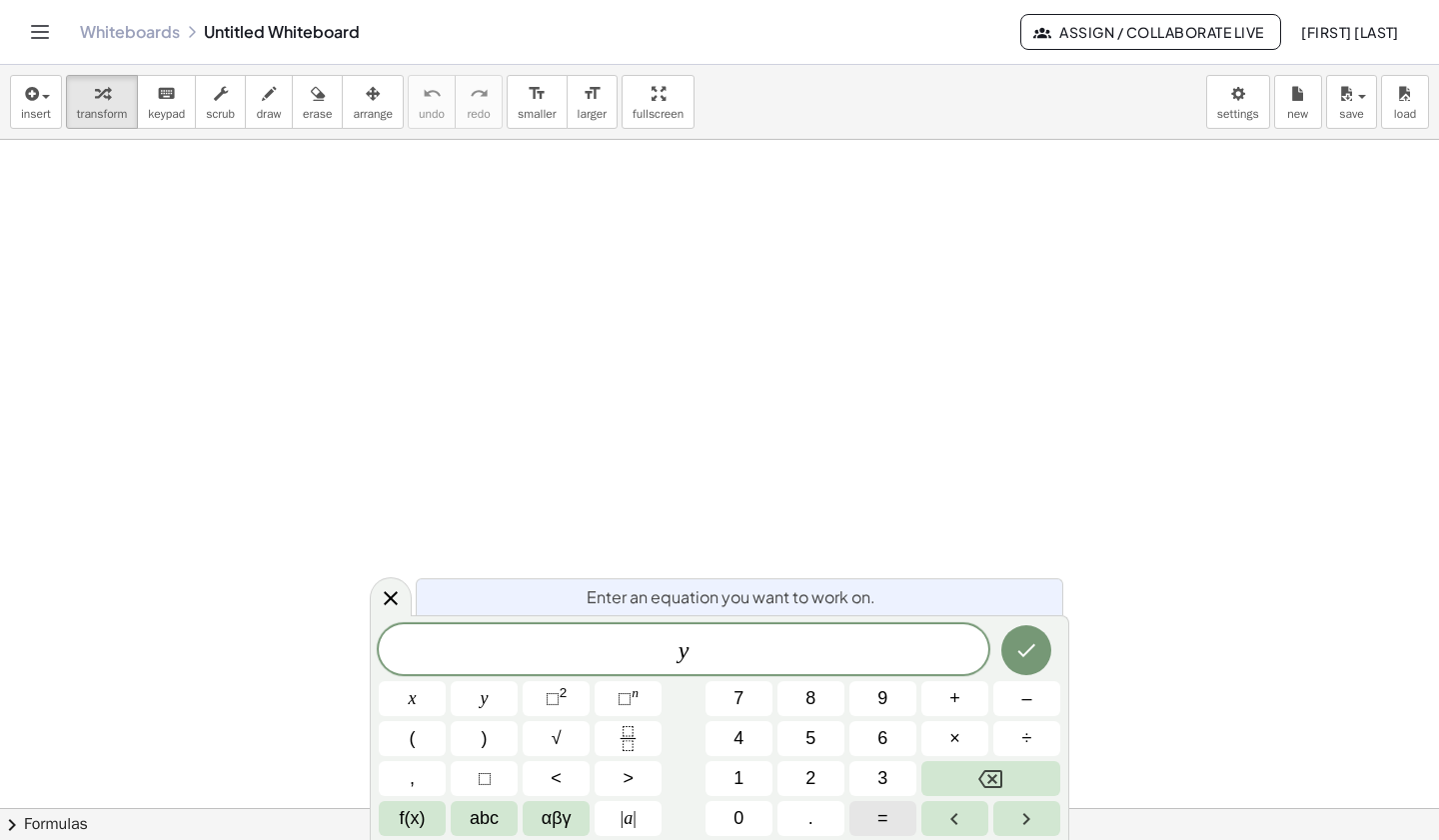 click on "=" at bounding box center (882, 818) 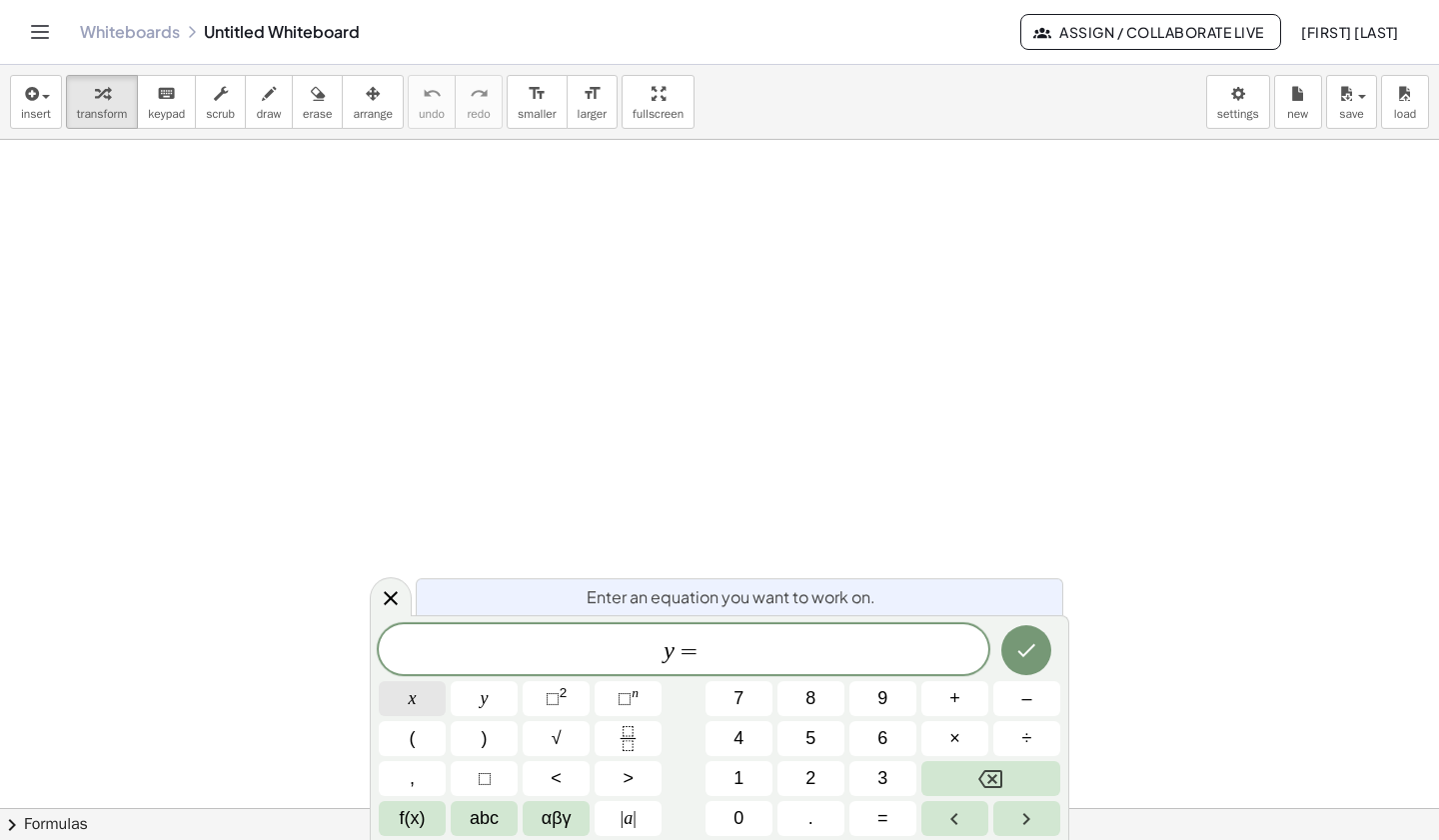 click on "x" at bounding box center [412, 698] 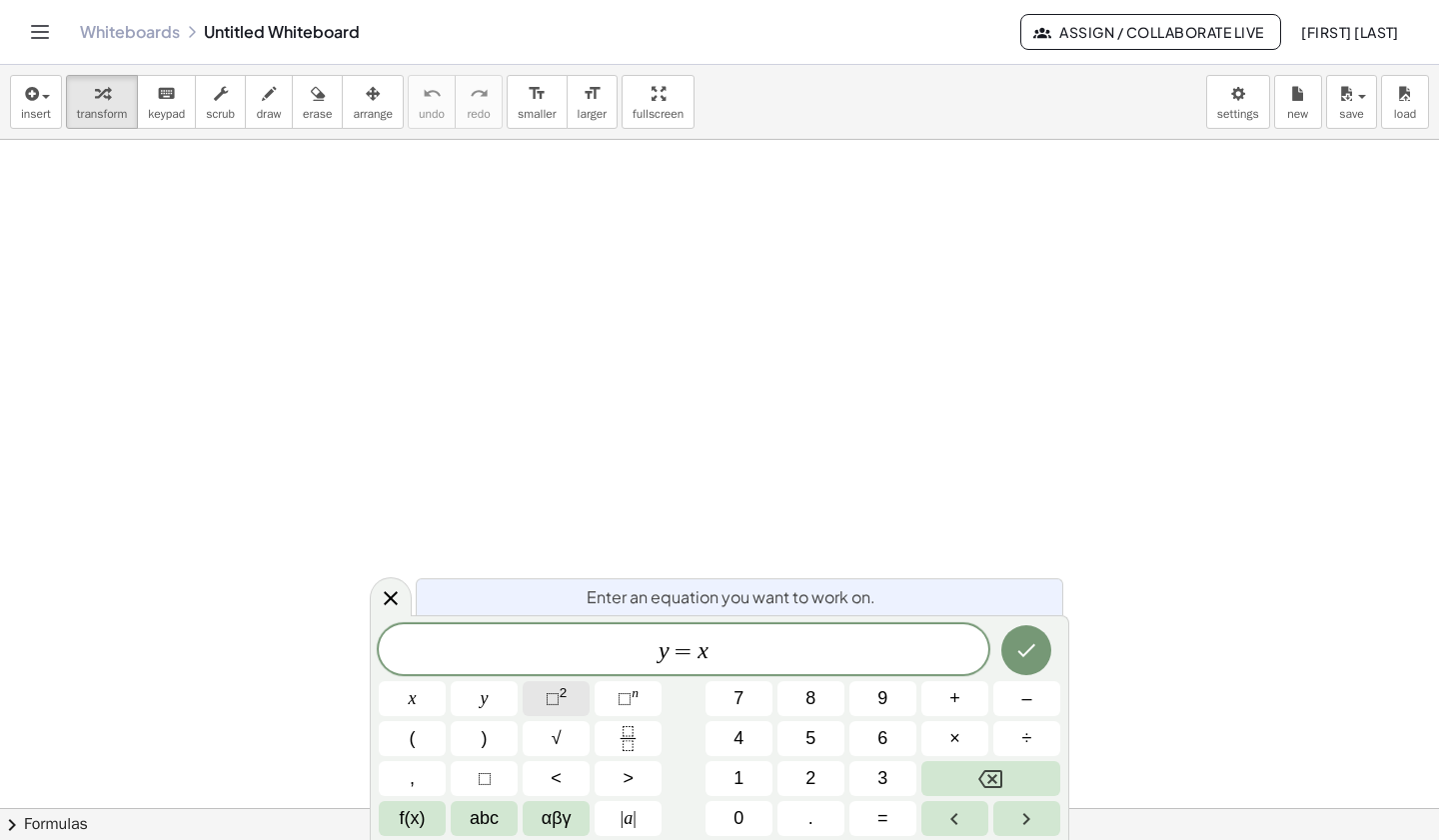 click on "⬚" at bounding box center (553, 698) 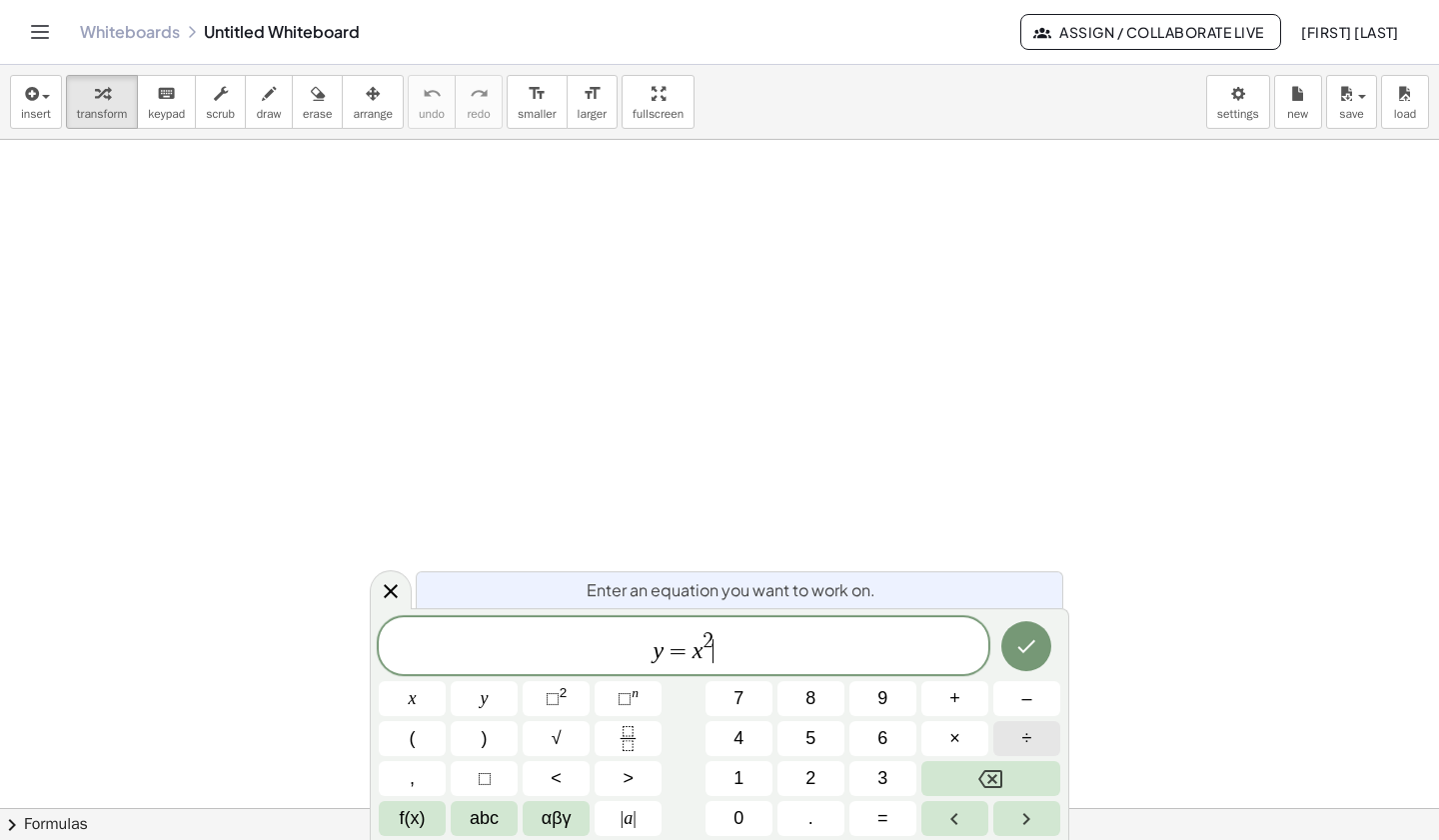 click on "÷" at bounding box center [1026, 738] 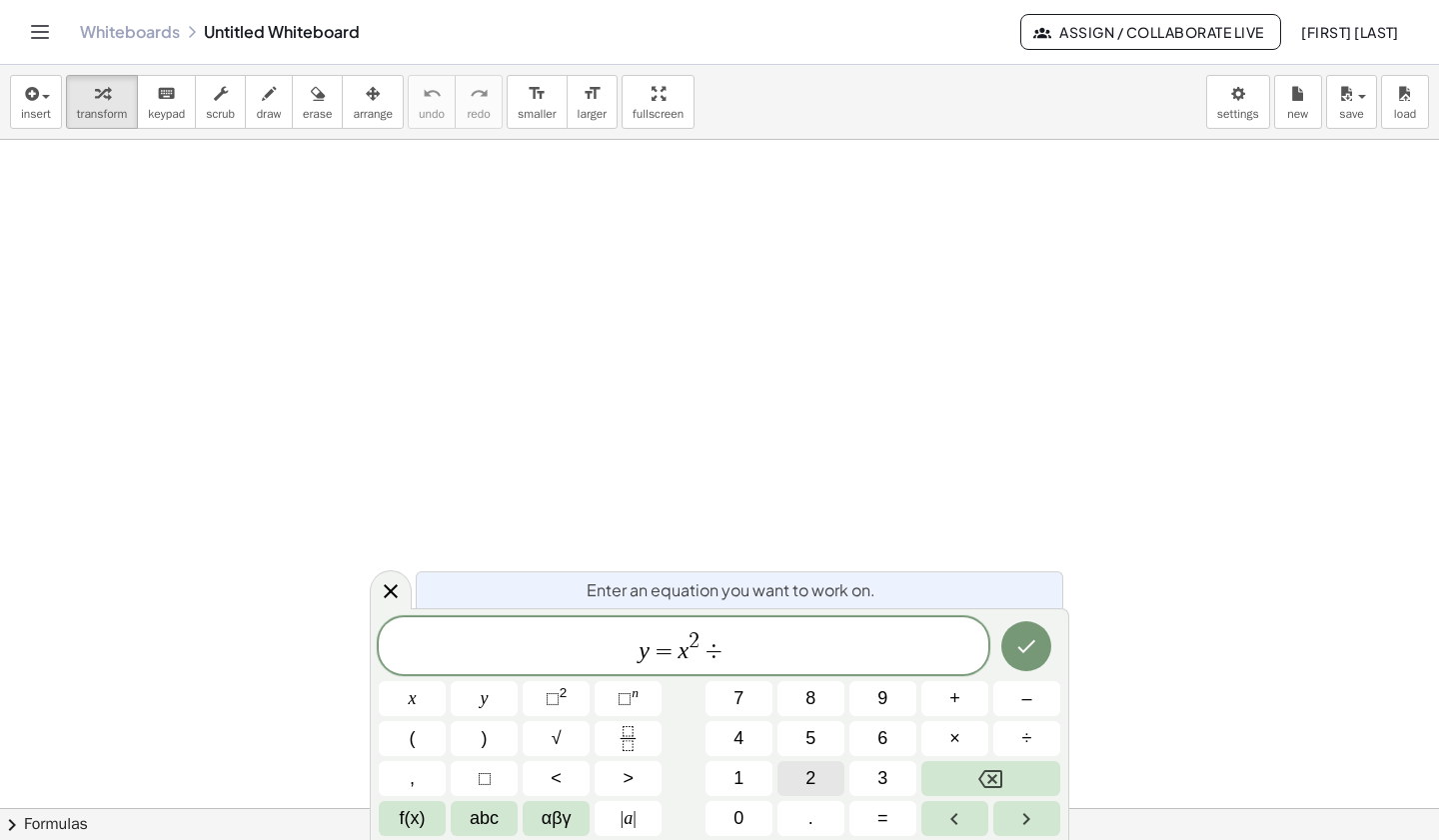 click on "2" at bounding box center (810, 778) 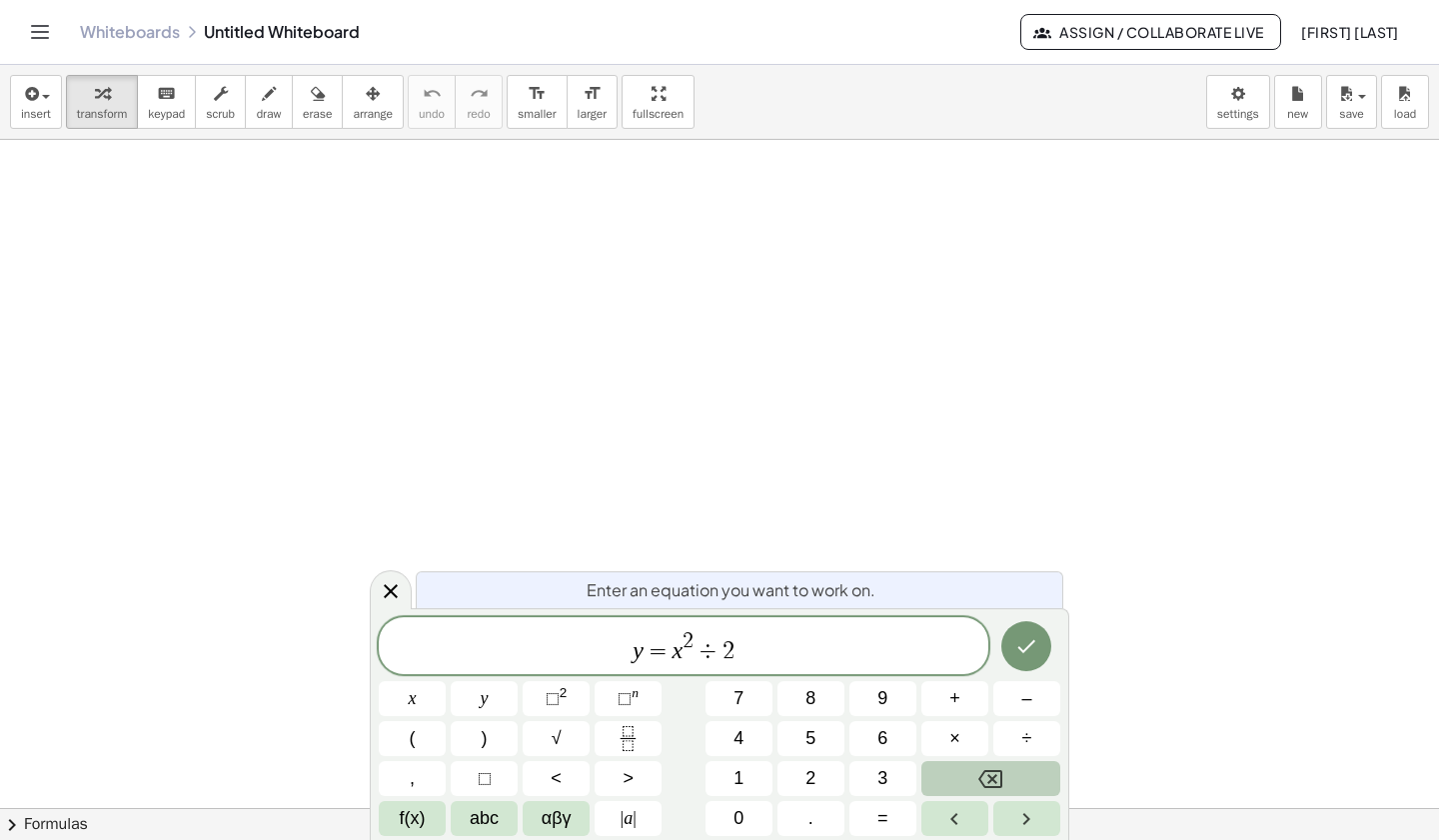 click at bounding box center (990, 778) 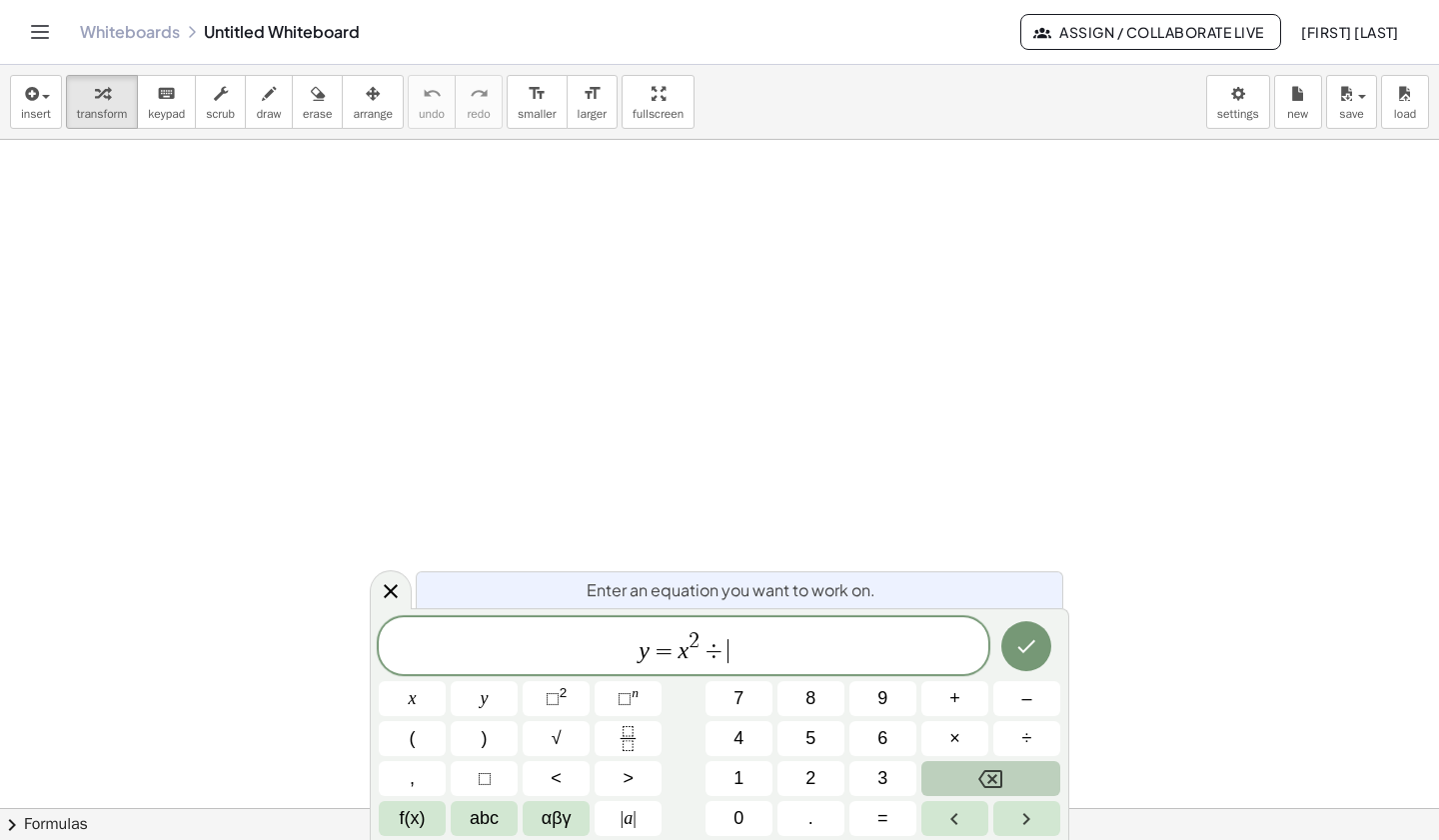 click at bounding box center [990, 778] 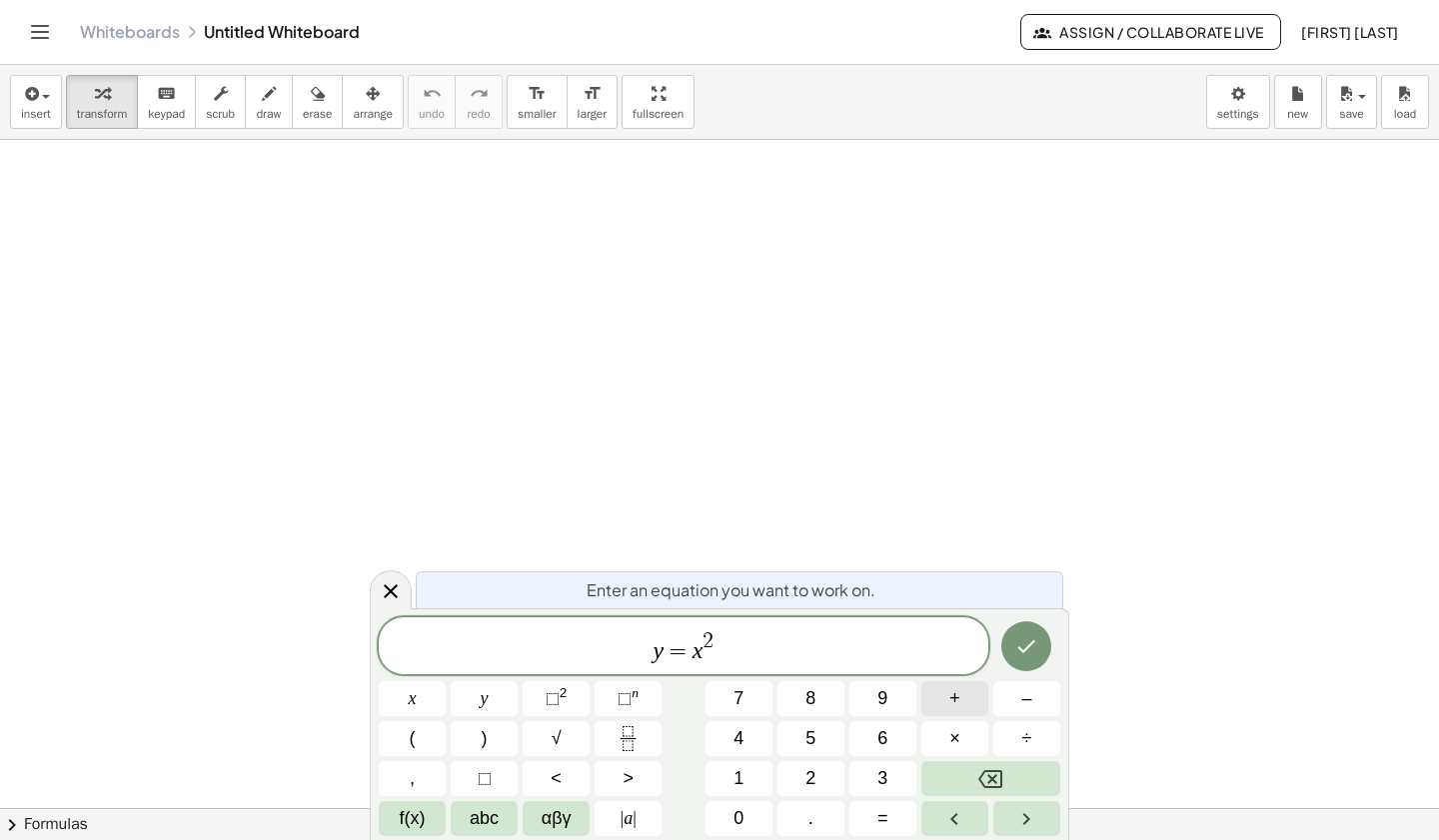 click on "+" at bounding box center [954, 698] 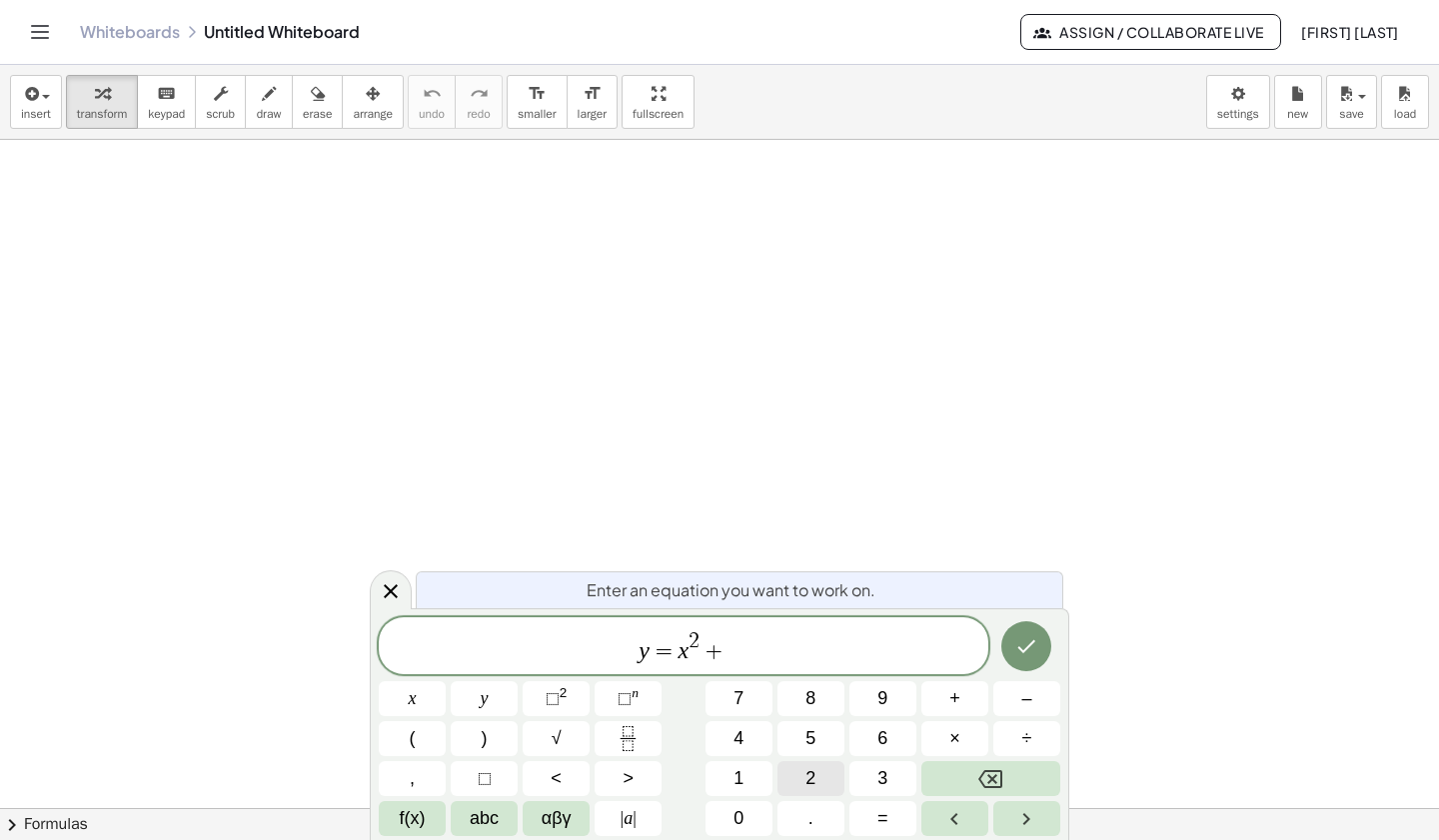 click on "2" at bounding box center [810, 778] 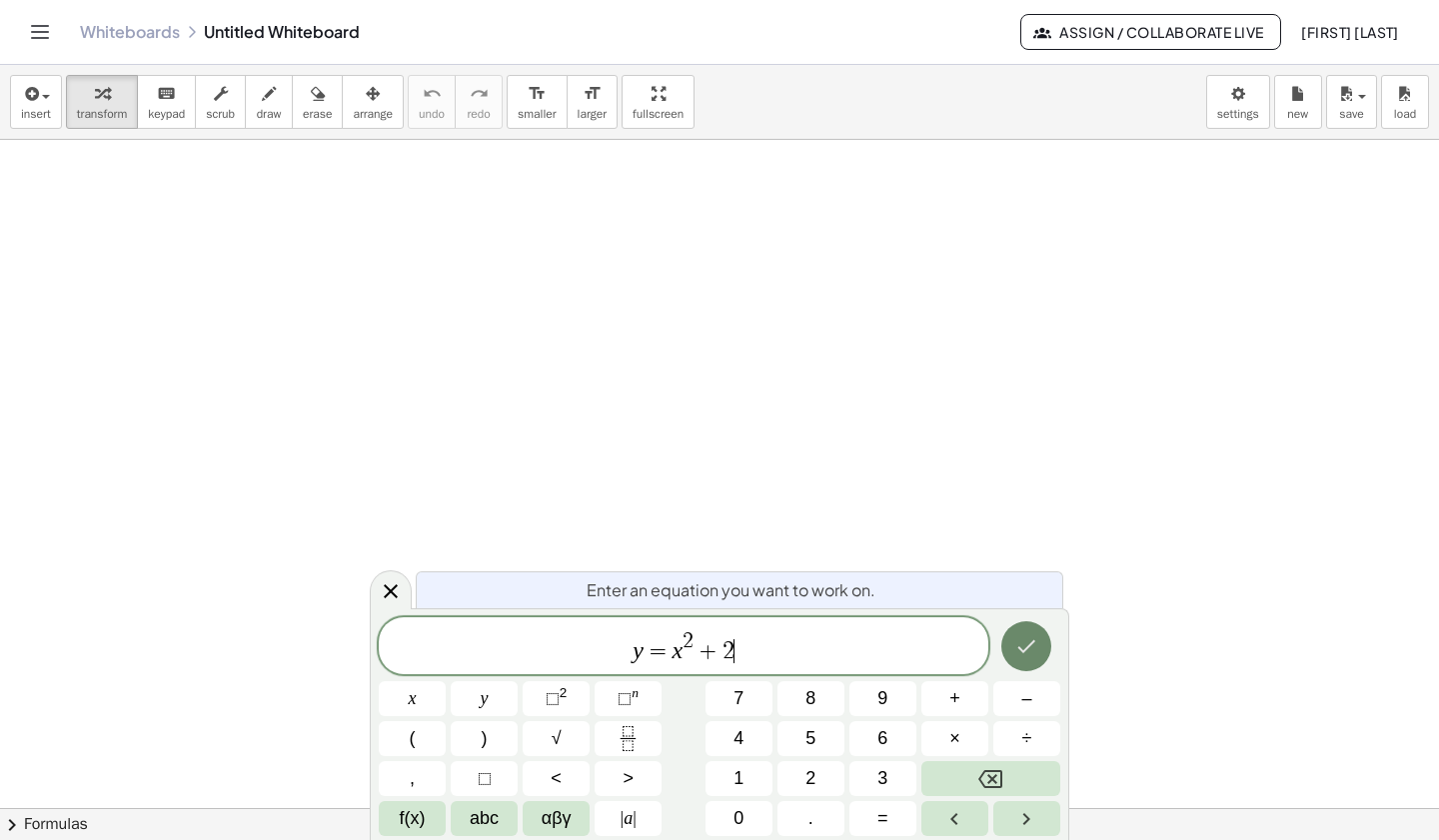 click at bounding box center (1026, 646) 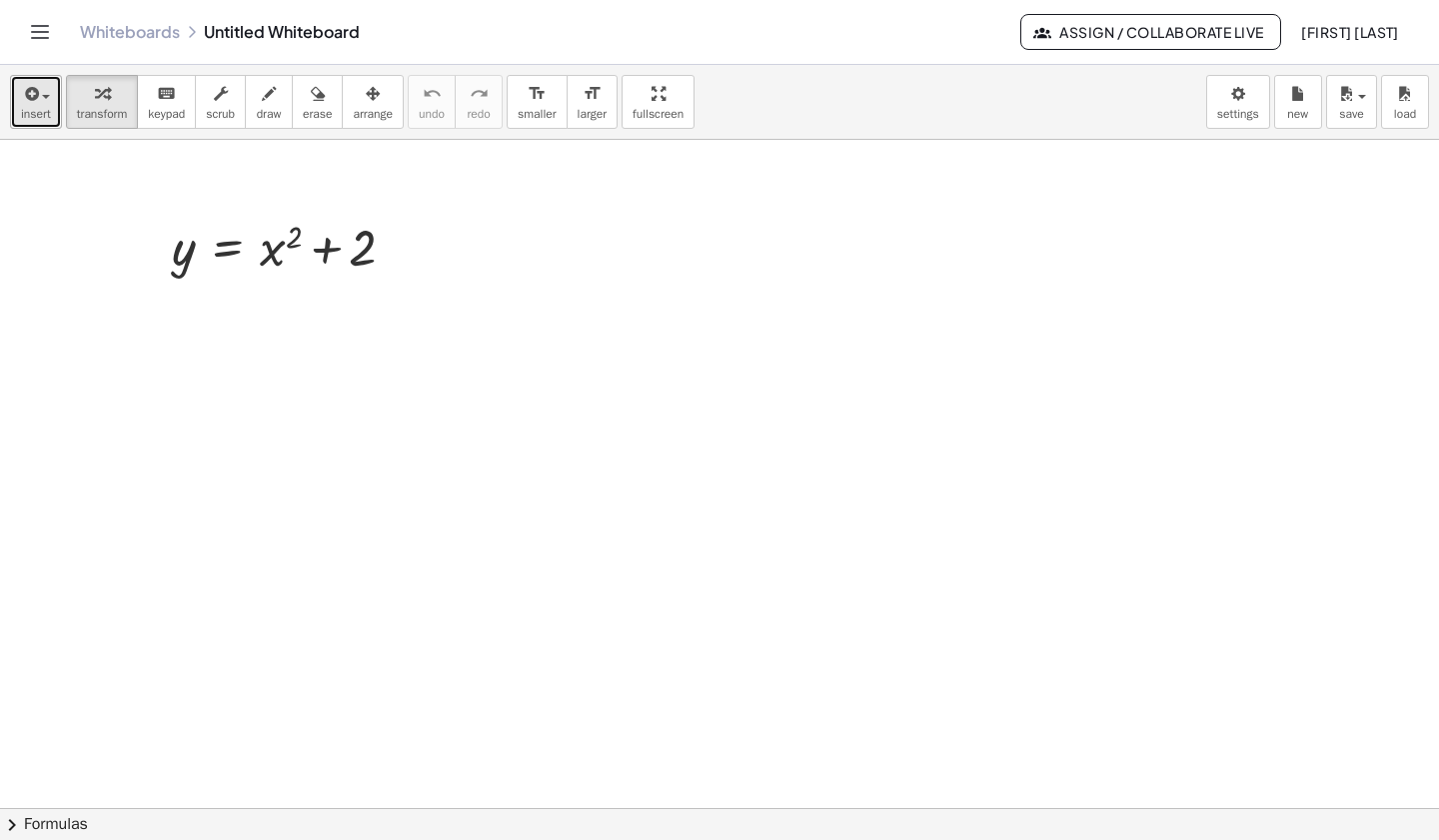 click on "insert" at bounding box center (36, 102) 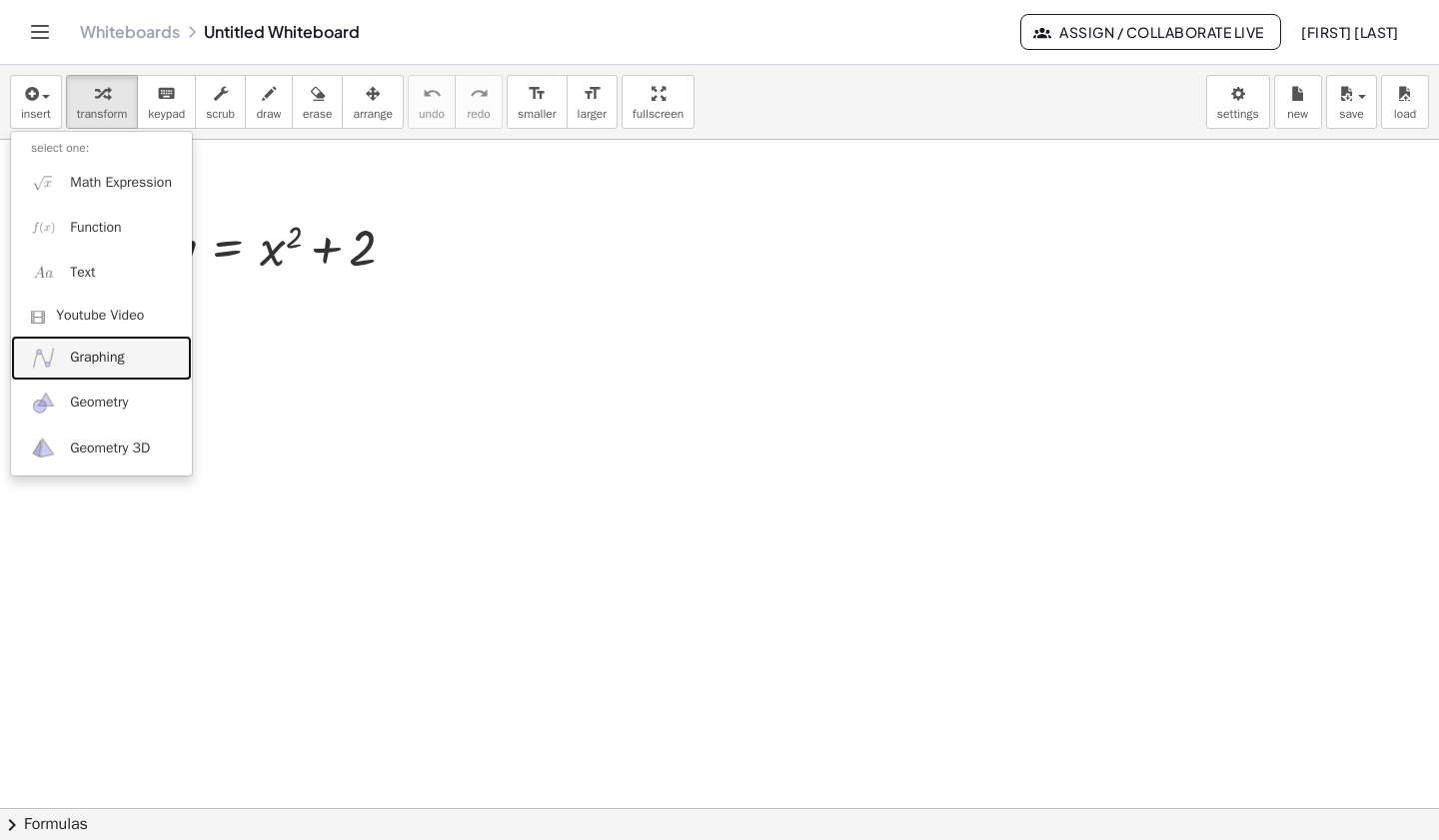 click on "Graphing" at bounding box center [97, 358] 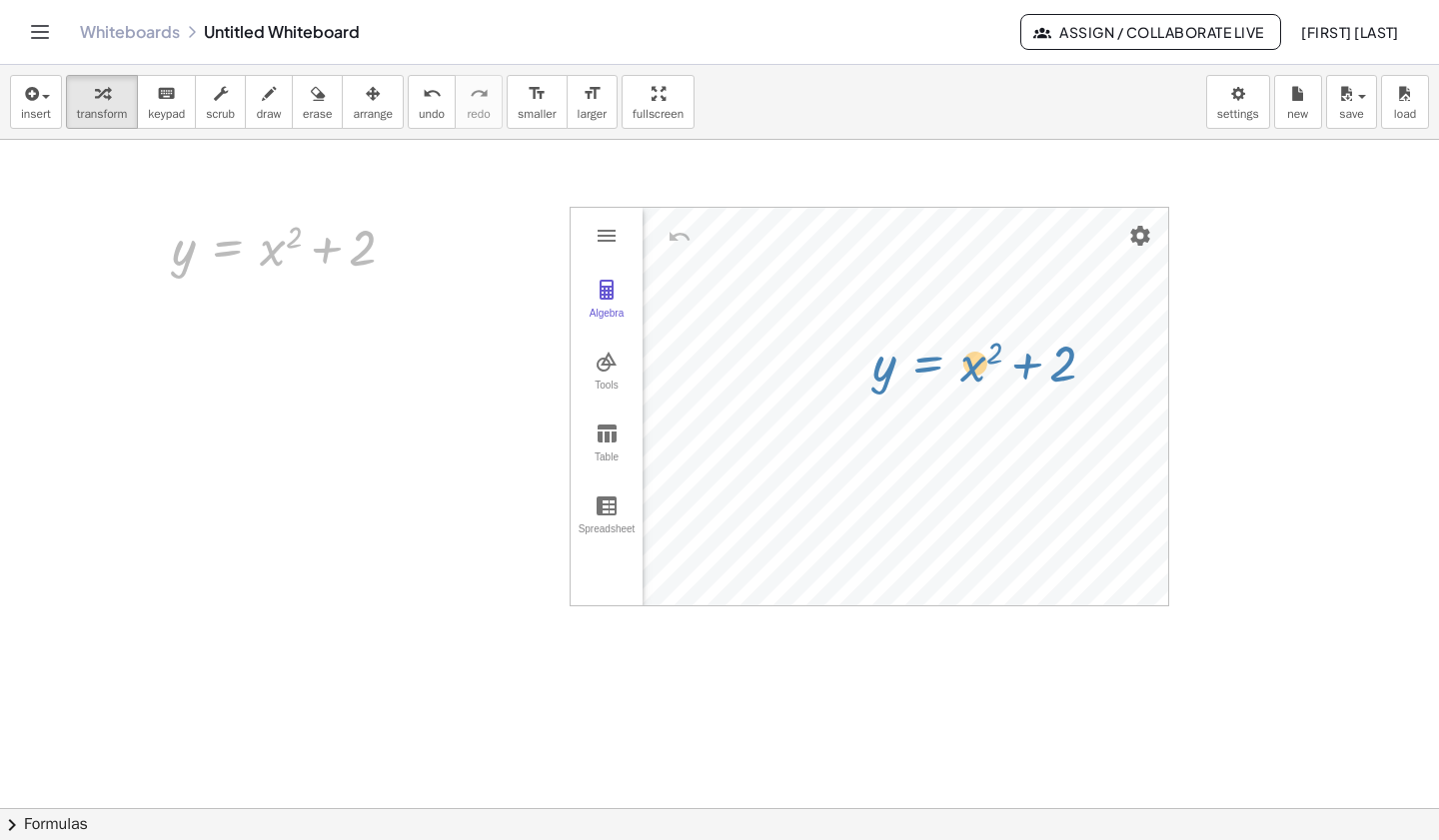 click on "y = + x 2 + 2 y = + x 2 + 2     Algebra Tools Table Spreadsheet GeoGebra Graphing Calculator Basic Tools Move Point Slider Intersect Extremum Roots Best Fit Line Edit Select Objects Move Graphics View Delete Show / Hide Label Show / Hide Object Copy Visual Style Media Text Points Point Intersect Point on Object Attach / Detach Point Extremum Roots Complex Number List Lines Line Ray Vector Others Pen Freehand Function Button Check Box Input Box" at bounding box center (720, 873) 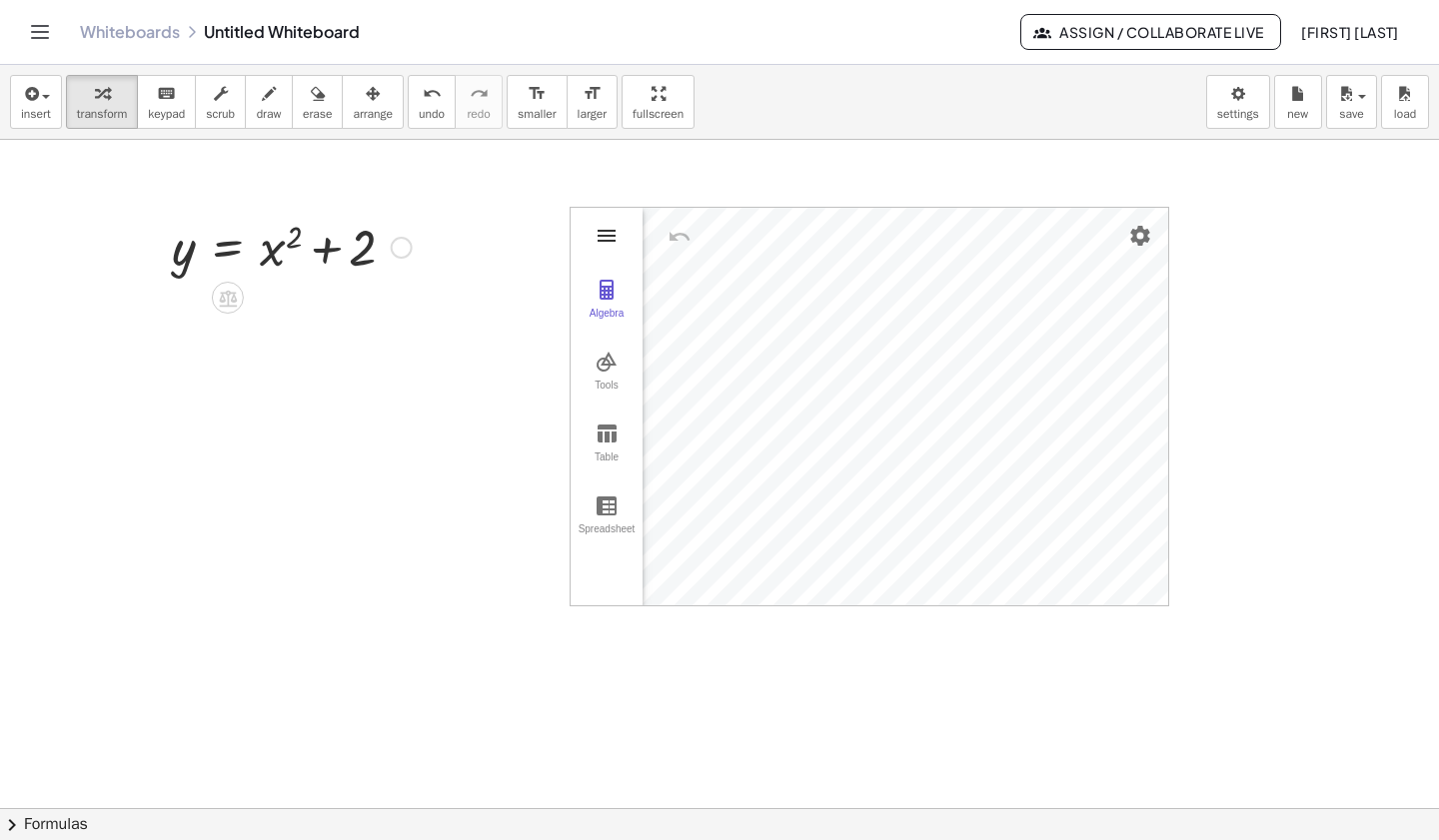click at bounding box center [607, 236] 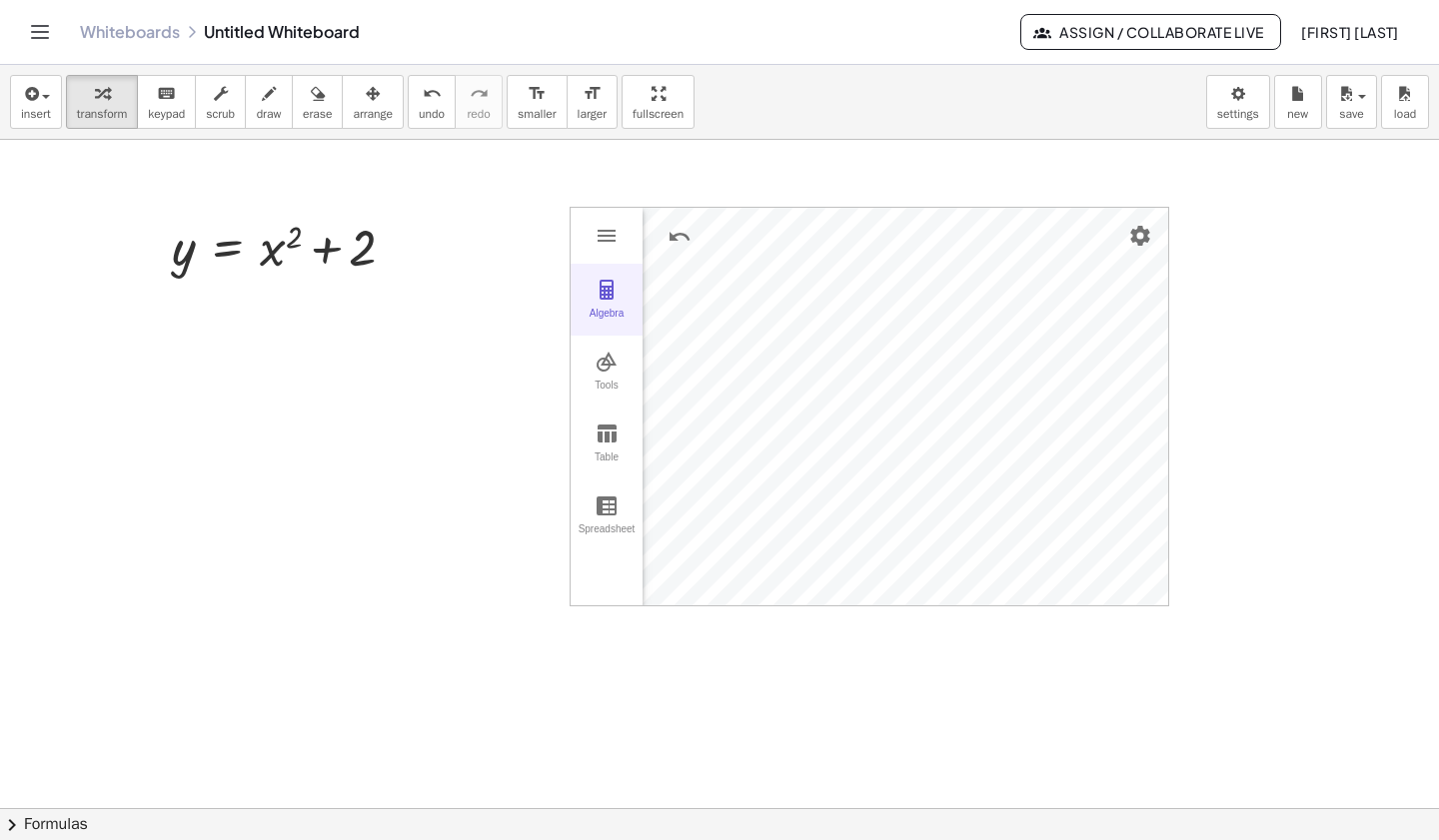 click on "Algebra" at bounding box center (607, 300) 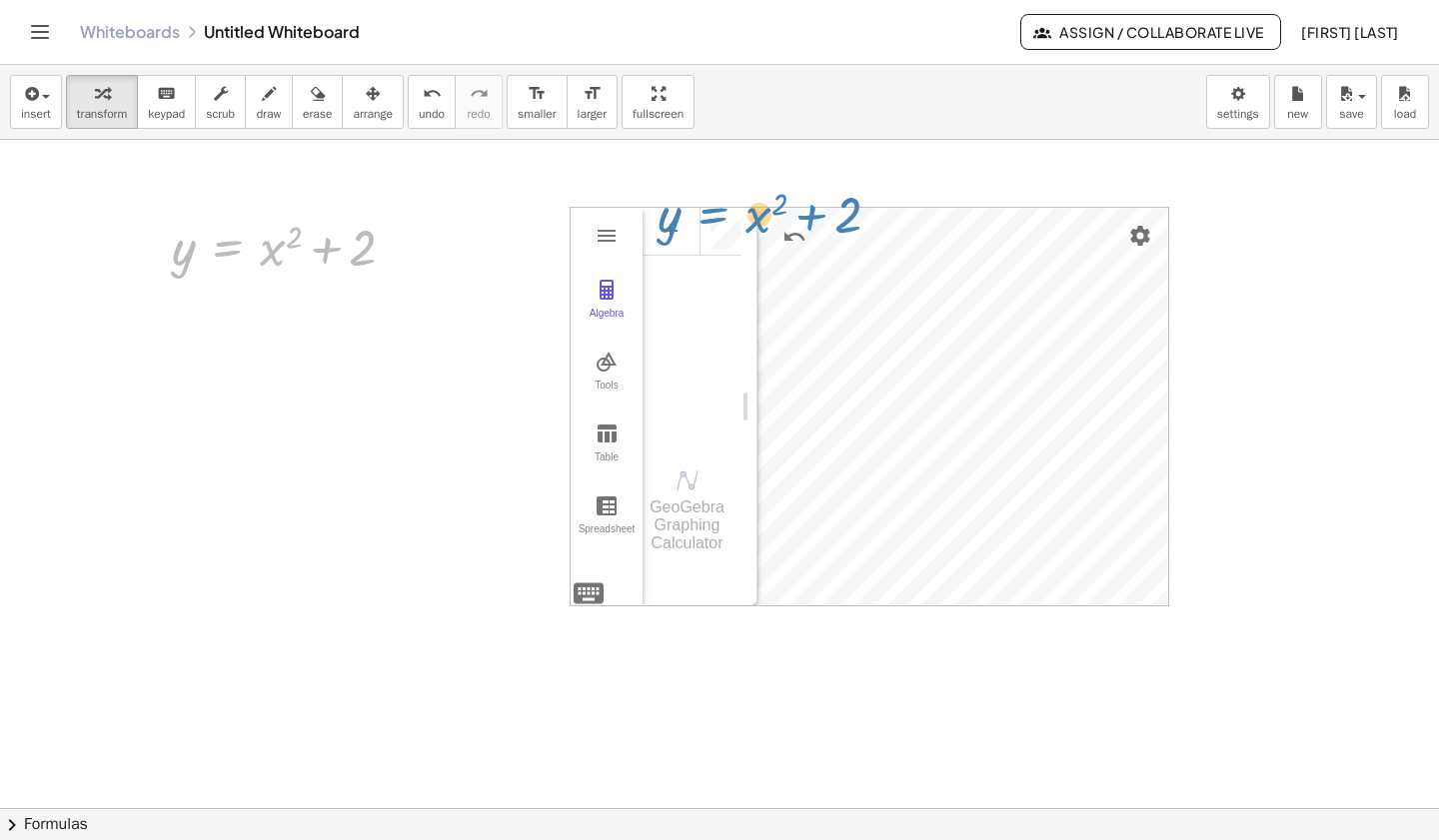 drag, startPoint x: 256, startPoint y: 271, endPoint x: 737, endPoint y: 238, distance: 482.13069 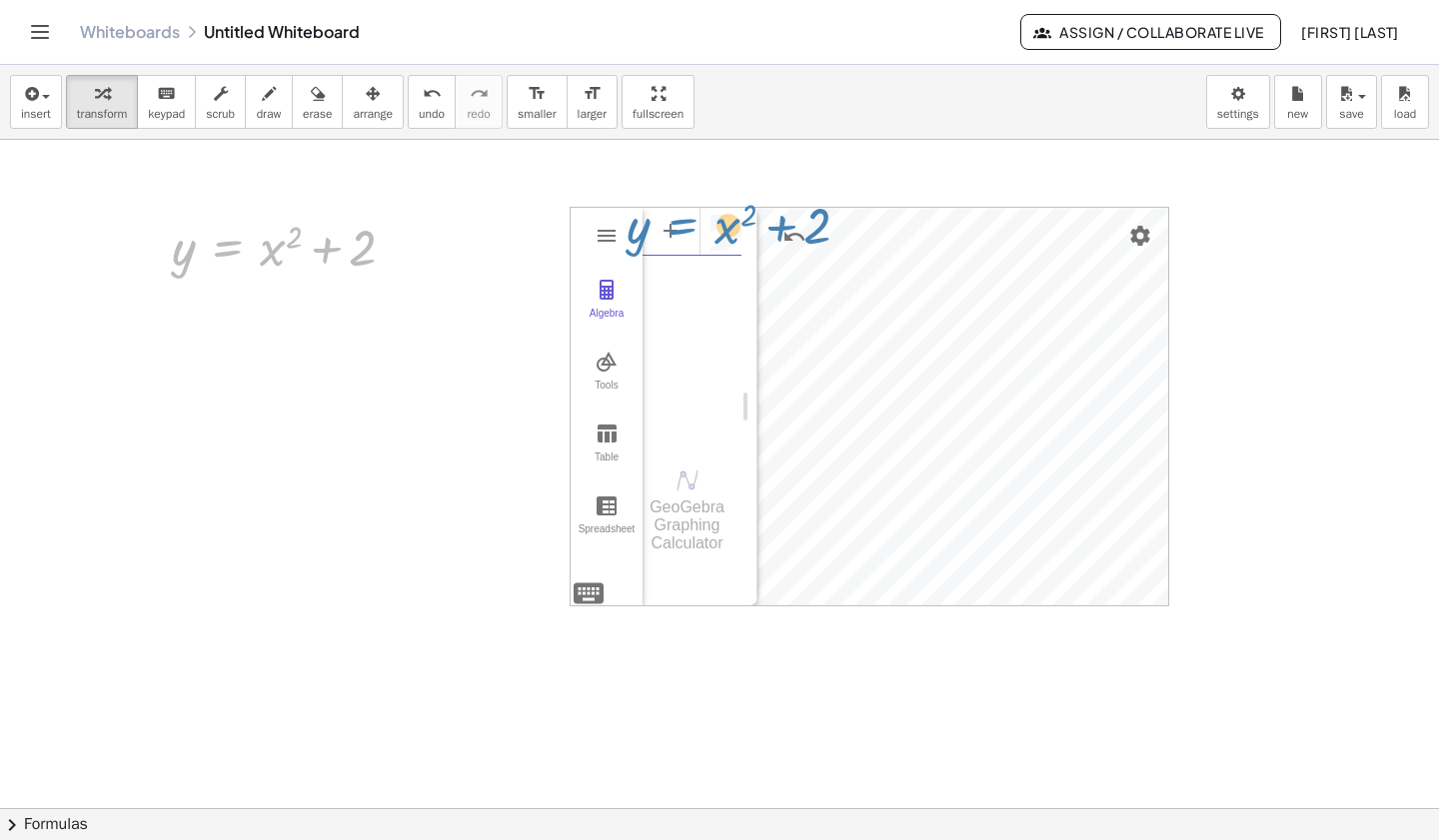scroll, scrollTop: 11, scrollLeft: 0, axis: vertical 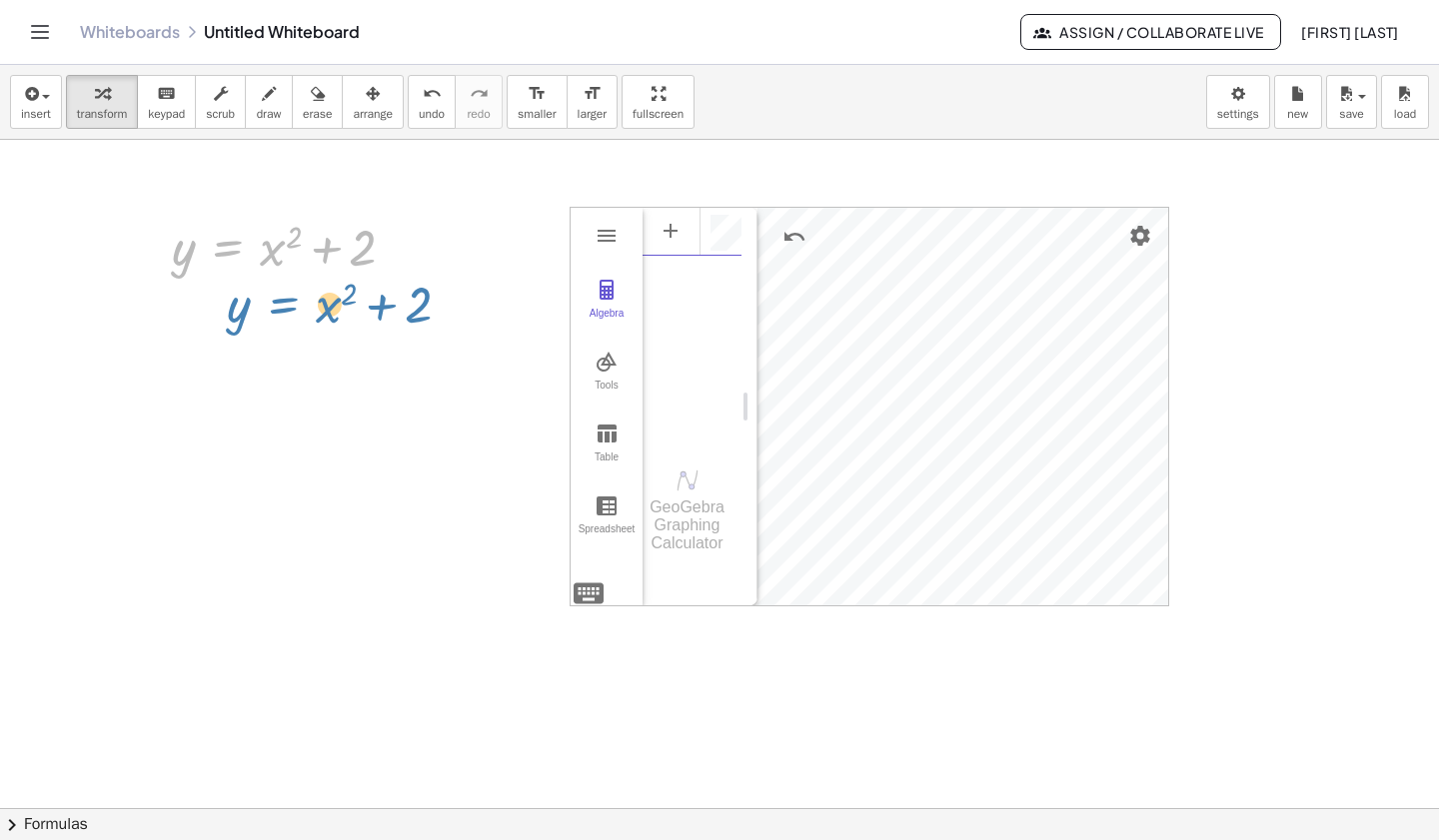 click at bounding box center (720, 873) 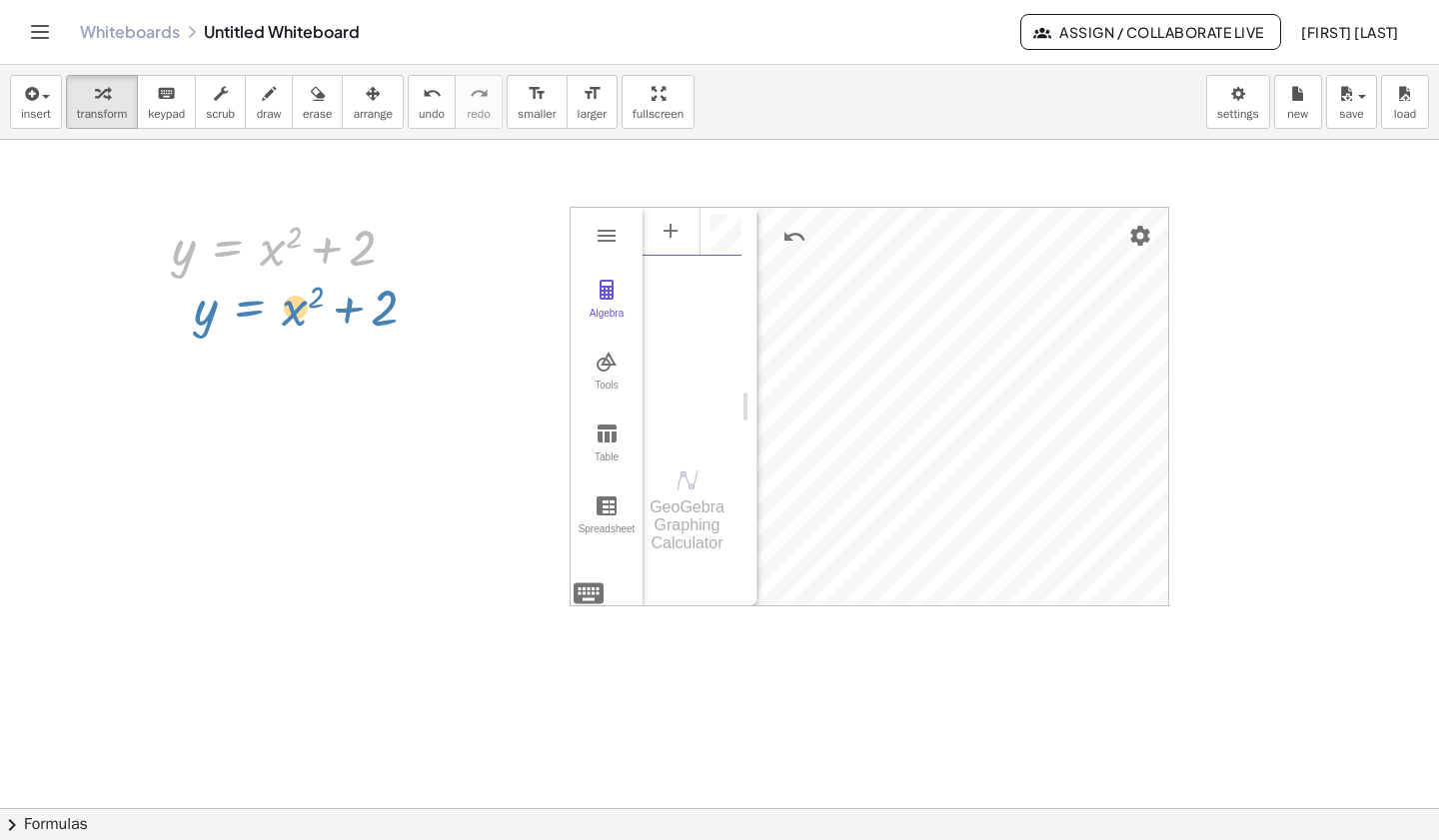 click at bounding box center (692, 323) 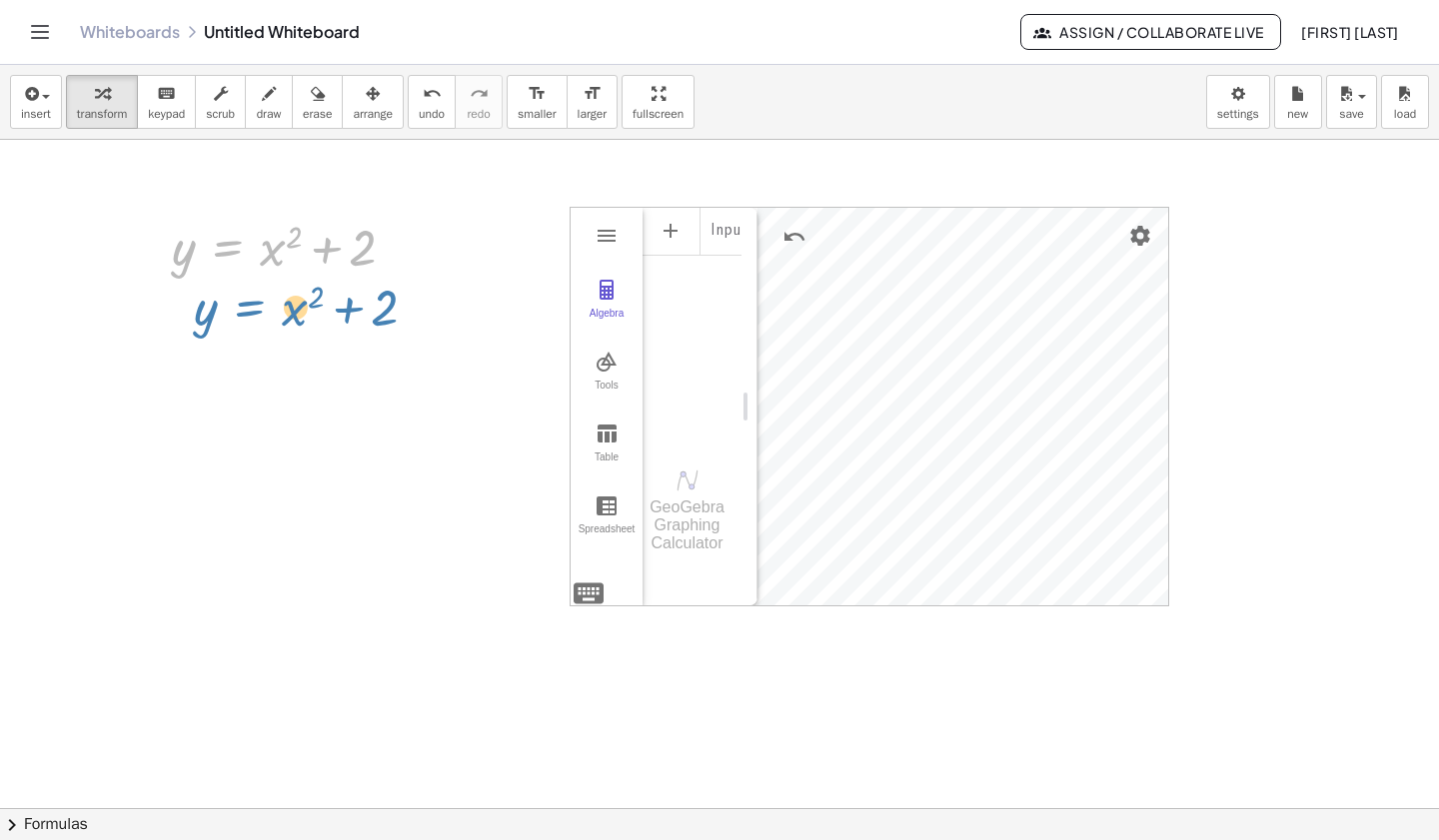 drag, startPoint x: 433, startPoint y: 244, endPoint x: 445, endPoint y: 212, distance: 34.176015 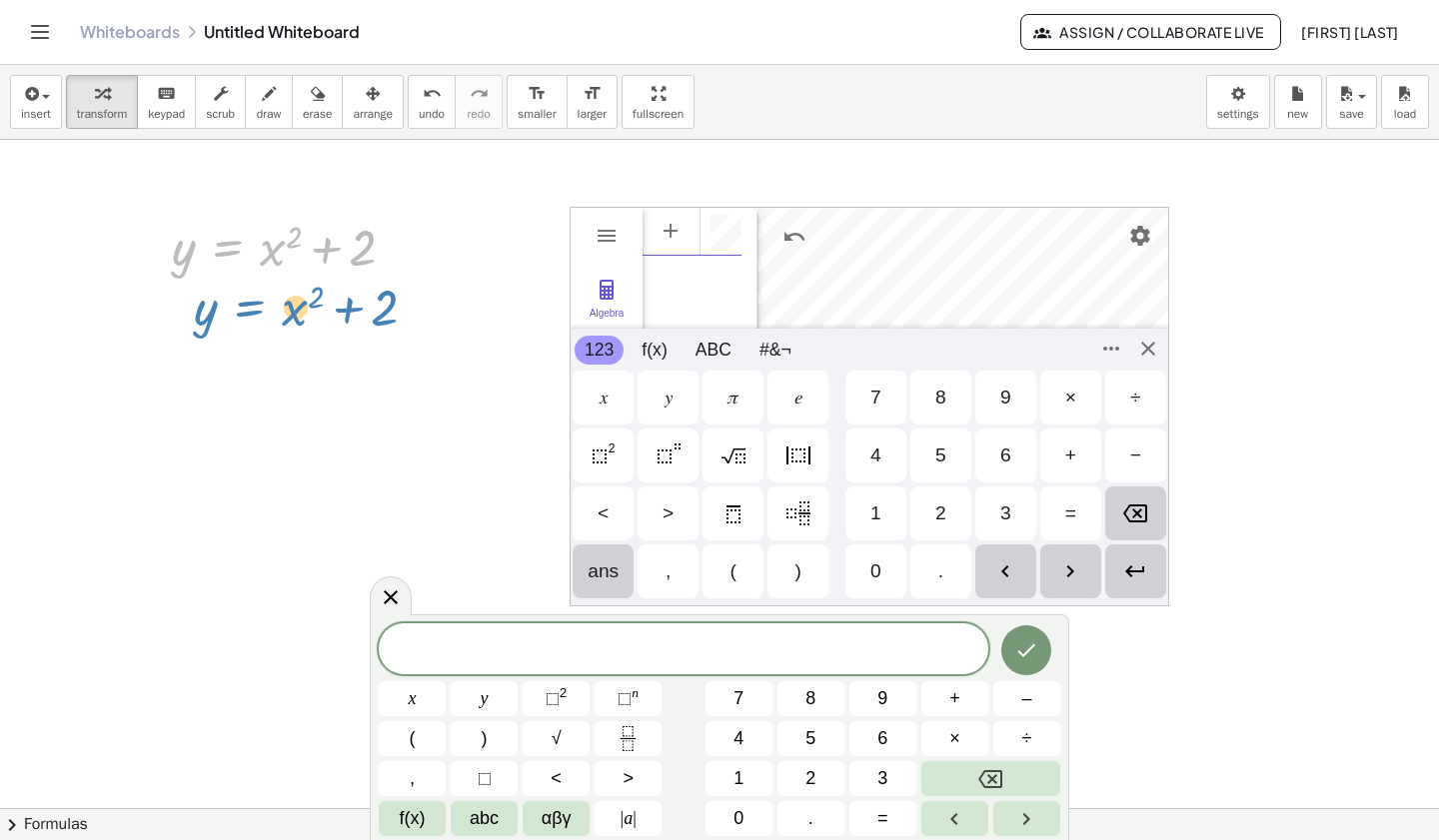 scroll, scrollTop: 11, scrollLeft: 0, axis: vertical 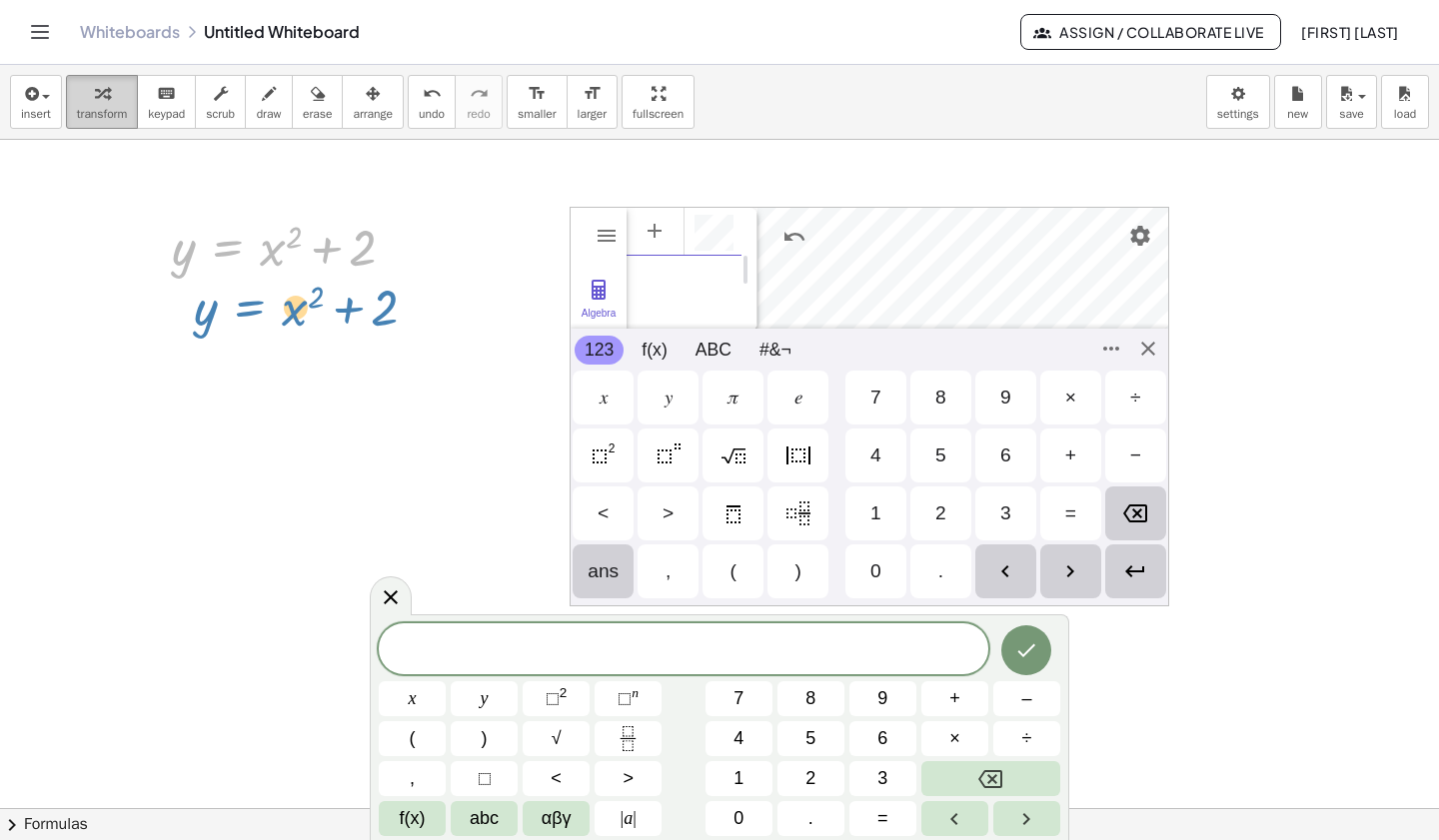click on "transform" at bounding box center [102, 102] 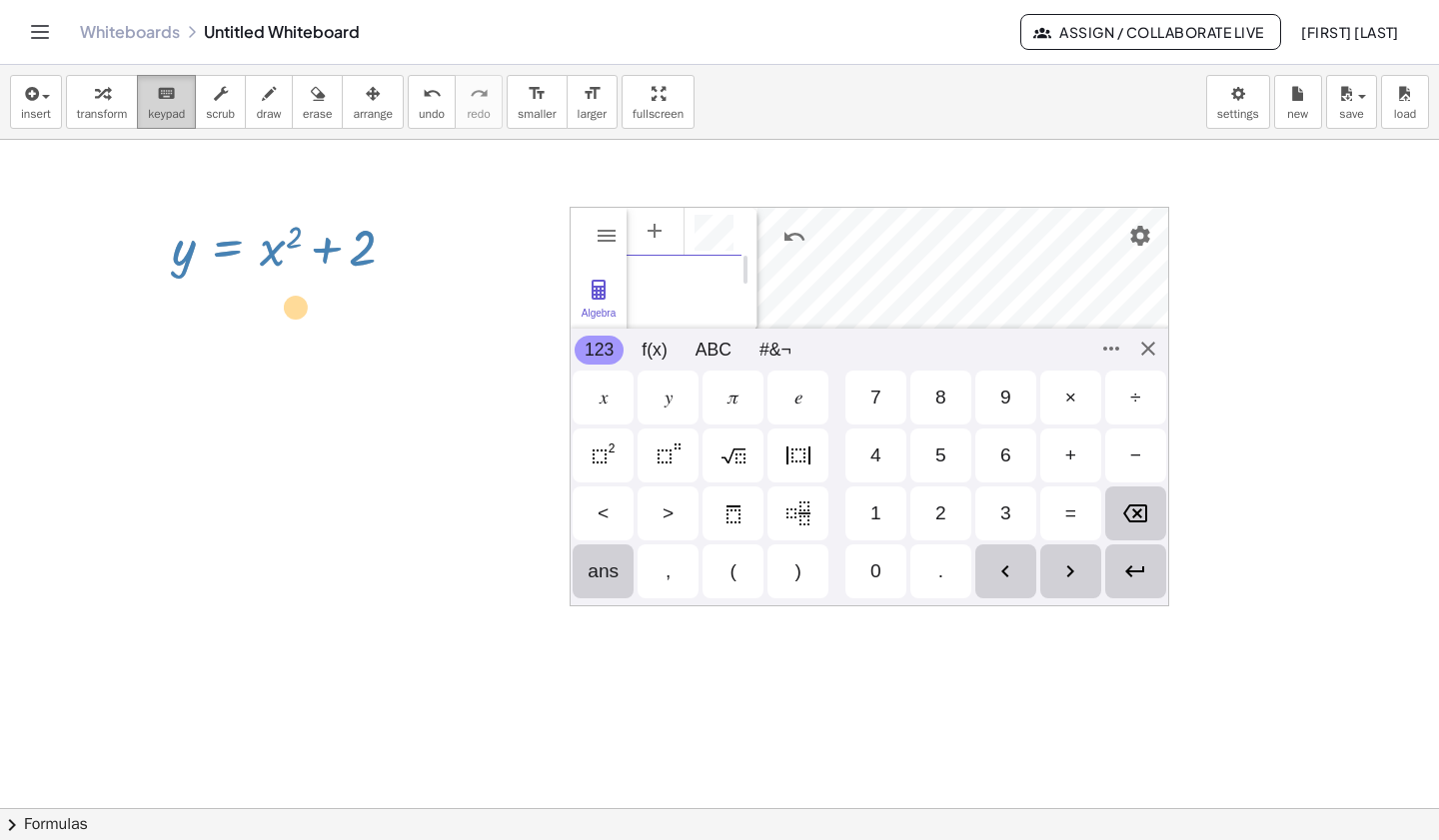click on "keyboard keypad" at bounding box center (166, 102) 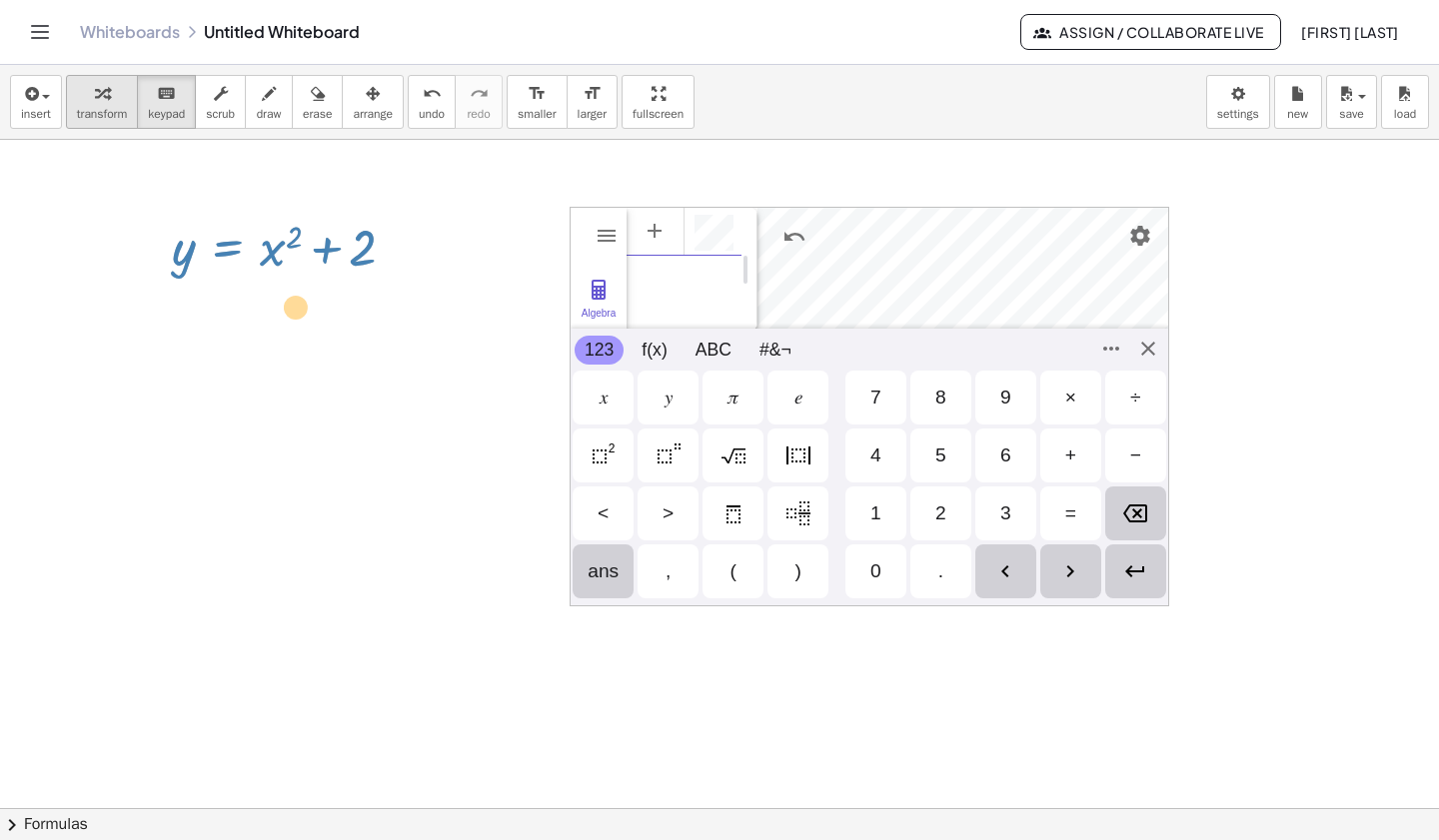 click on "transform" at bounding box center [102, 114] 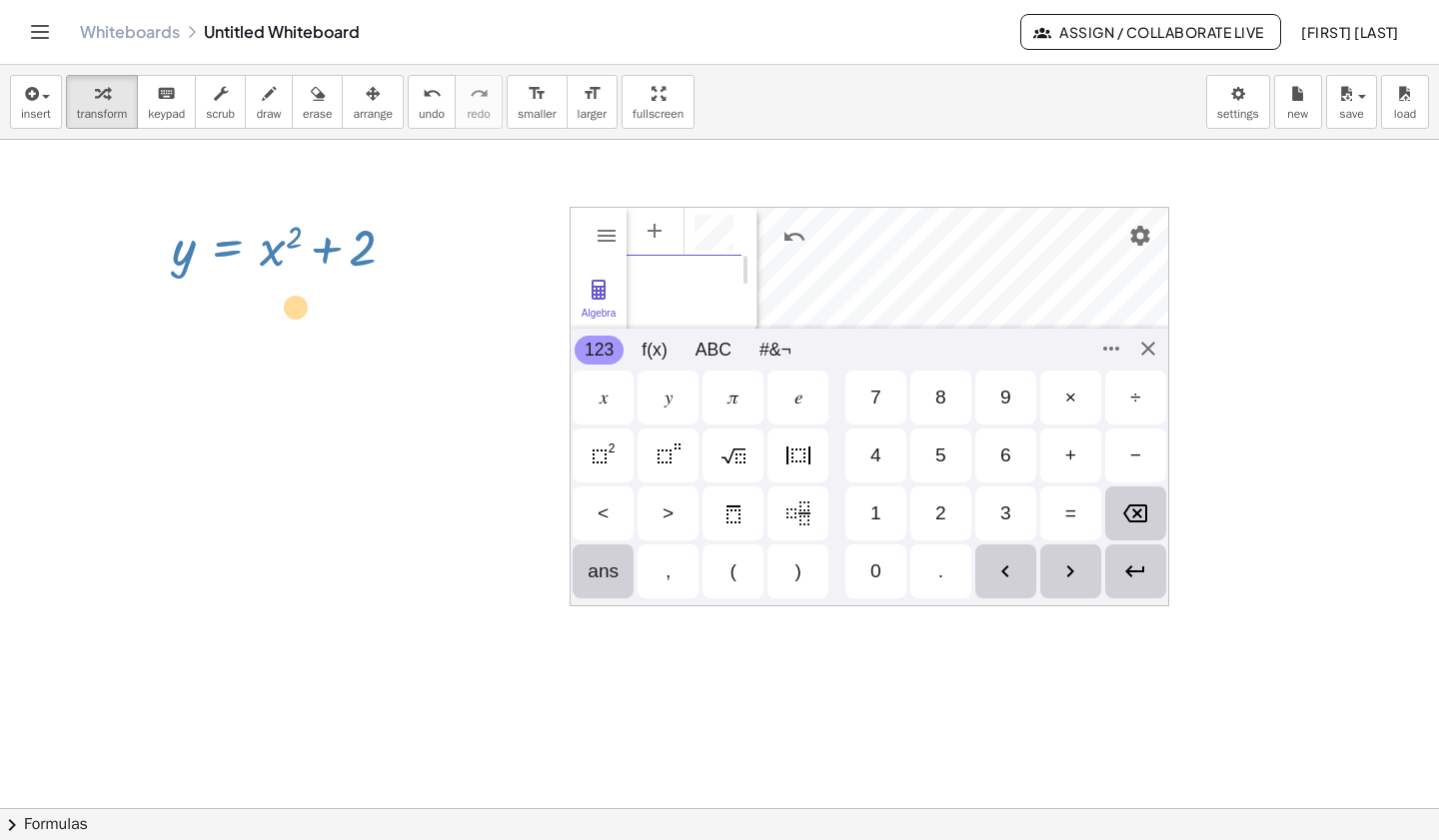 click at bounding box center [720, 873] 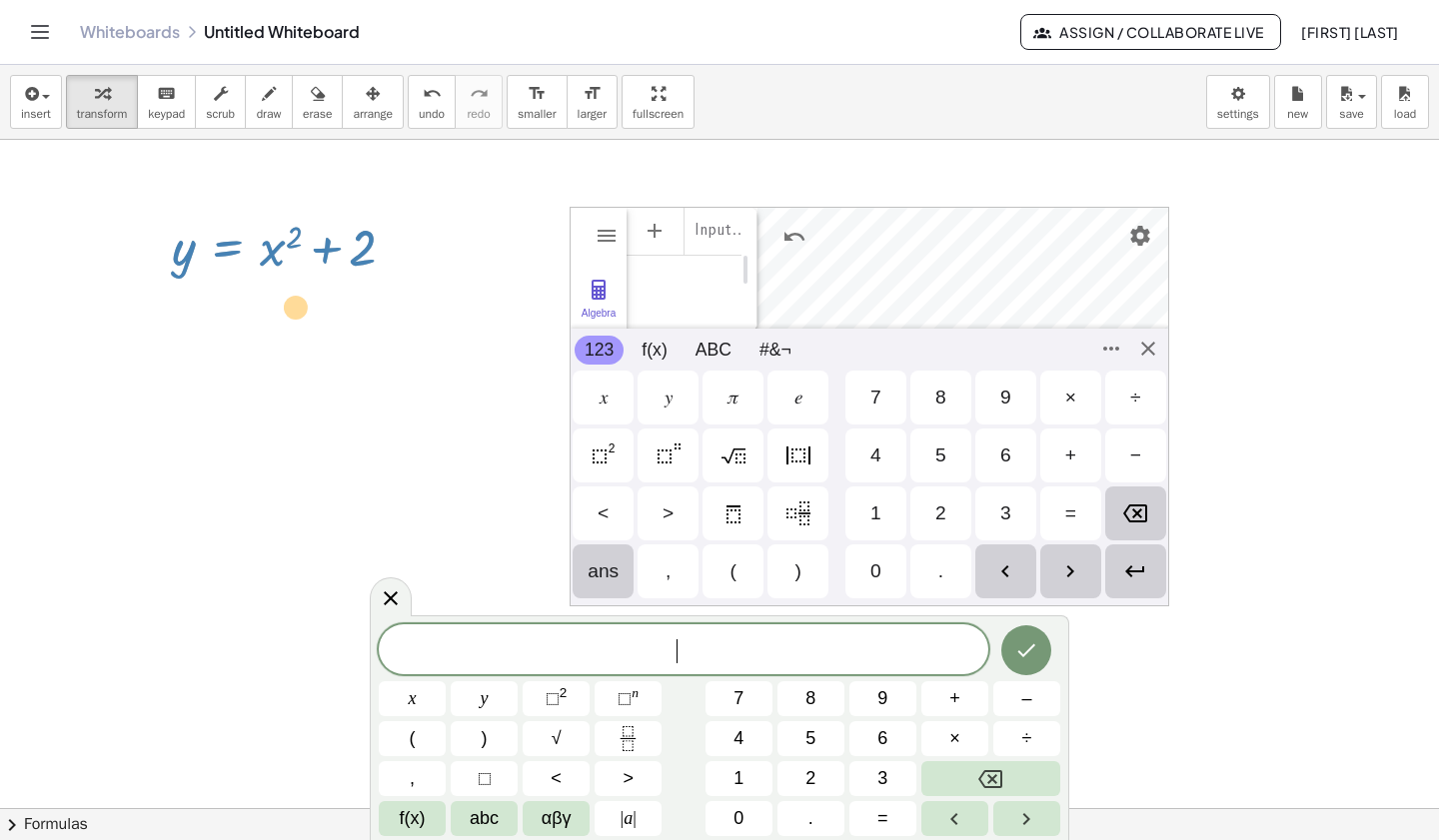 click at bounding box center (391, 596) 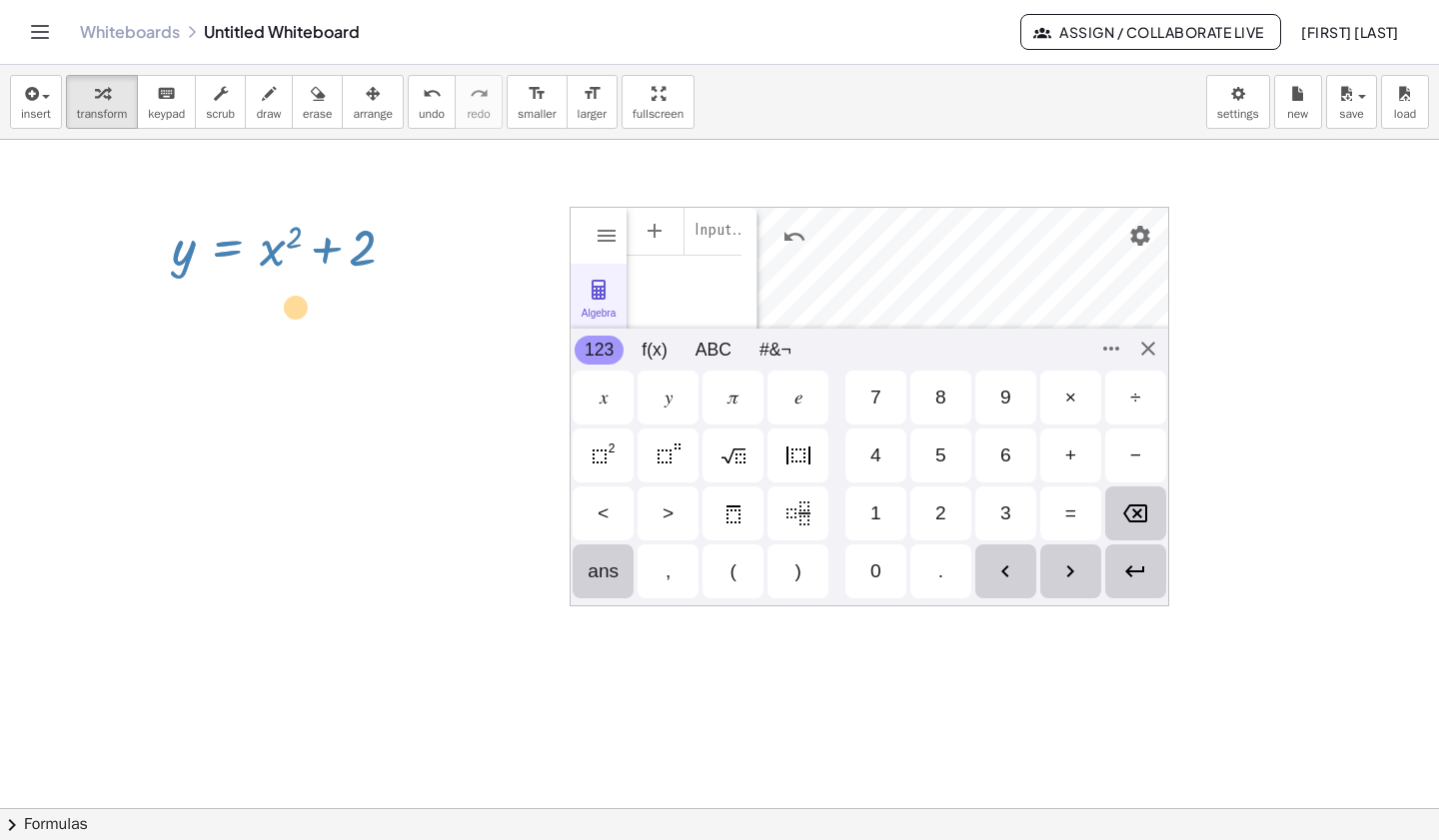 click on "Algebra" at bounding box center (599, 300) 